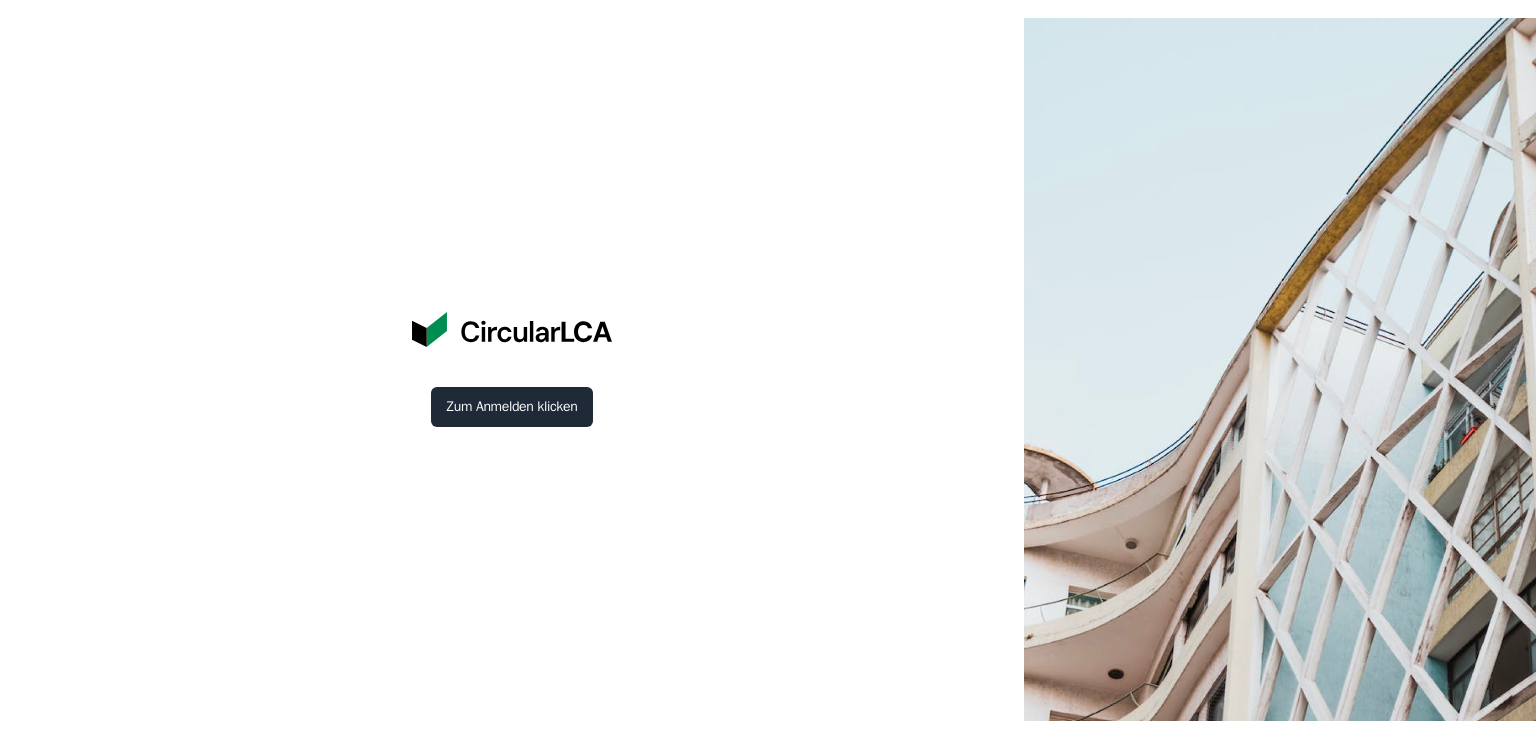 scroll, scrollTop: 0, scrollLeft: 0, axis: both 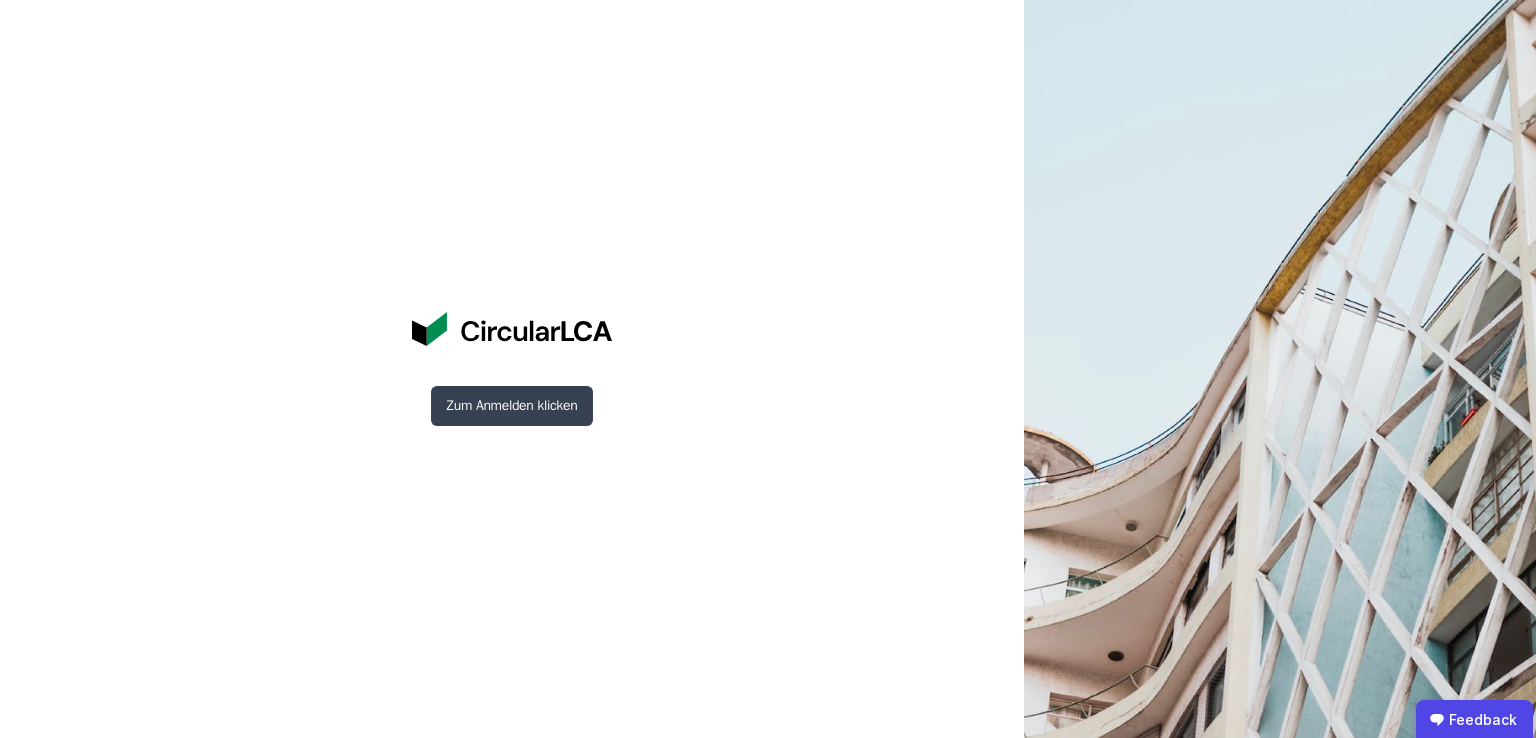 click on "Zum Anmelden klicken" at bounding box center [512, 406] 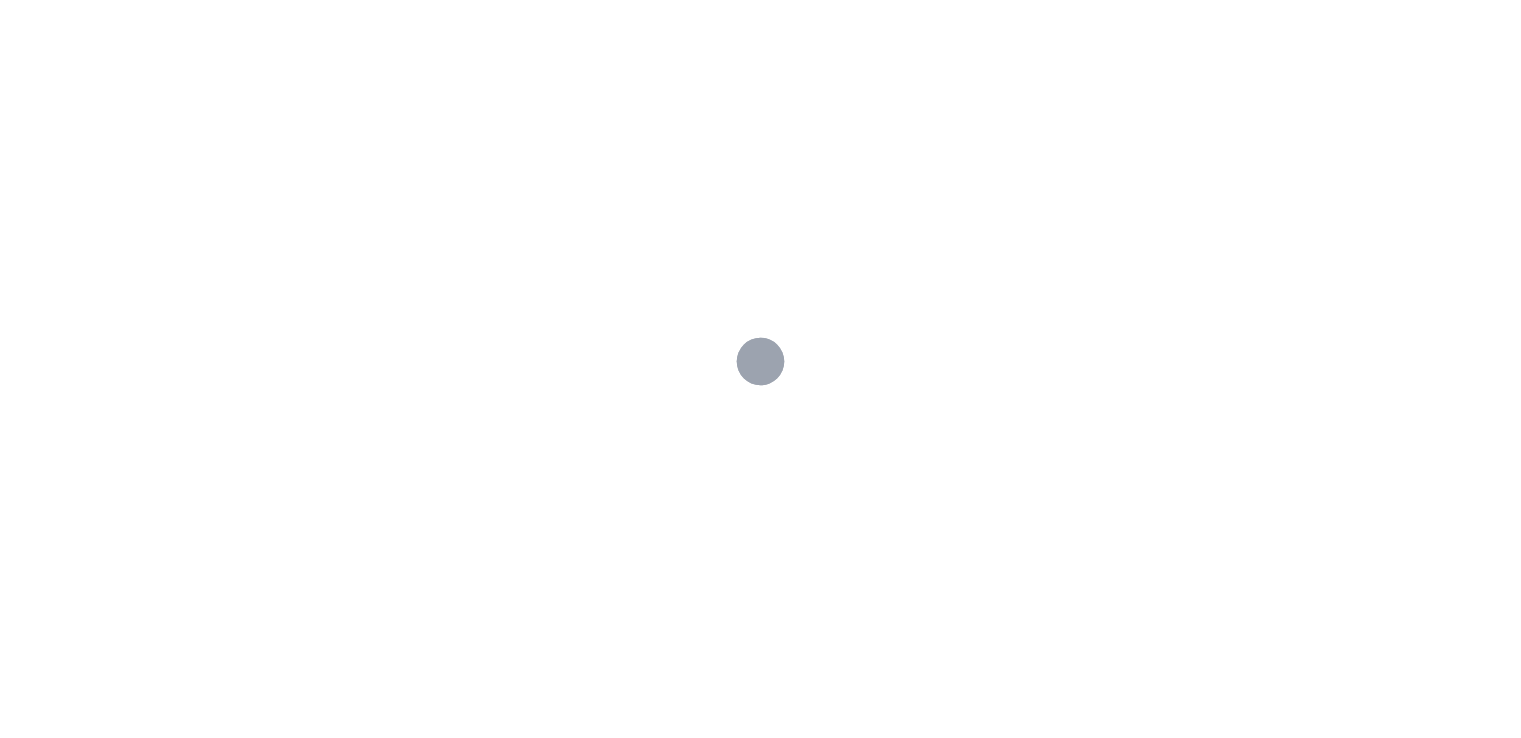 scroll, scrollTop: 0, scrollLeft: 0, axis: both 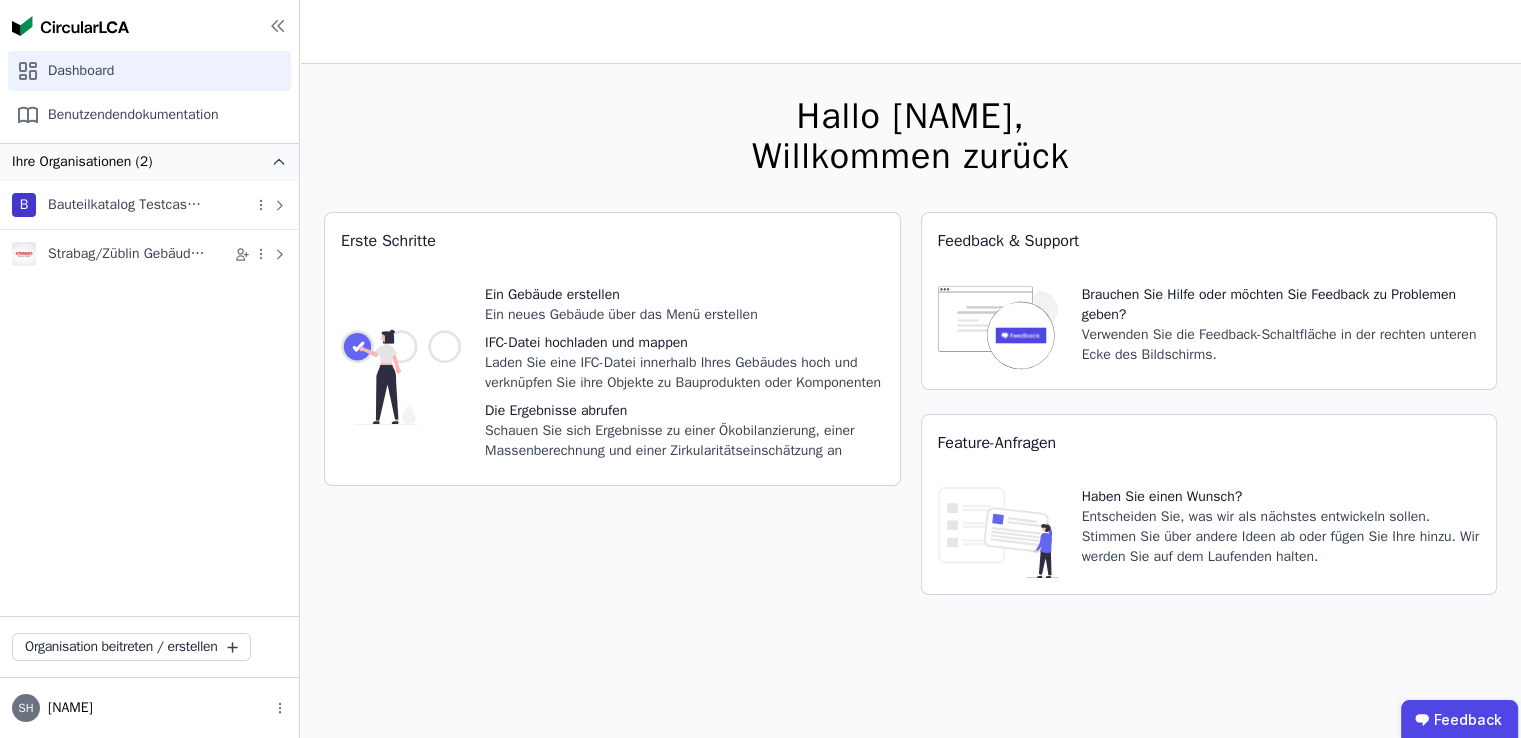 click on "Erste Schritte Ein Gebäude erstellen Ein neues Gebäude über das Menü erstellen IFC-Datei hochladen und mappen Laden Sie eine IFC-Datei innerhalb Ihres Gebäudes hoch und verknüpfen Sie ihre Objekte zu Bauprodukten oder Komponenten Die Ergebnisse abrufen Schauen Sie sich Ergebnisse zu einer Ökobilanzierung, einer Massenberechnung und einer Zirkularitätseinschätzung an" at bounding box center [612, 415] 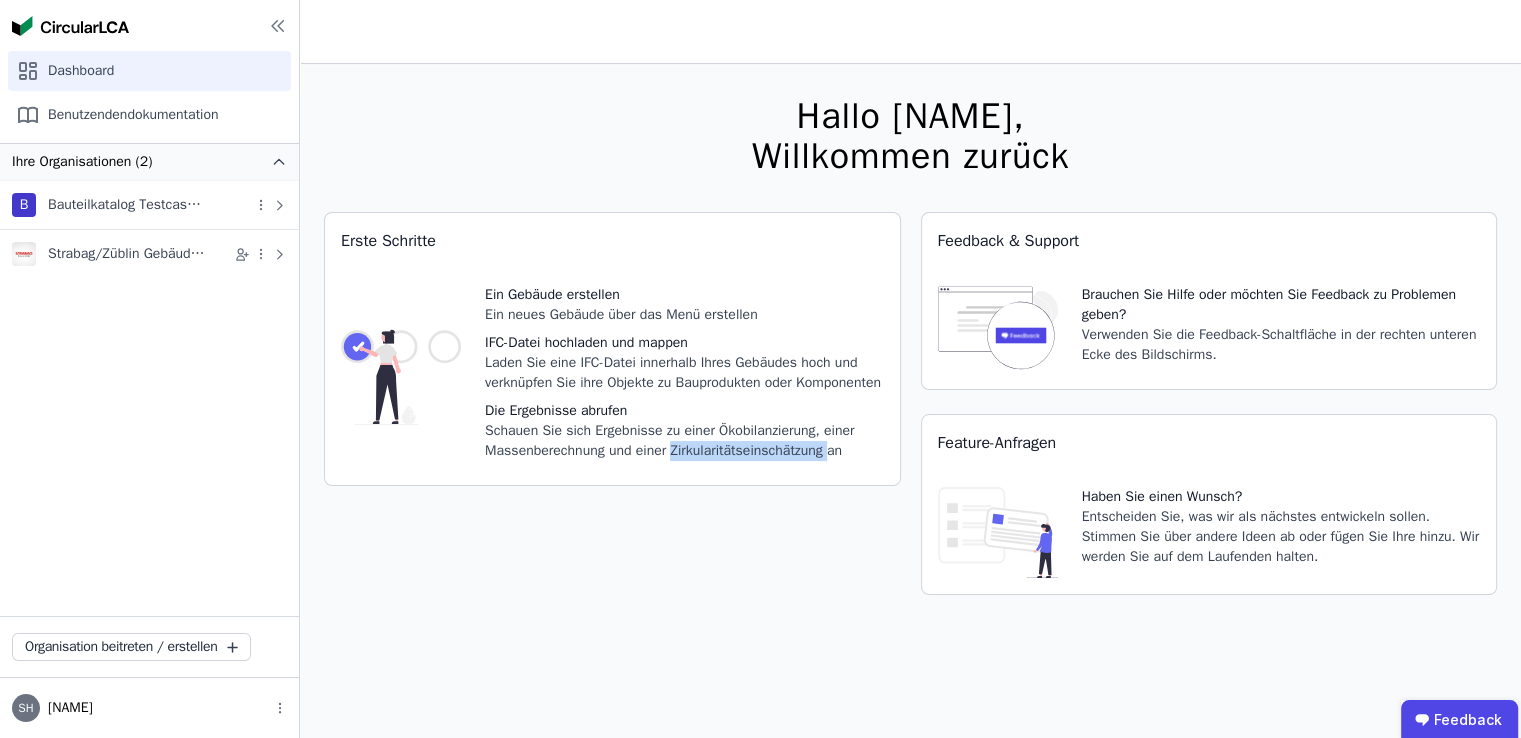 click on "Erste Schritte Ein Gebäude erstellen Ein neues Gebäude über das Menü erstellen IFC-Datei hochladen und mappen Laden Sie eine IFC-Datei innerhalb Ihres Gebäudes hoch und verknüpfen Sie ihre Objekte zu Bauprodukten oder Komponenten Die Ergebnisse abrufen Schauen Sie sich Ergebnisse zu einer Ökobilanzierung, einer Massenberechnung und einer Zirkularitätseinschätzung an" at bounding box center [612, 415] 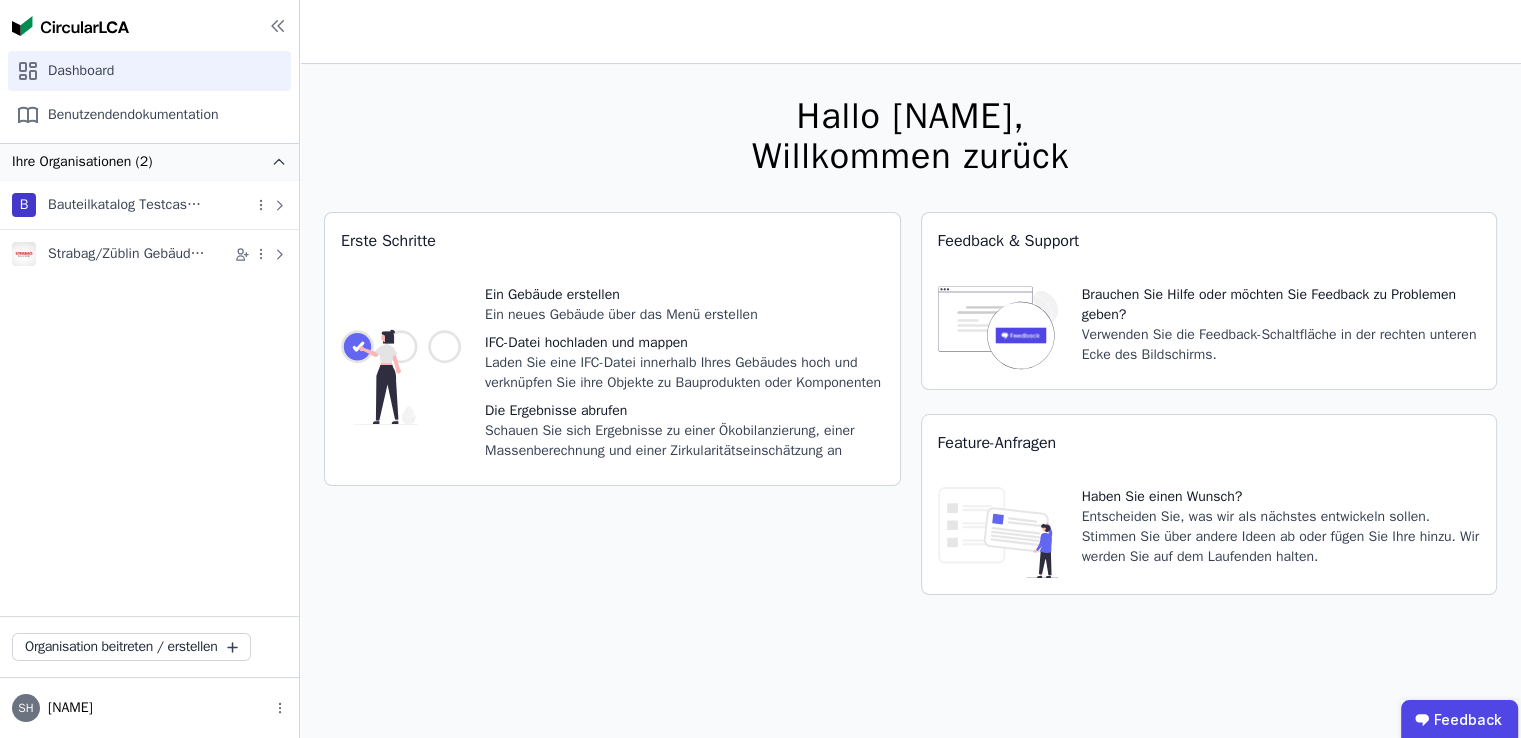 click on "Erste Schritte Ein Gebäude erstellen Ein neues Gebäude über das Menü erstellen IFC-Datei hochladen und mappen Laden Sie eine IFC-Datei innerhalb Ihres Gebäudes hoch und verknüpfen Sie ihre Objekte zu Bauprodukten oder Komponenten Die Ergebnisse abrufen Schauen Sie sich Ergebnisse zu einer Ökobilanzierung, einer Massenberechnung und einer Zirkularitätseinschätzung an" at bounding box center [612, 415] 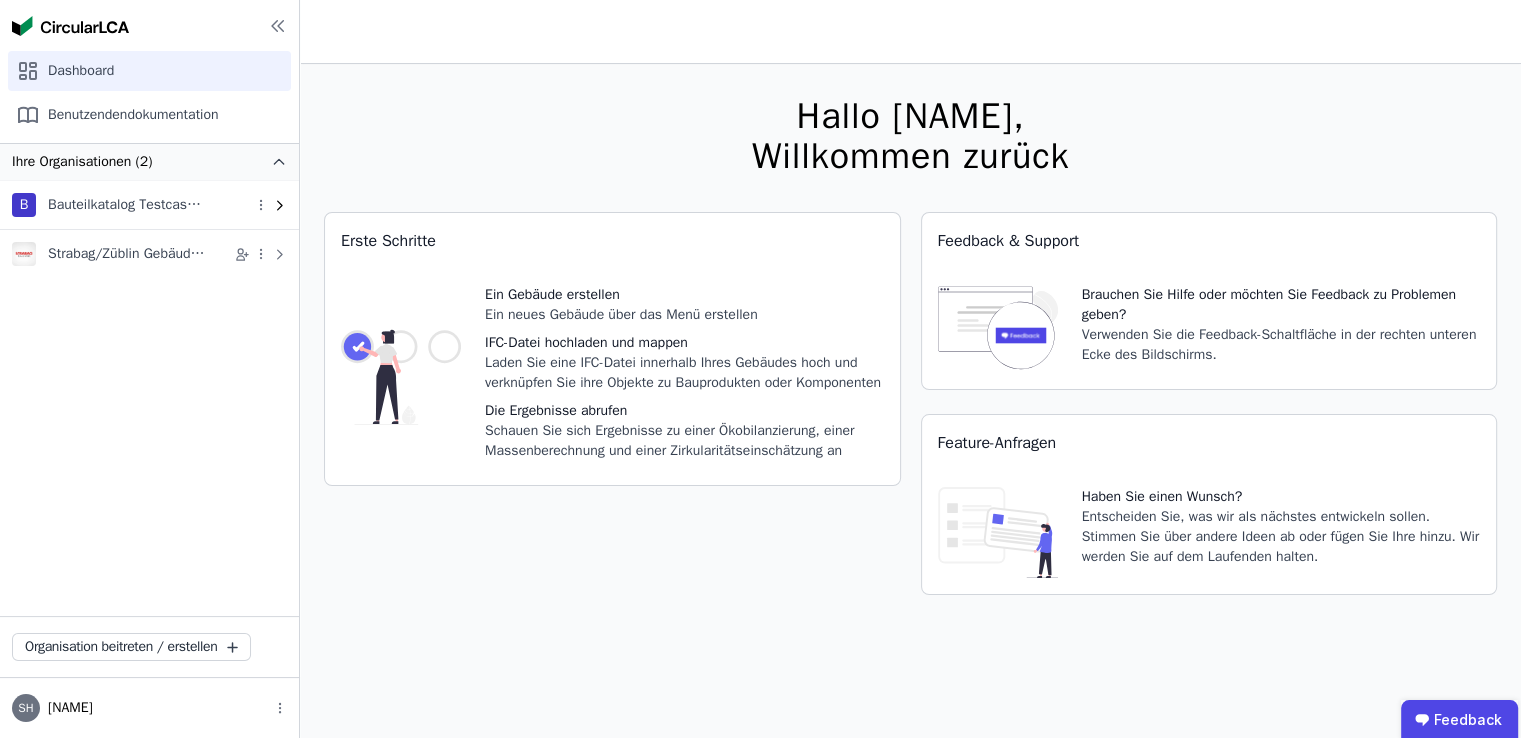 click 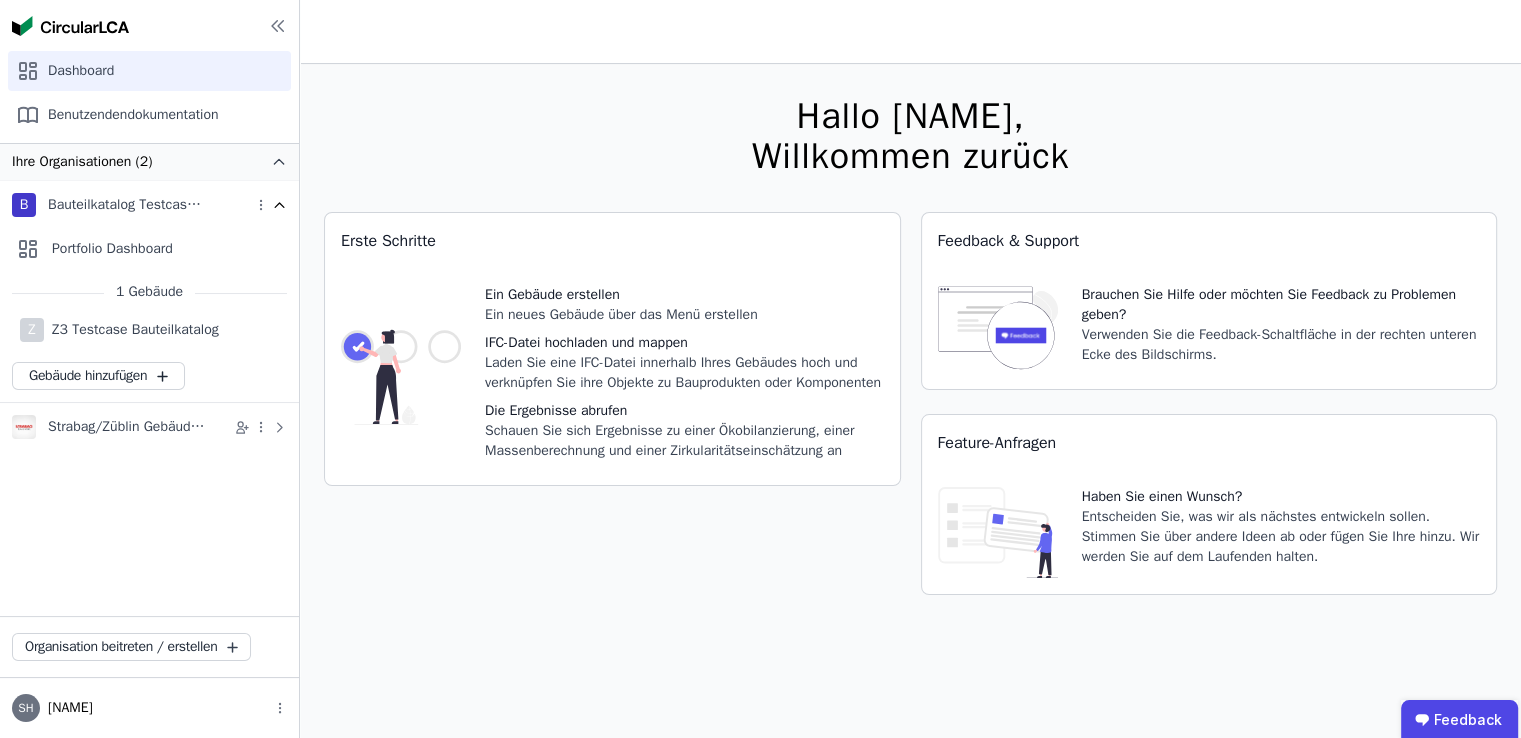 click 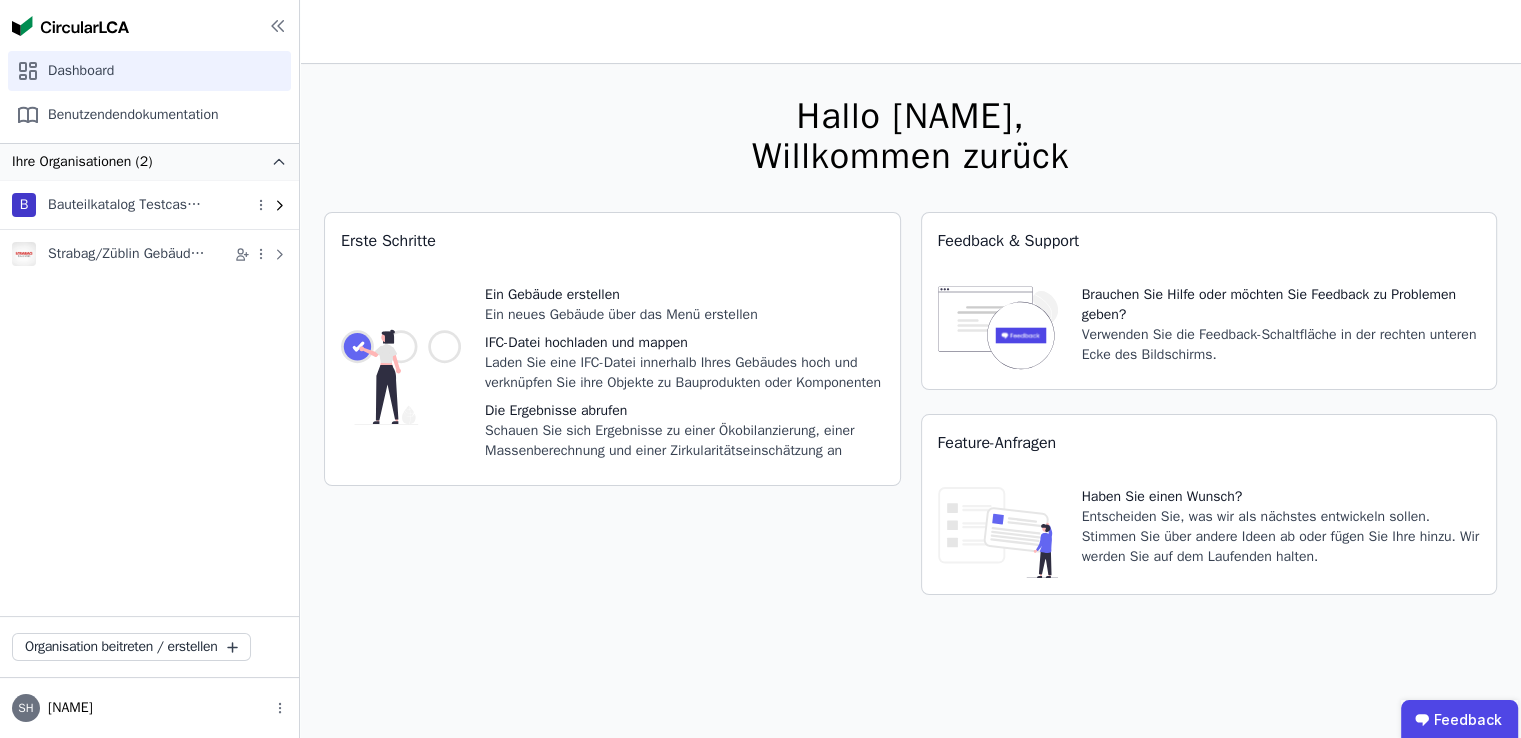 click 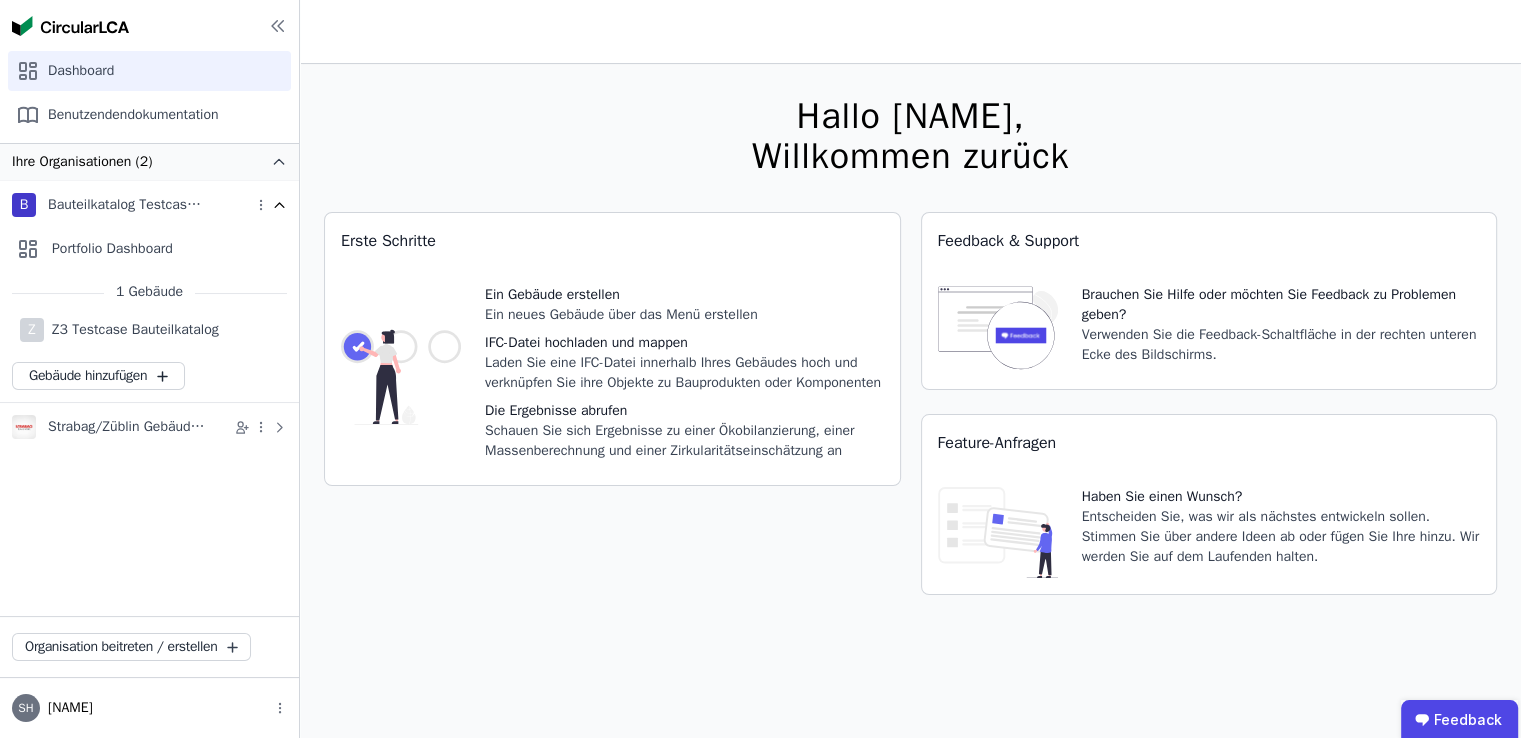click 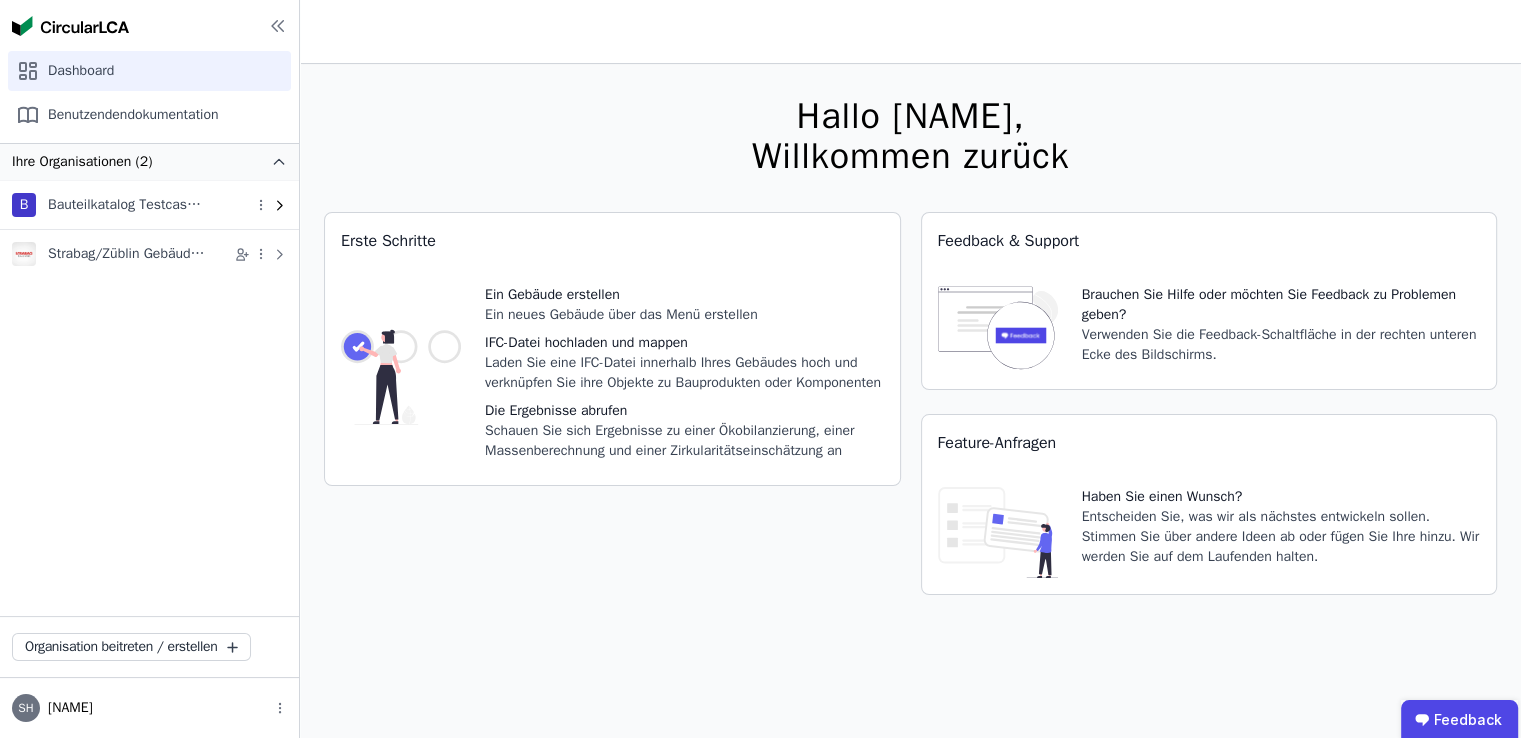 click 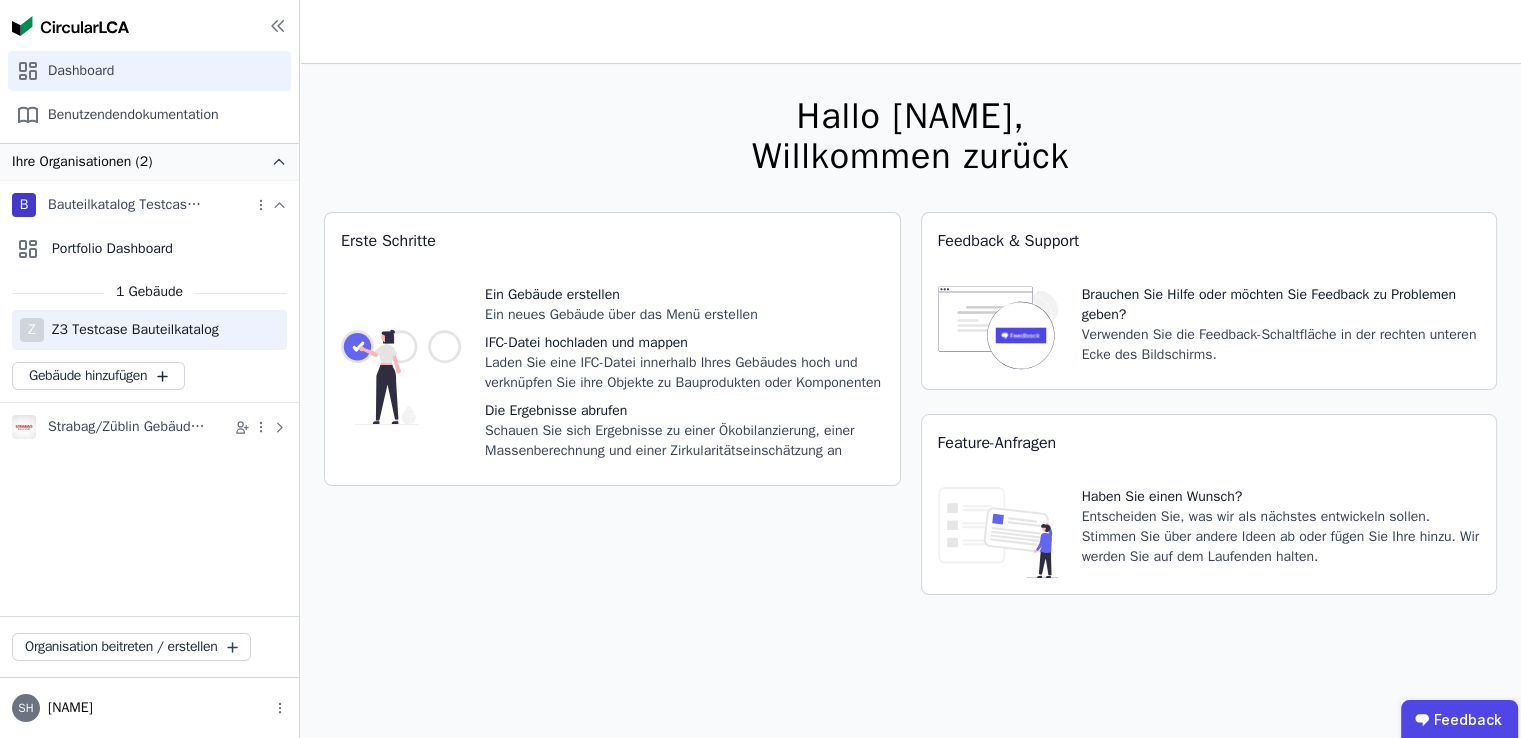 click on "Z3 Testcase Bauteilkatalog" at bounding box center (131, 330) 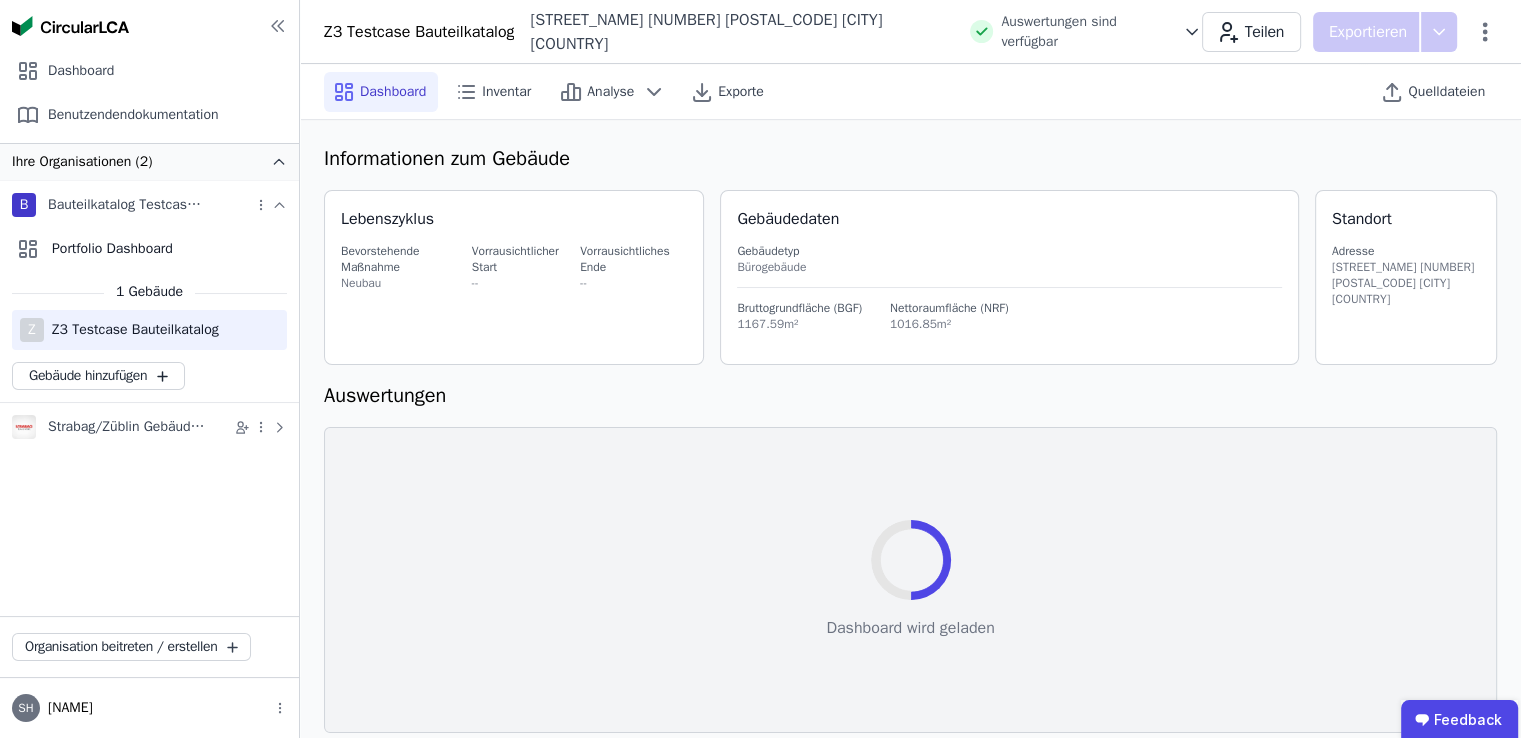 select on "*" 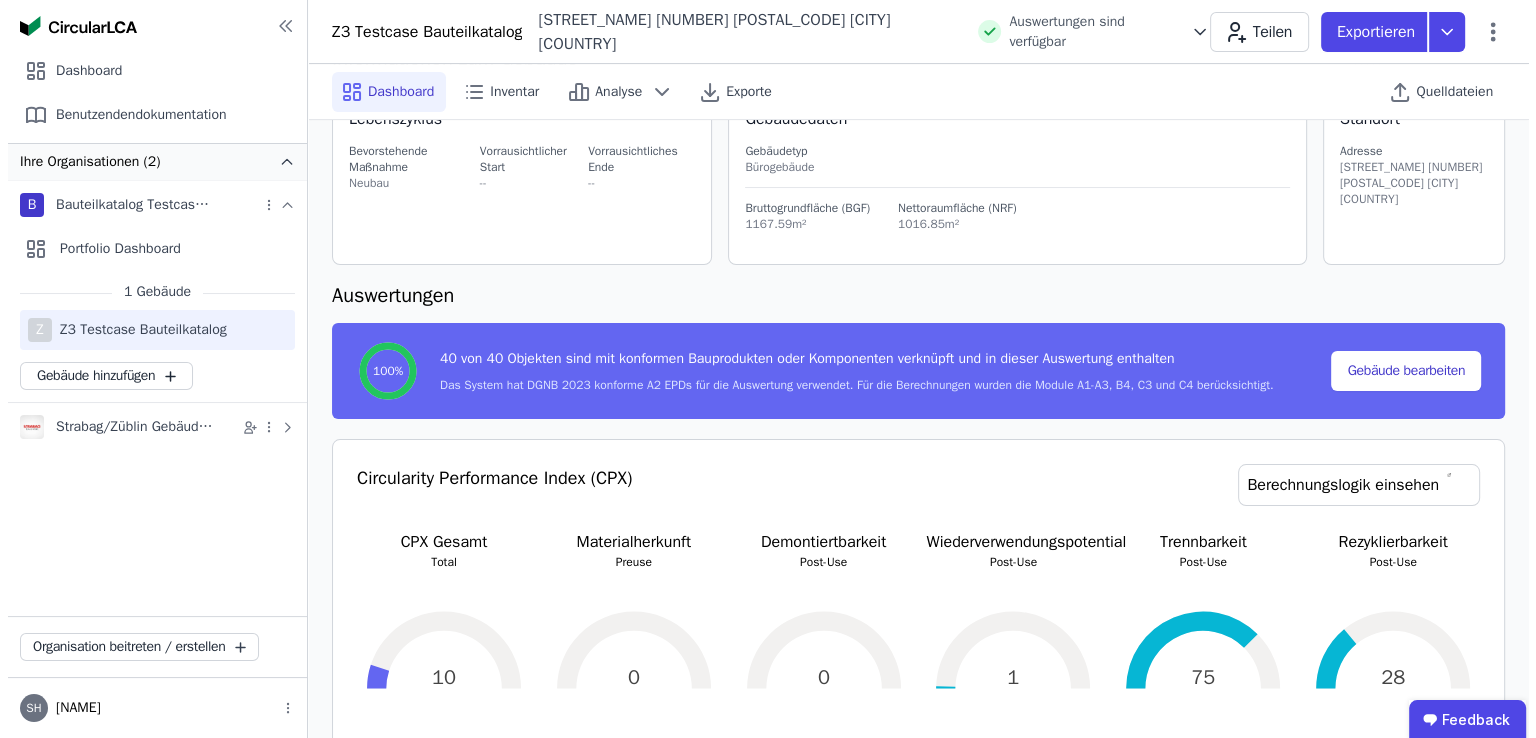 scroll, scrollTop: 0, scrollLeft: 0, axis: both 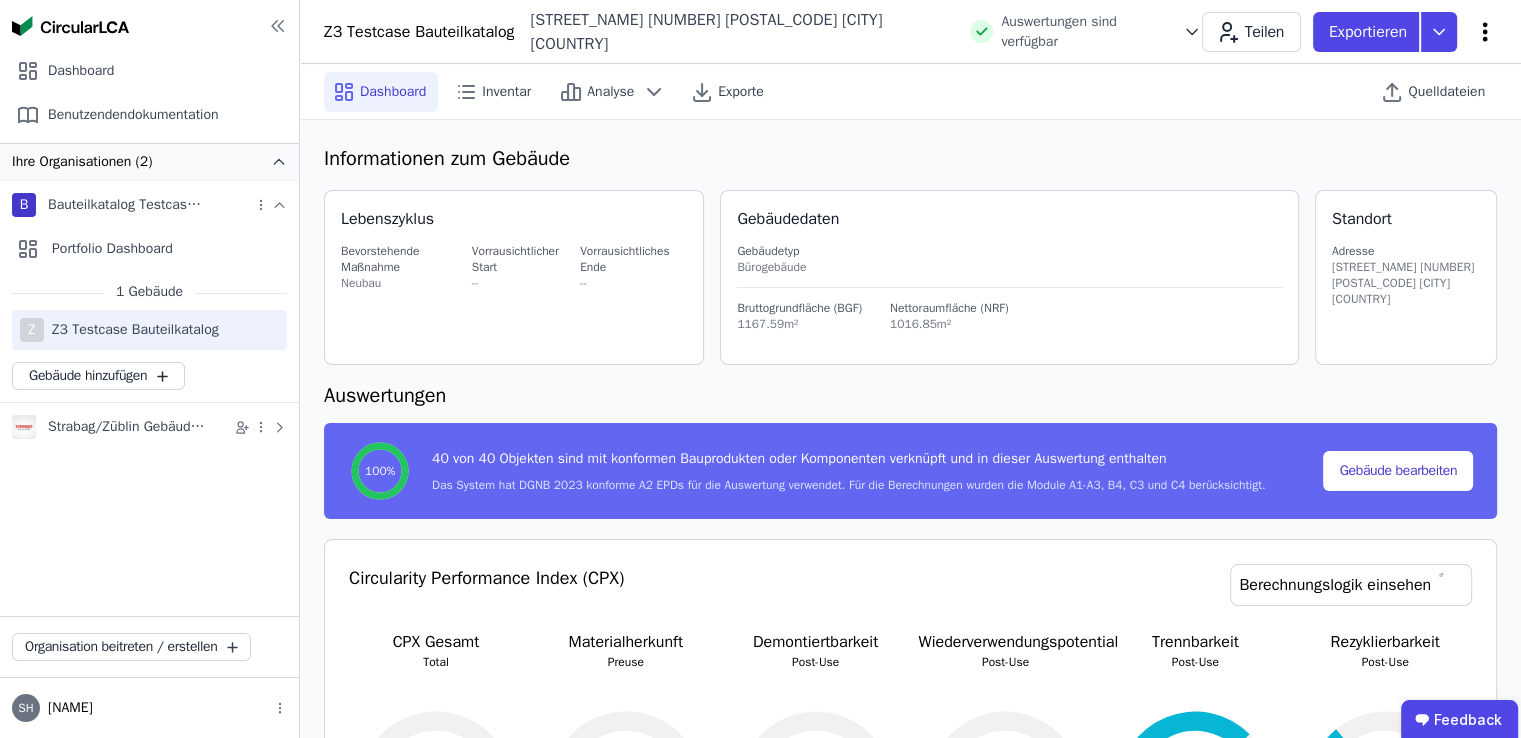 click 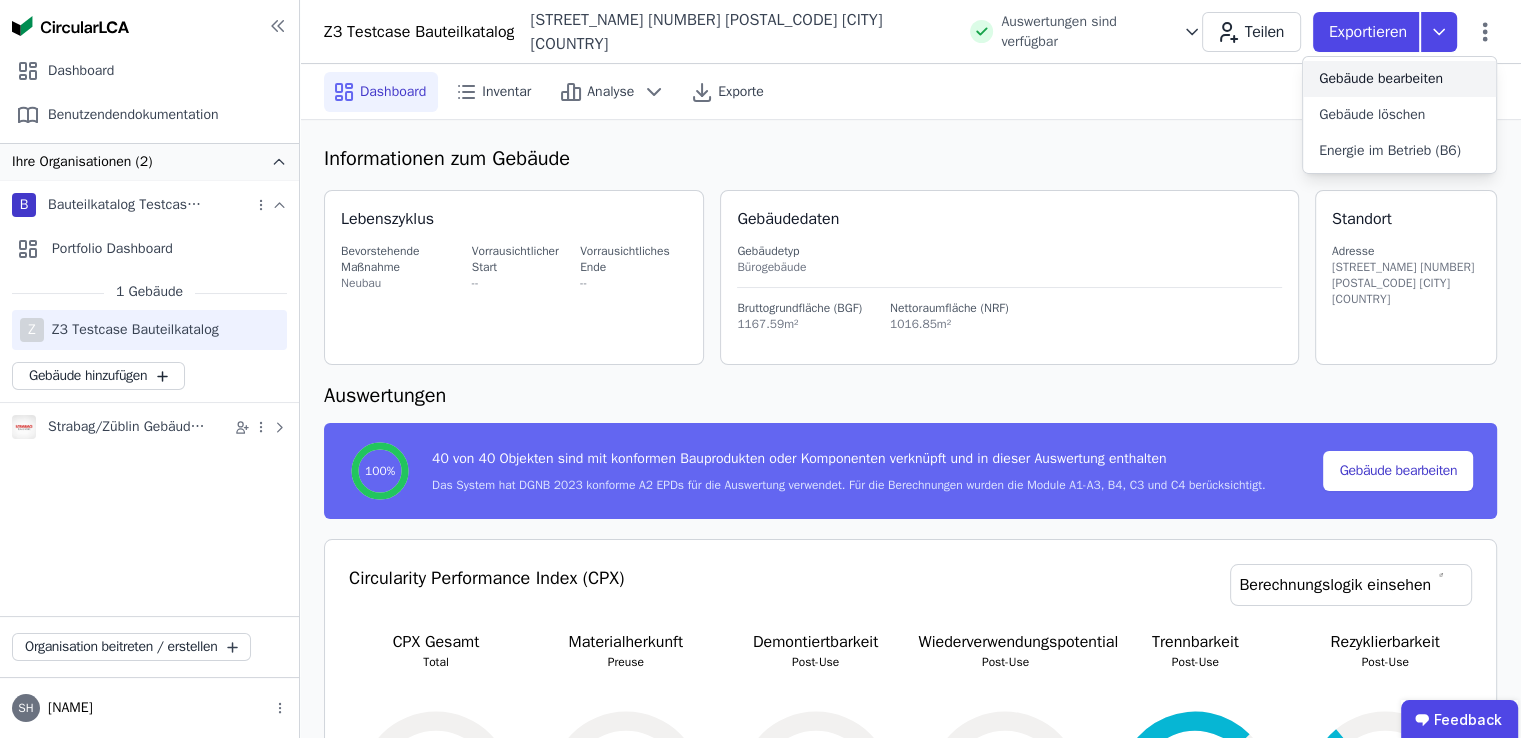 click on "Gebäude bearbeiten" at bounding box center (1381, 79) 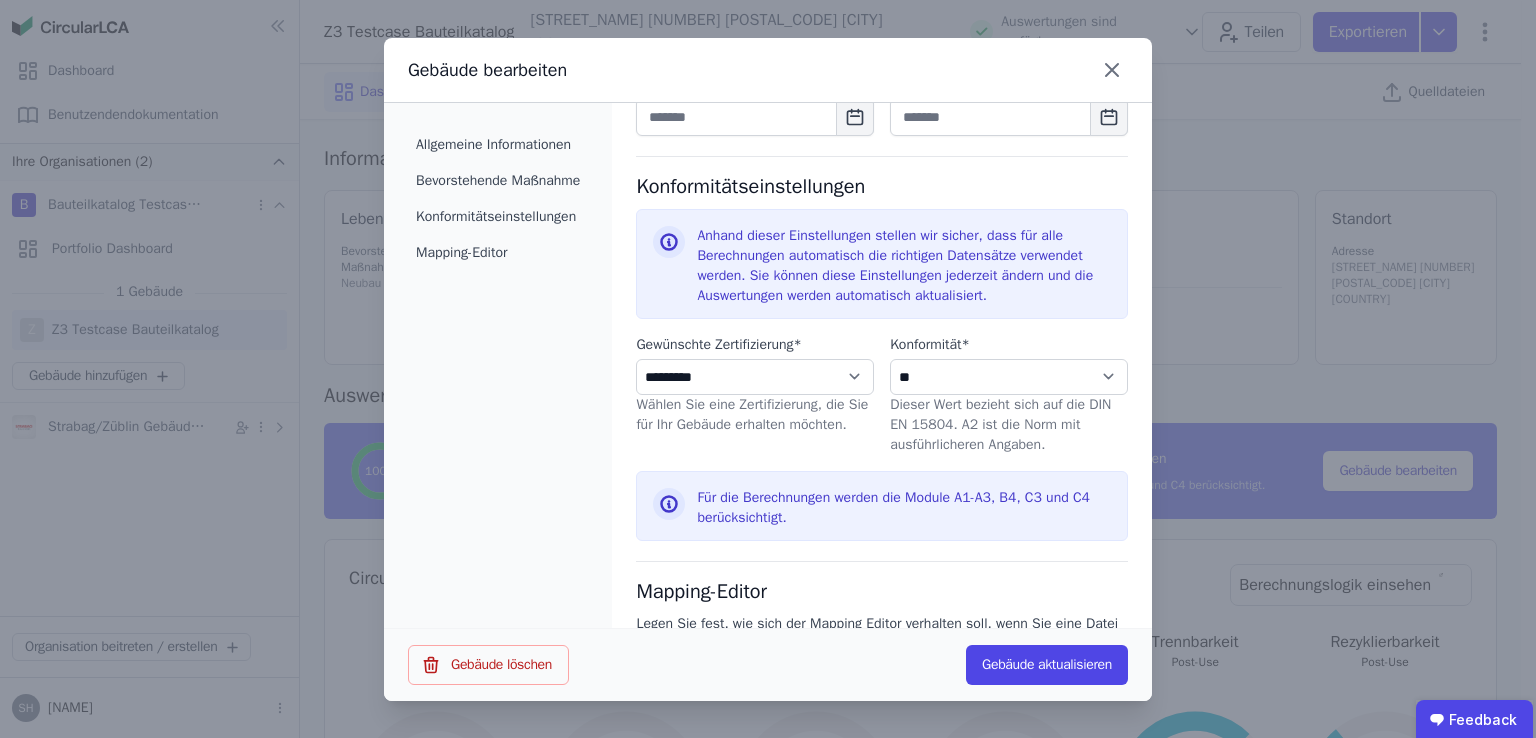 scroll, scrollTop: 900, scrollLeft: 0, axis: vertical 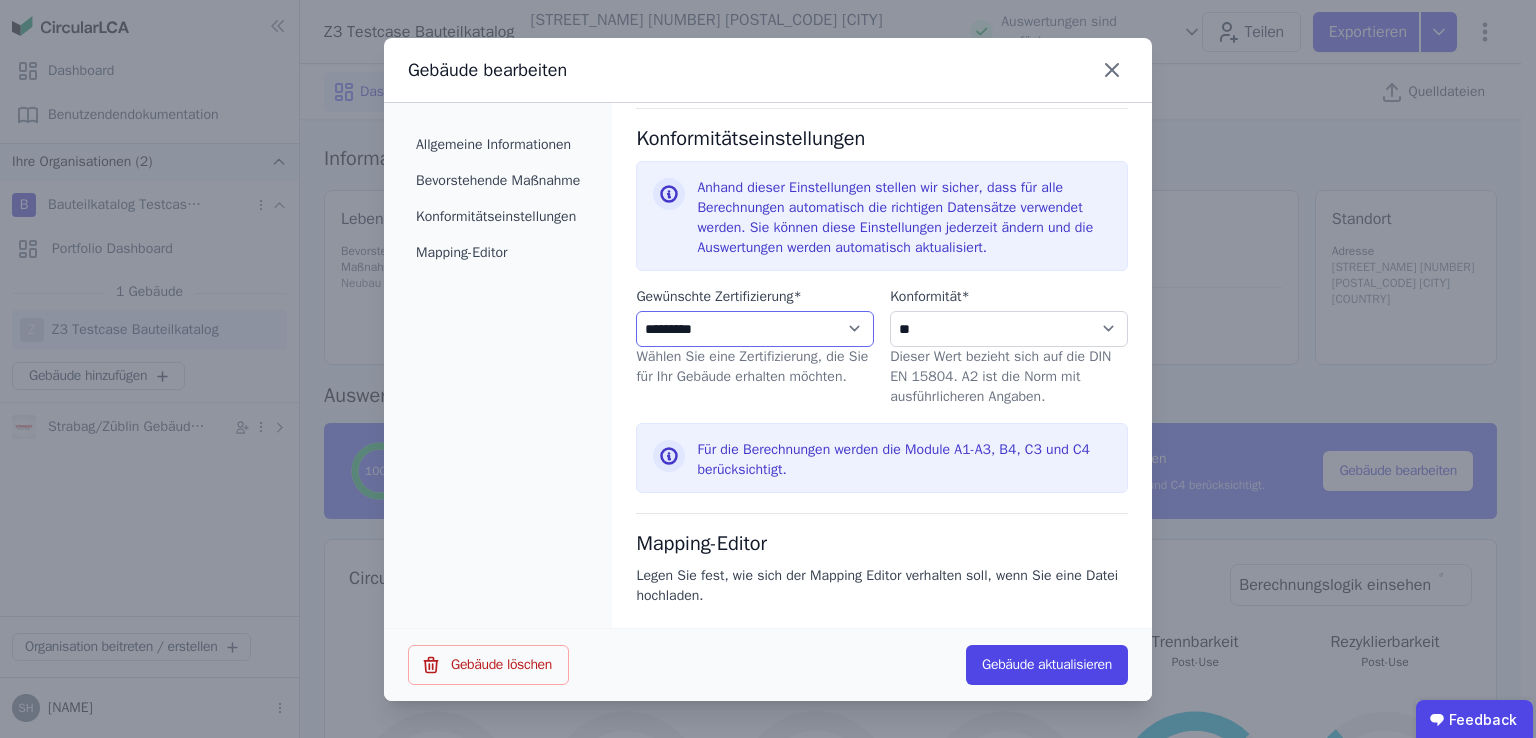 click on "**********" at bounding box center (755, 329) 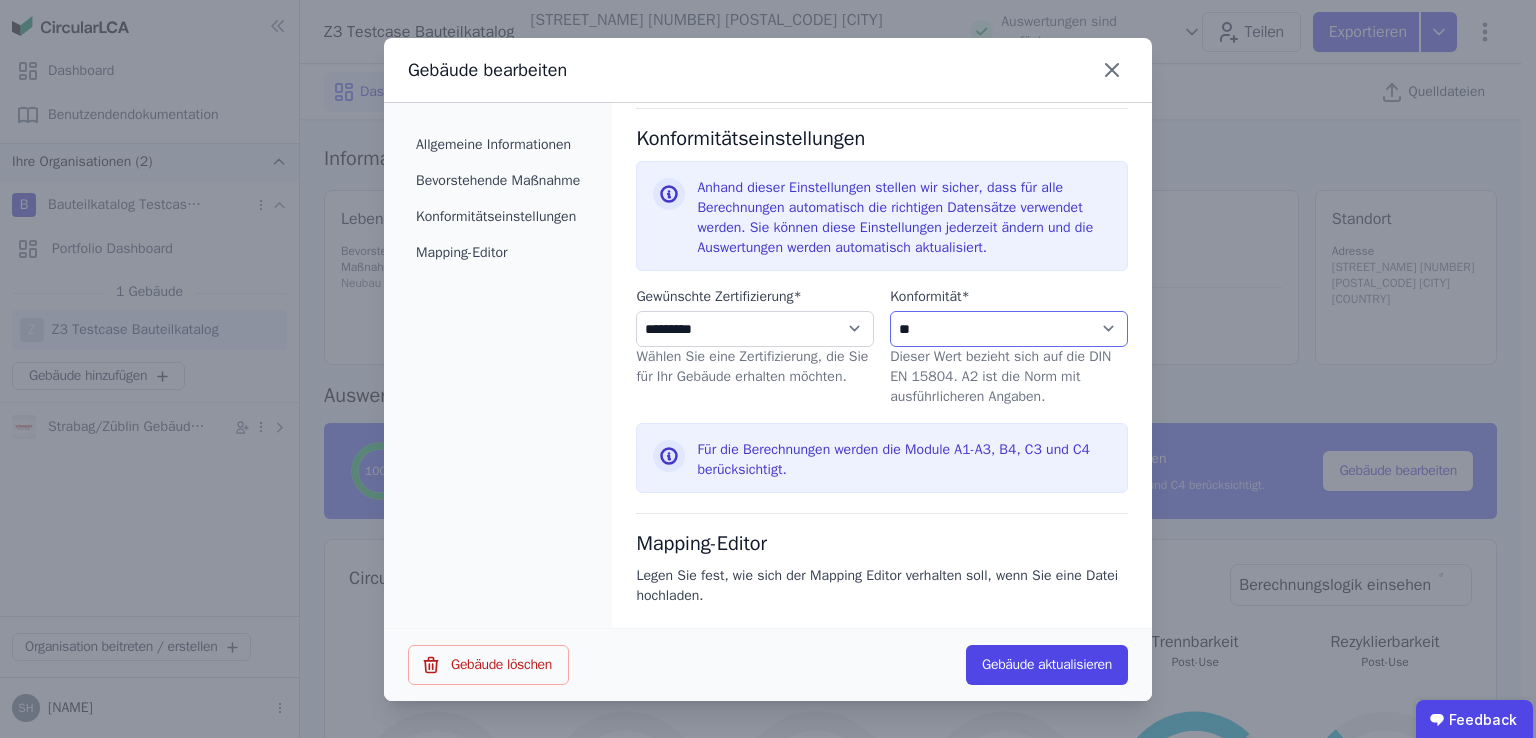 click on "**********" at bounding box center (1009, 329) 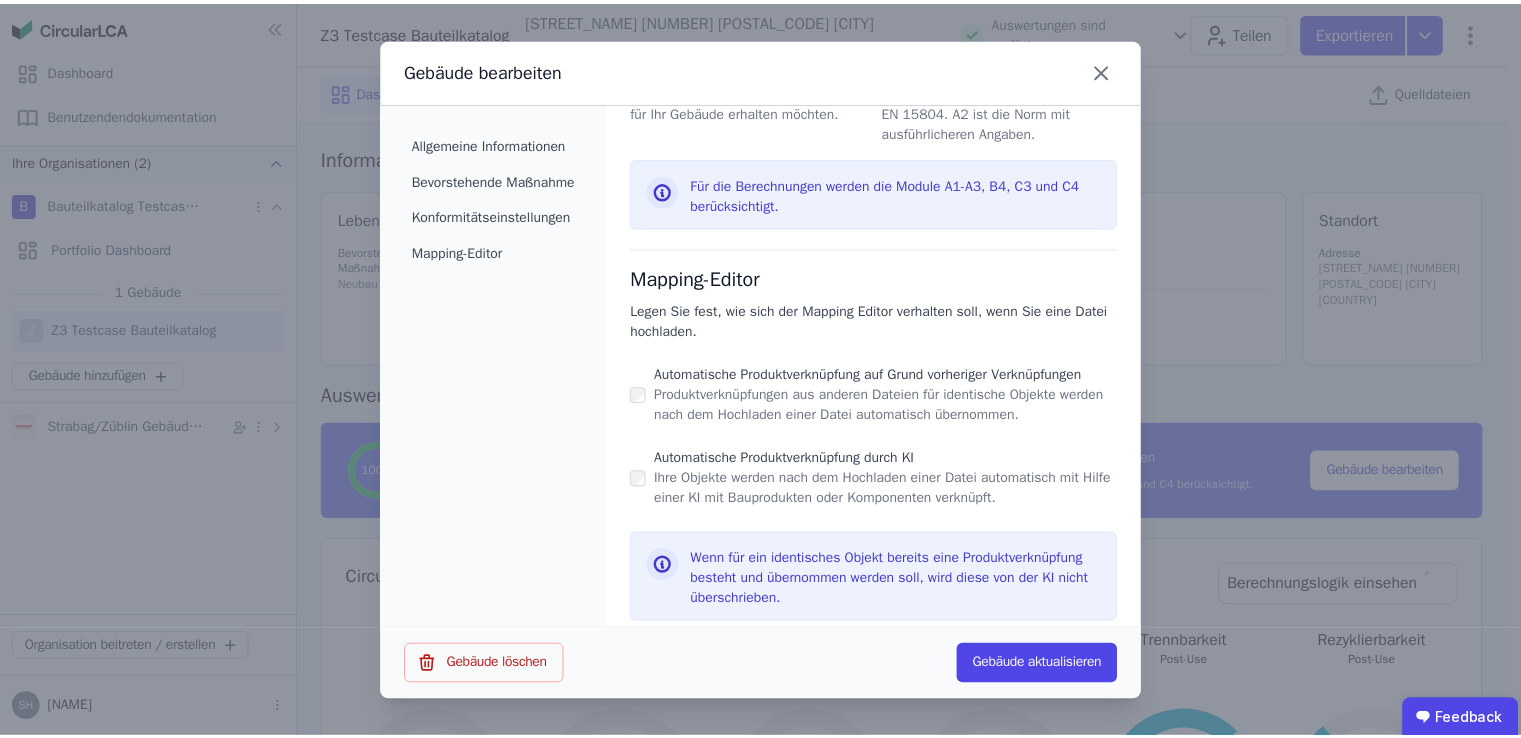 scroll, scrollTop: 1199, scrollLeft: 0, axis: vertical 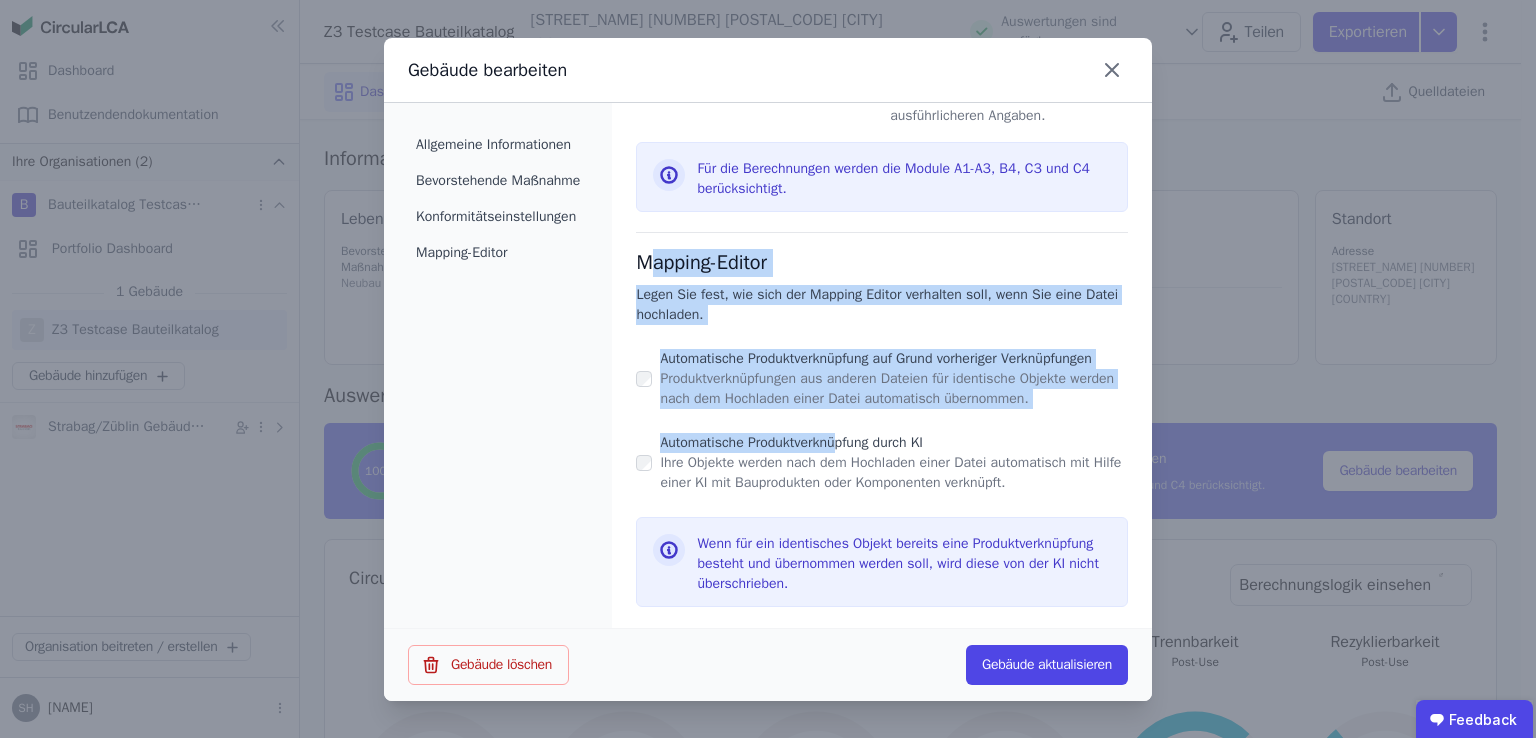 drag, startPoint x: 659, startPoint y: 241, endPoint x: 853, endPoint y: 418, distance: 262.61188 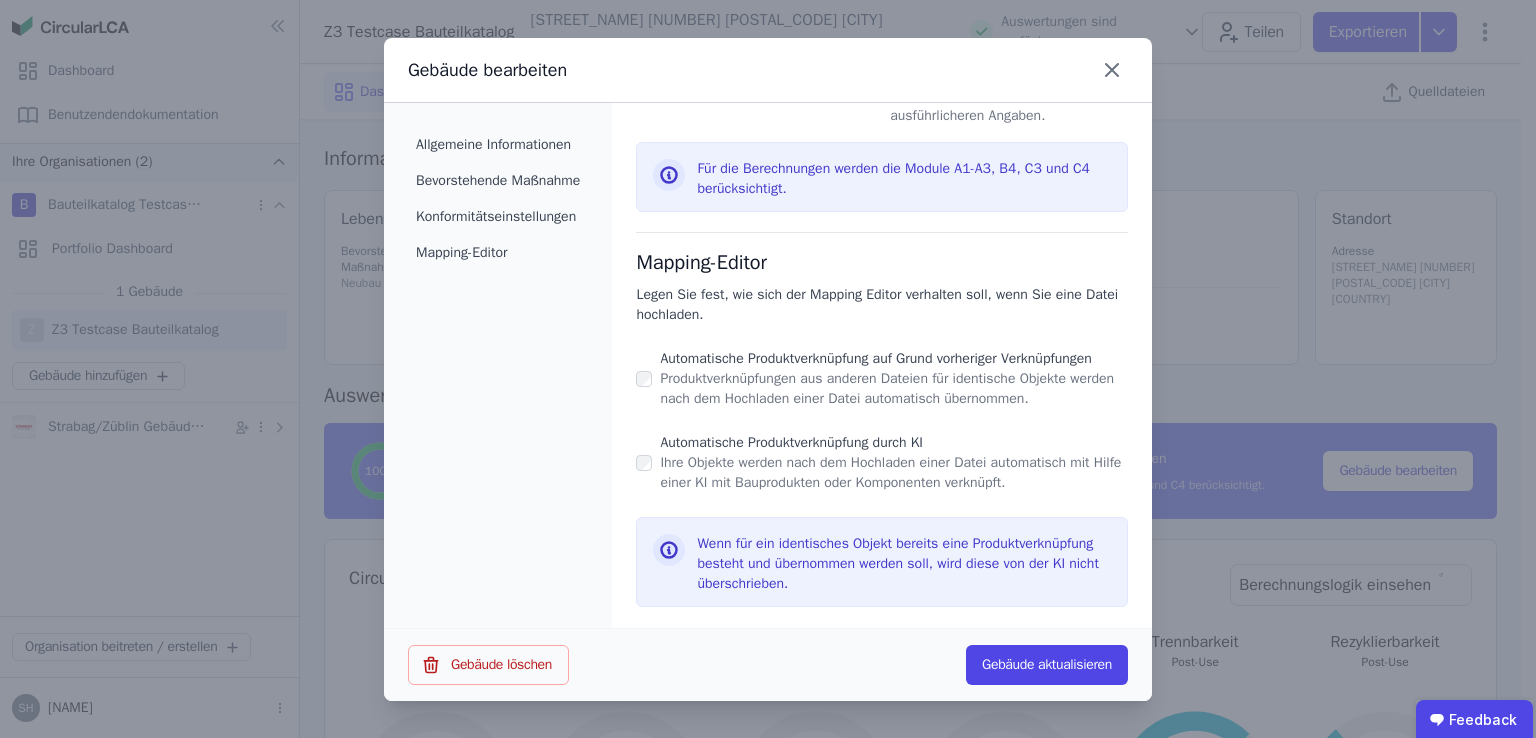 click on "Automatische Produktverknüpfung durch KI" at bounding box center (894, 443) 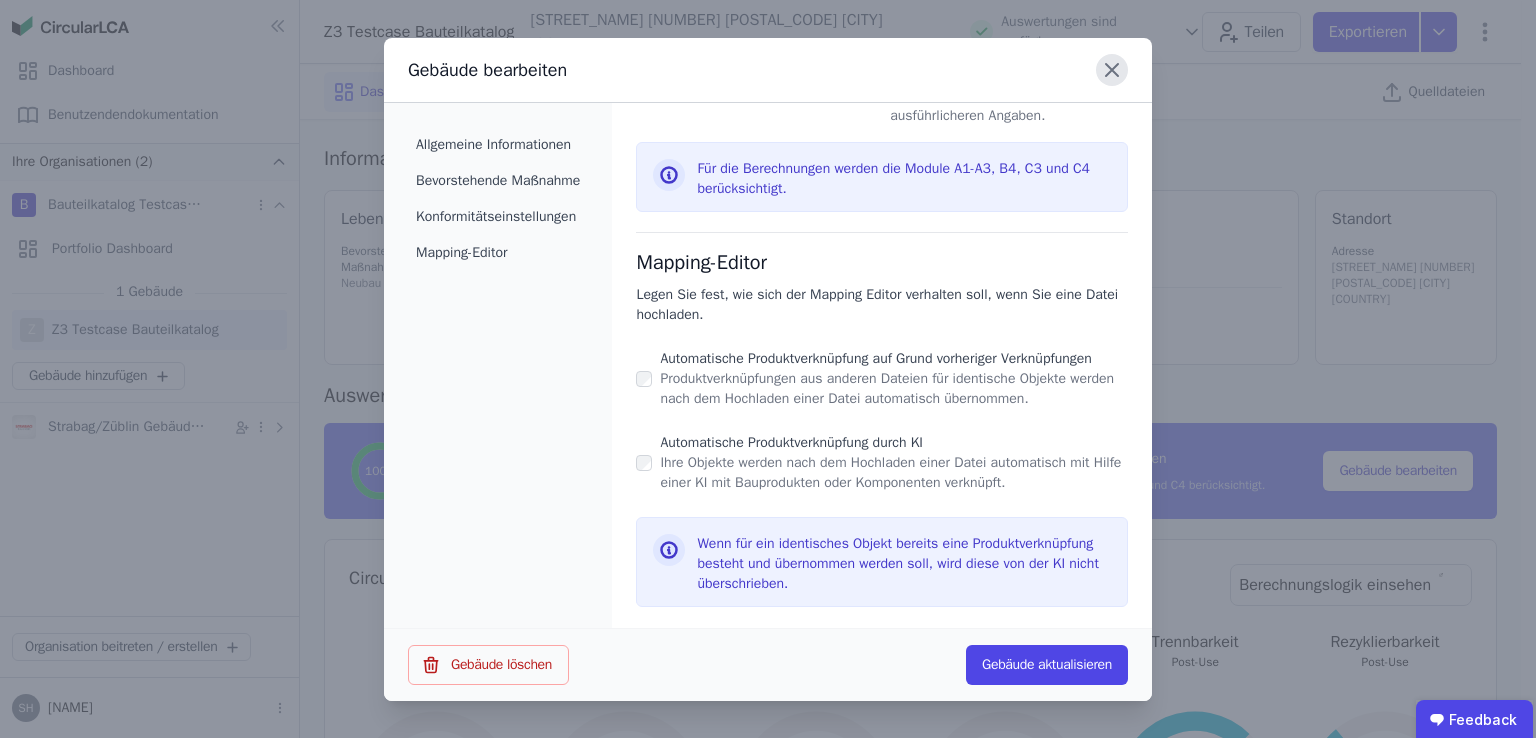 click 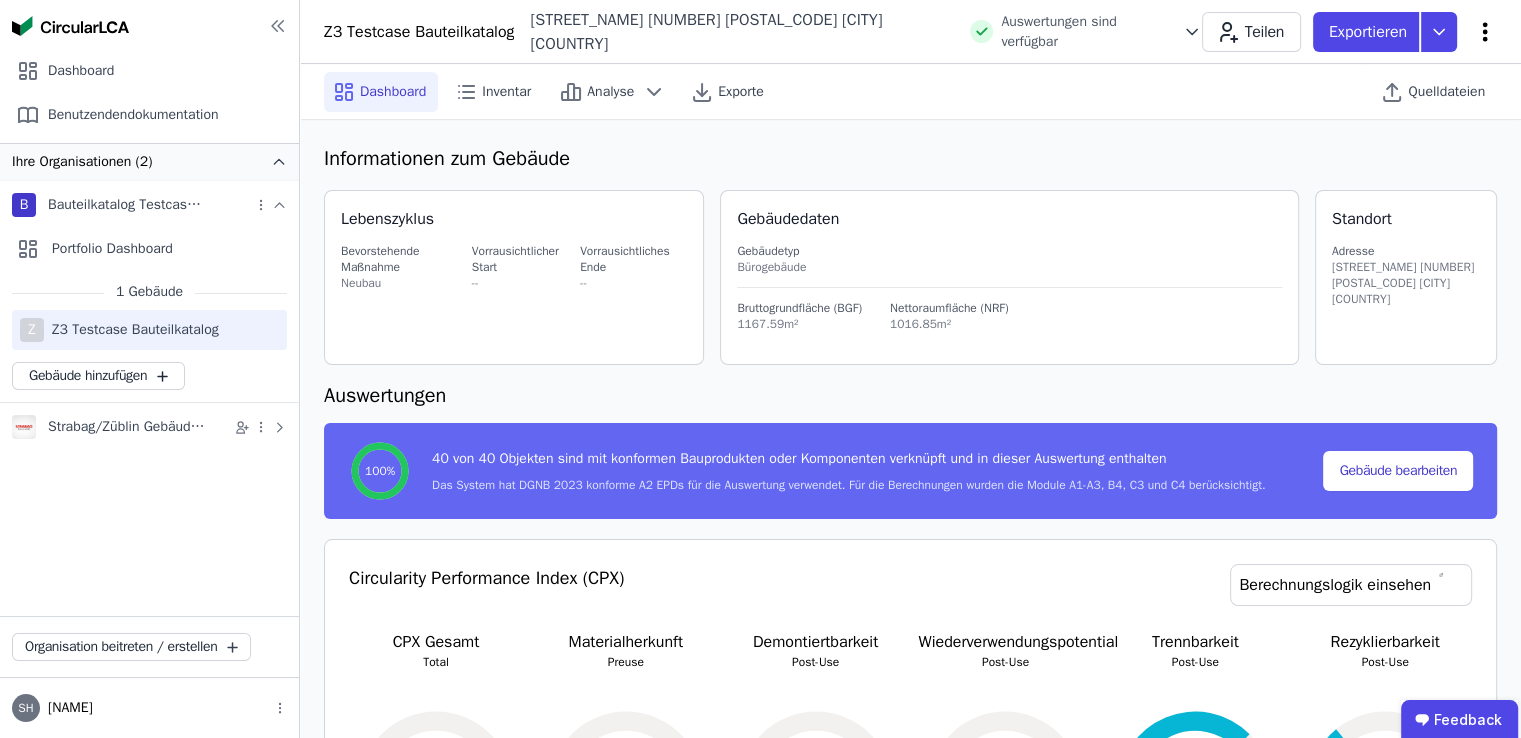 click 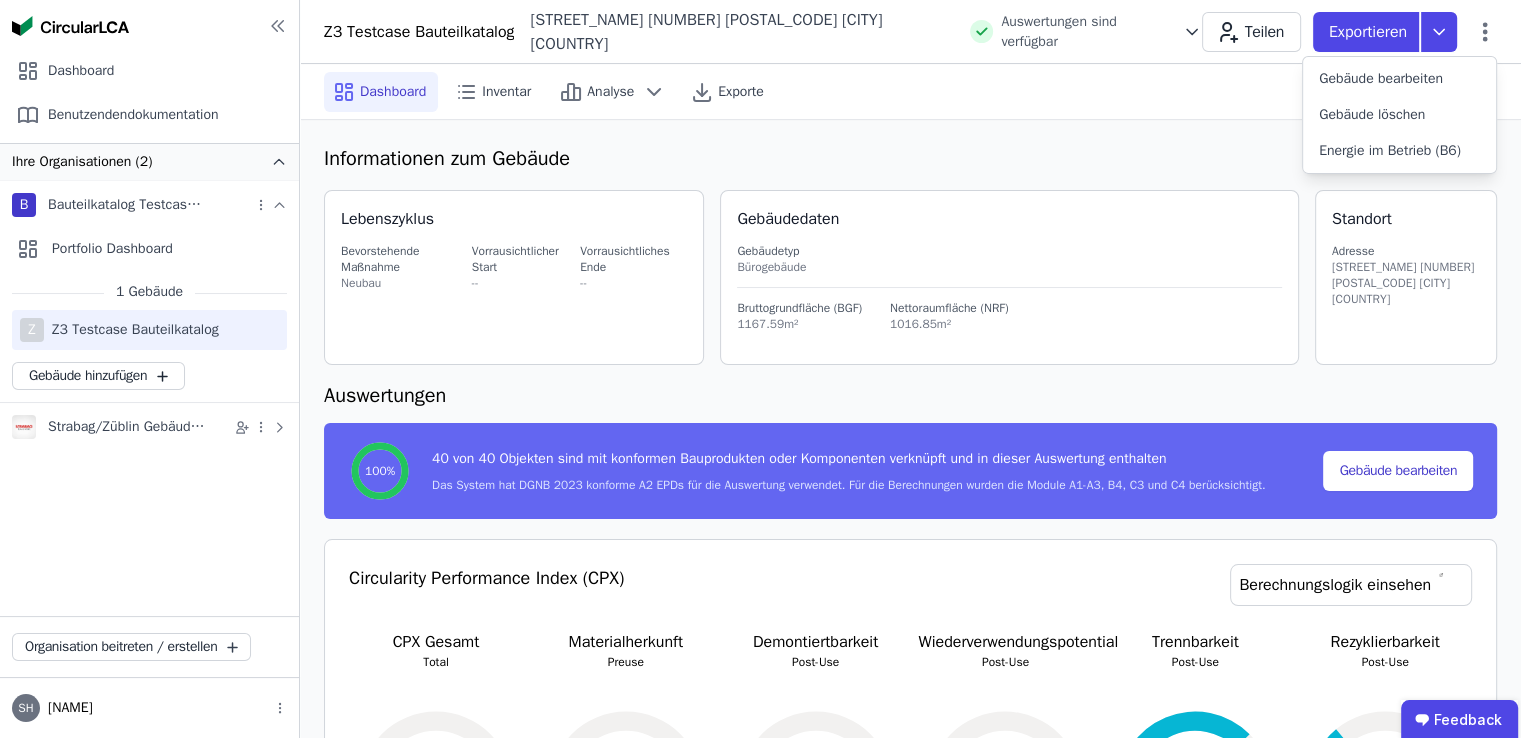 click on "Informationen zum Gebäude Lebenszyklus Bevorstehende Maßnahme Neubau Vorrausichtlicher Start -- Vorrausichtliches Ende -- Gebäudedaten Gebäudetyp Bürogebäude Bruttogrundfläche (BGF) 1167.59m² Nettoraumfläche (NRF) 1016.85m² Standort Adresse [STREET_ADDRESS] [POSTAL_CODE] [CITY] [COUNTRY_CODE] Auswertungen 100% 40 von 40 Objekten sind mit konformen Bauprodukten oder Komponenten verknüpft und in dieser Auswertung enthalten Das System hat DGNB 2023 konforme A2 EPDs für die Auswertung verwendet. Für die Berechnungen wurden die Module A1-A3, B4, C3 und C4 berücksichtigt. Gebäude bearbeiten Circularity Performance Index (CPX) Berechnungslogik einsehen CPX Gesamt Total 10 10 Materialherkunft Preuse 0 0 Demontiertbarkeit Post-Use 0 0 Wiederverwendungspotential Post-Use 1 1 Trennbarkeit Post-Use 75 75 Rezyklierbarkeit Post-Use 28 28 Gesamt Emissionen (GWP) Gesamt 5.04 kg CO2e / m²a Graue Emissionen 5.04 kg CO2e / m²a 0 1 2 3 4 A1-A3 C3 C4 D 0 0.5 1 1.5 2 2.5 3 3.5 4 4.5 A1-A3 C3 C4 D Keine Auswertung verfügbar   *******" at bounding box center [910, 1803] 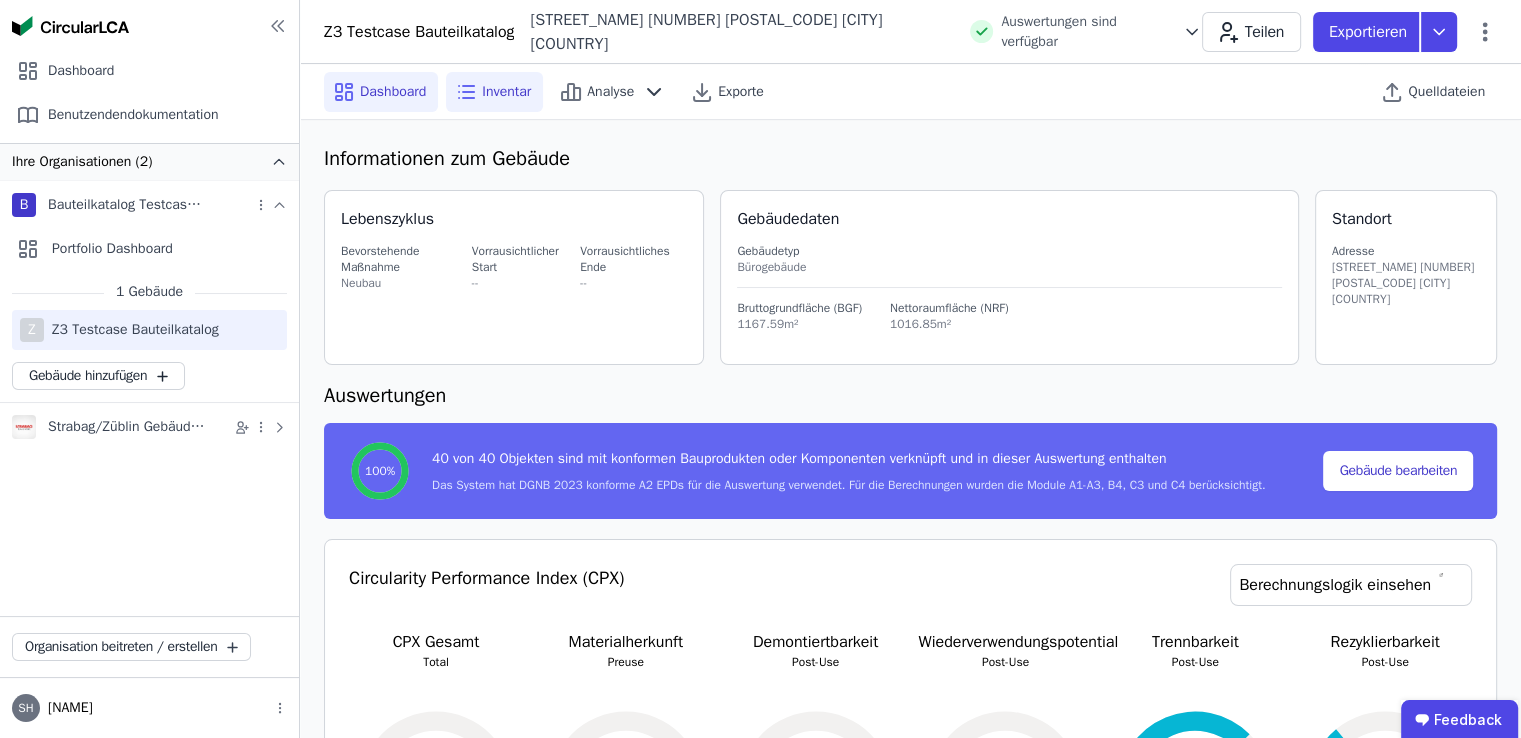 click on "Inventar" at bounding box center [506, 92] 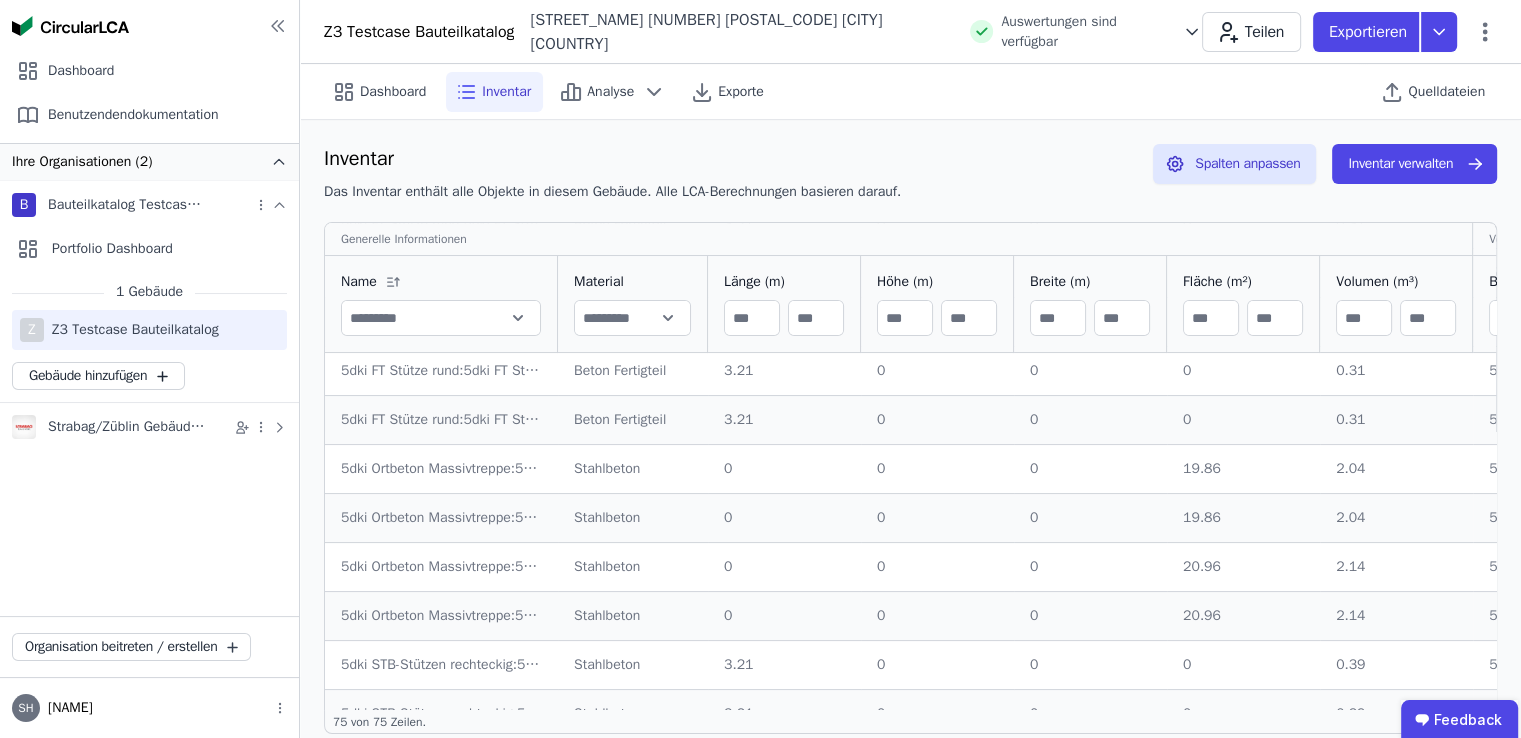 scroll, scrollTop: 0, scrollLeft: 0, axis: both 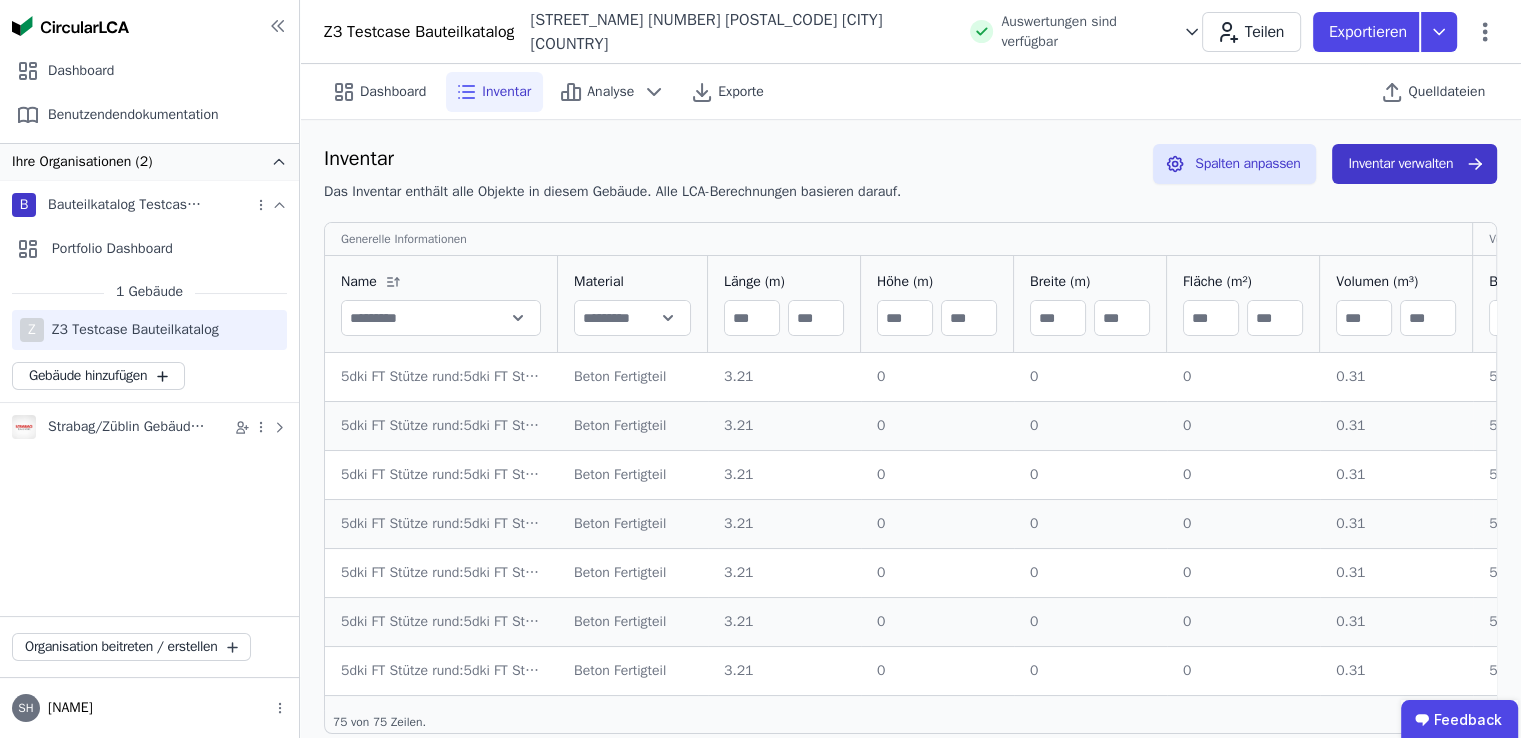 click on "Inventar verwalten" at bounding box center (1414, 164) 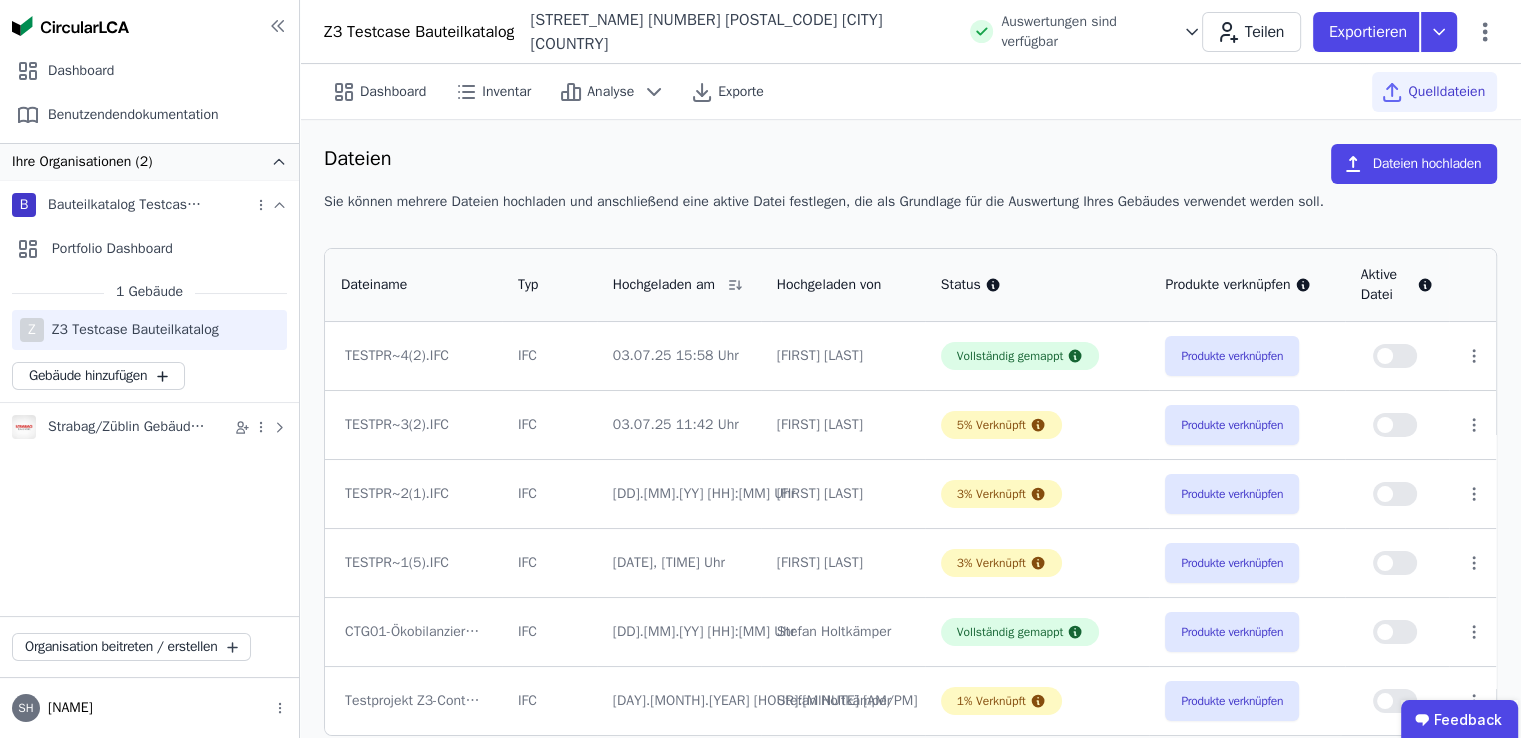 scroll, scrollTop: 0, scrollLeft: 0, axis: both 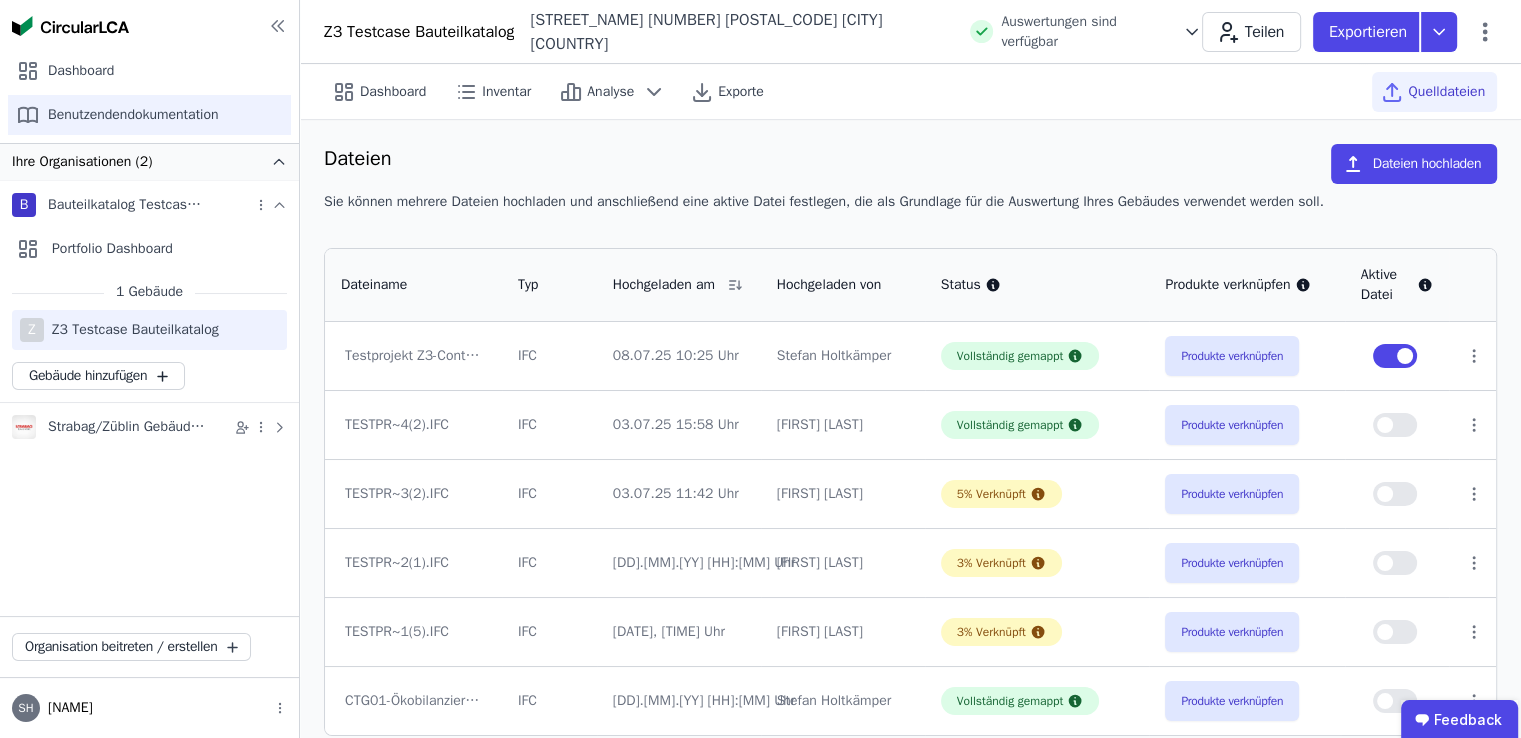 click on "Benutzendendokumentation" at bounding box center [149, 115] 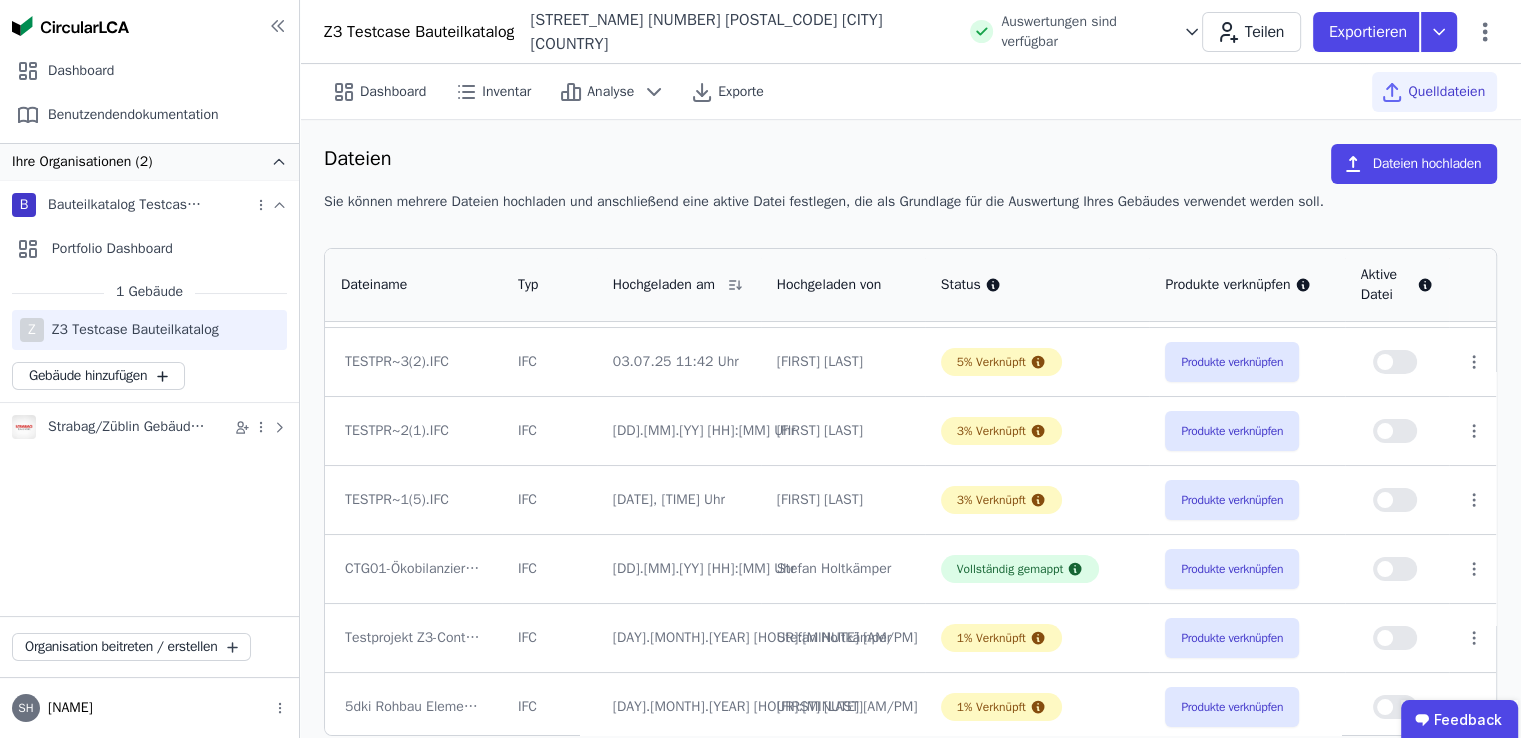 scroll, scrollTop: 136, scrollLeft: 0, axis: vertical 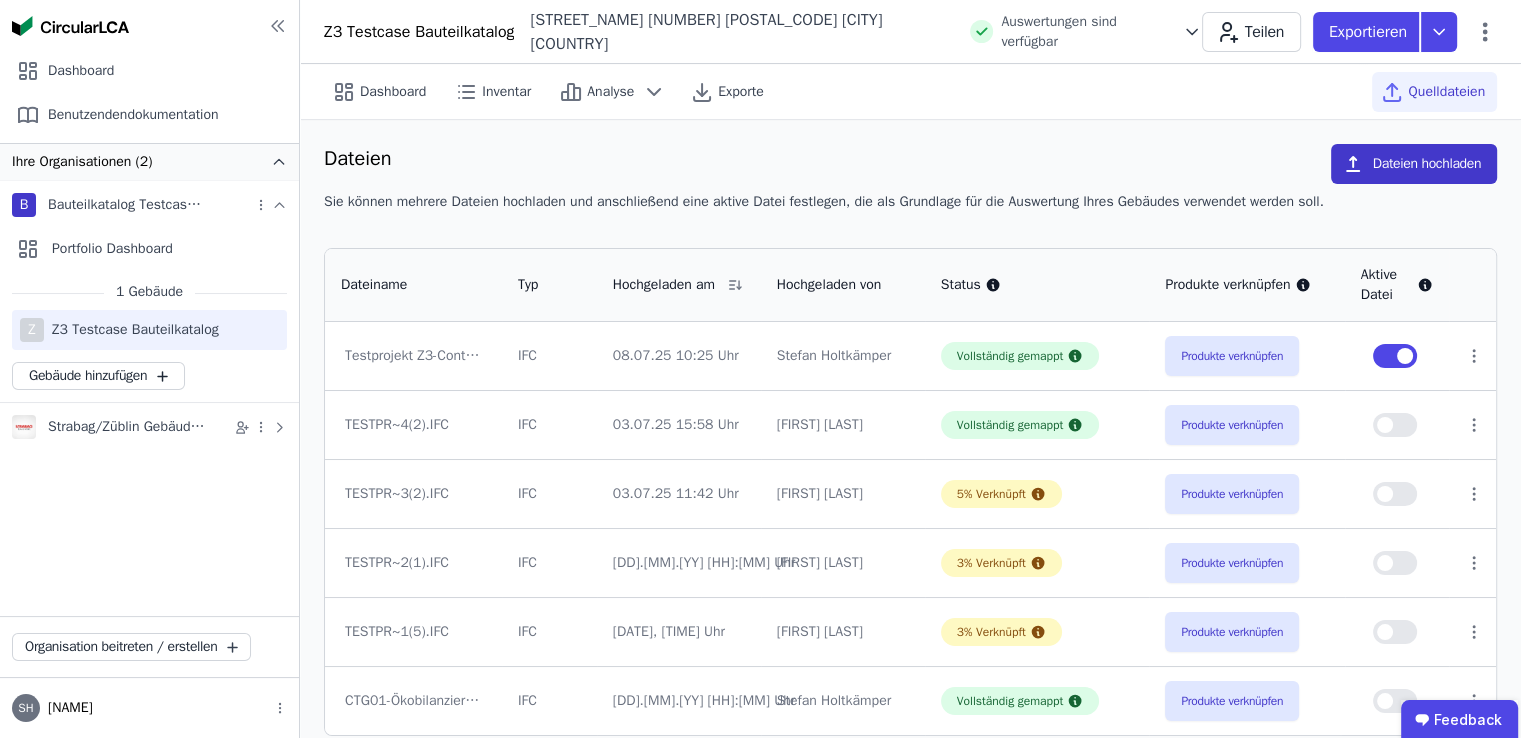 click on "Dateien hochladen" at bounding box center (1414, 164) 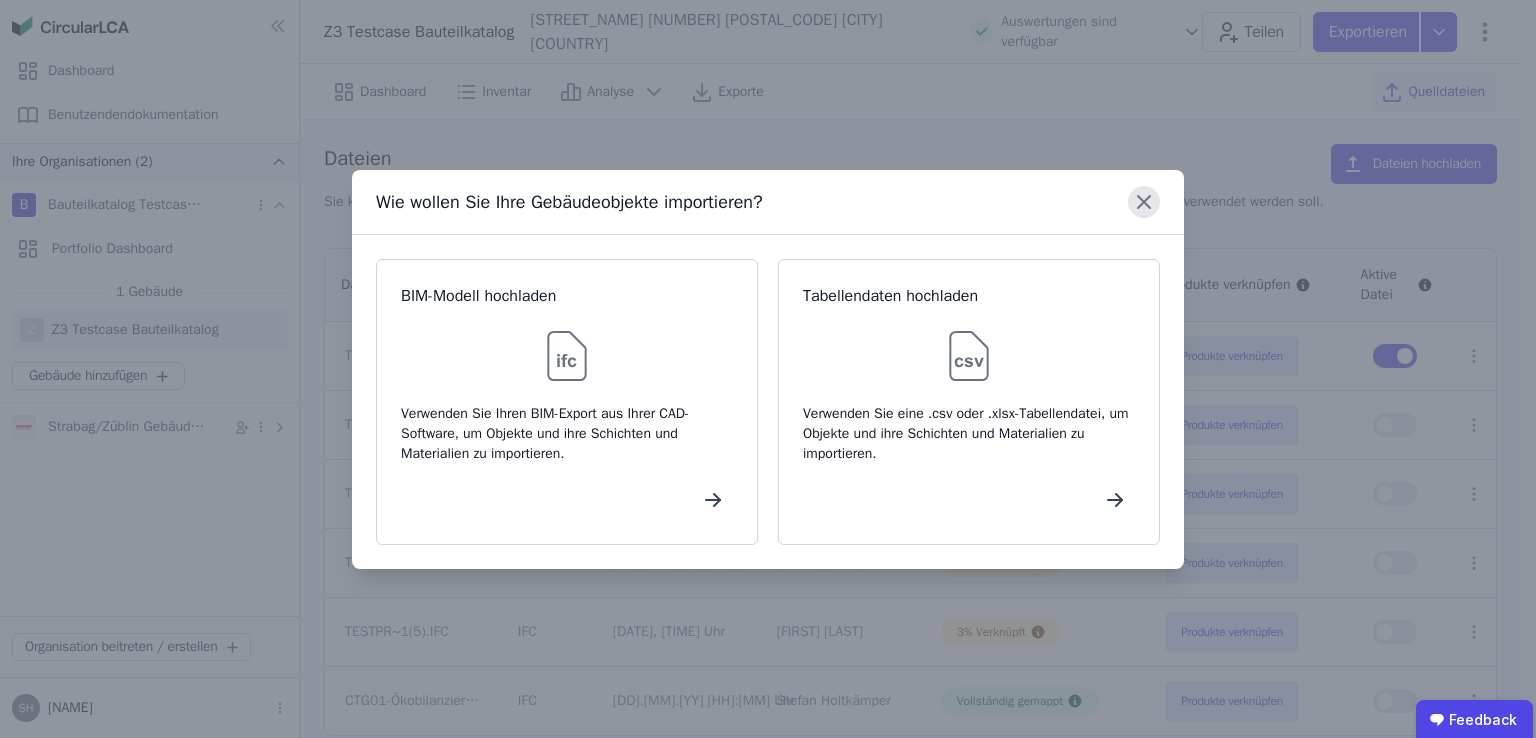 click 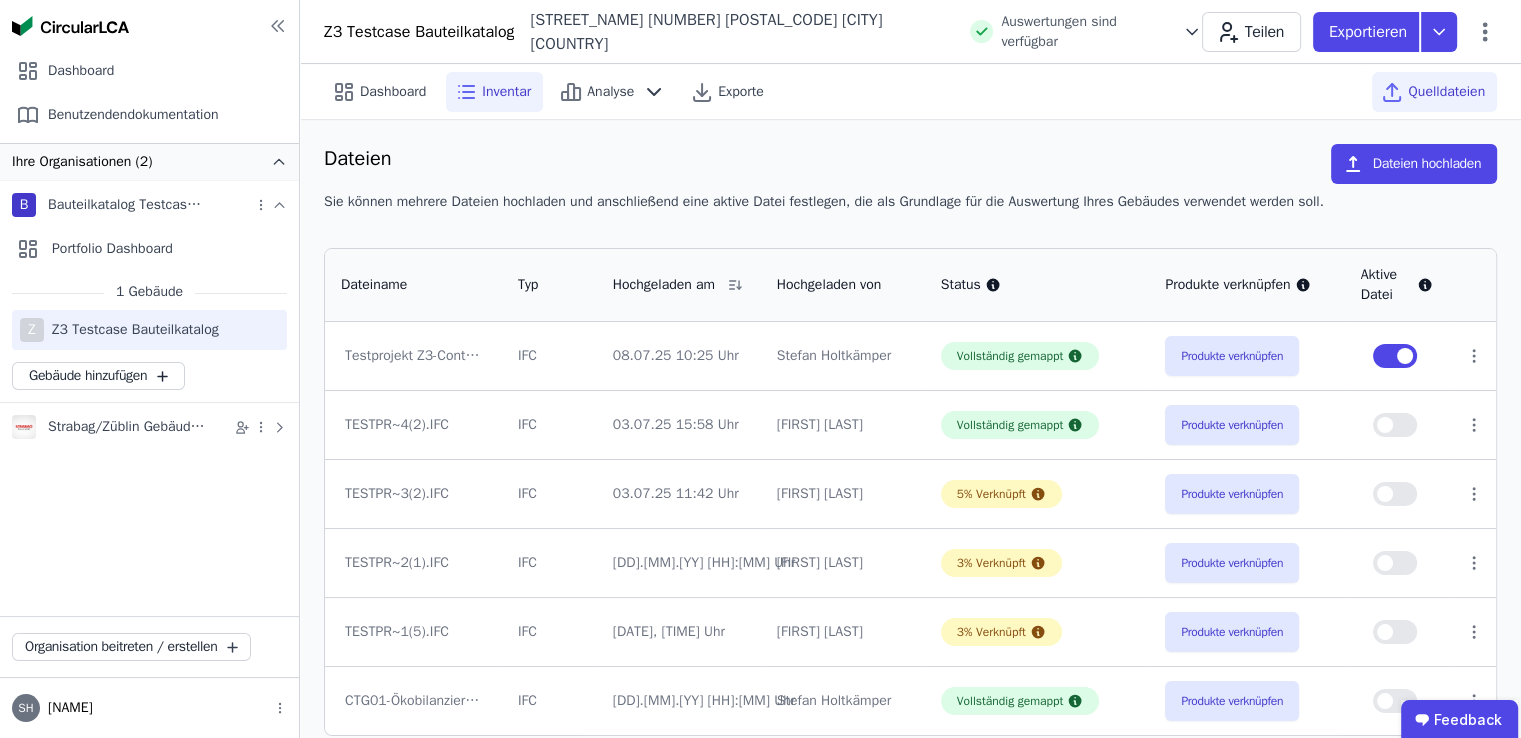 click on "Inventar" at bounding box center [494, 92] 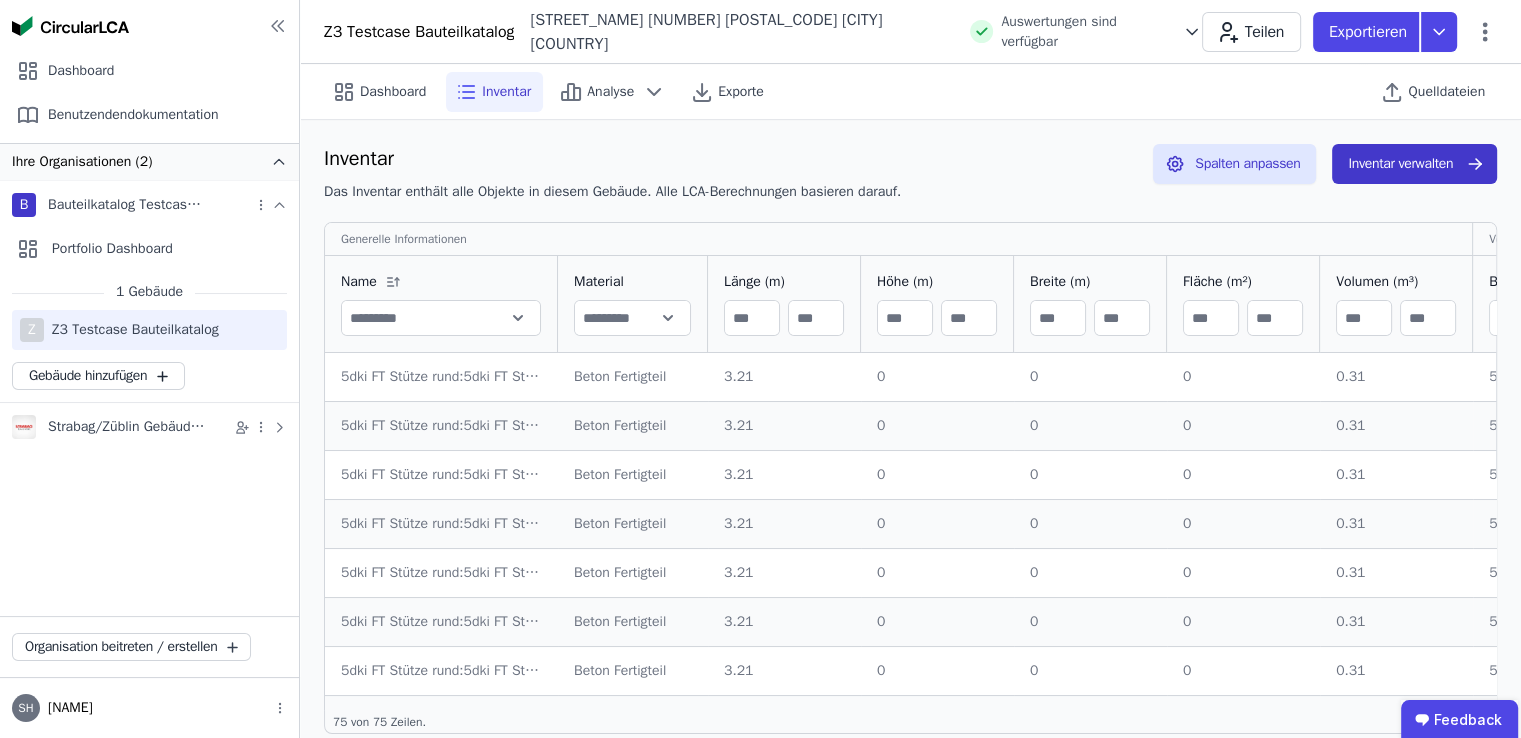 click on "Inventar verwalten" at bounding box center [1414, 164] 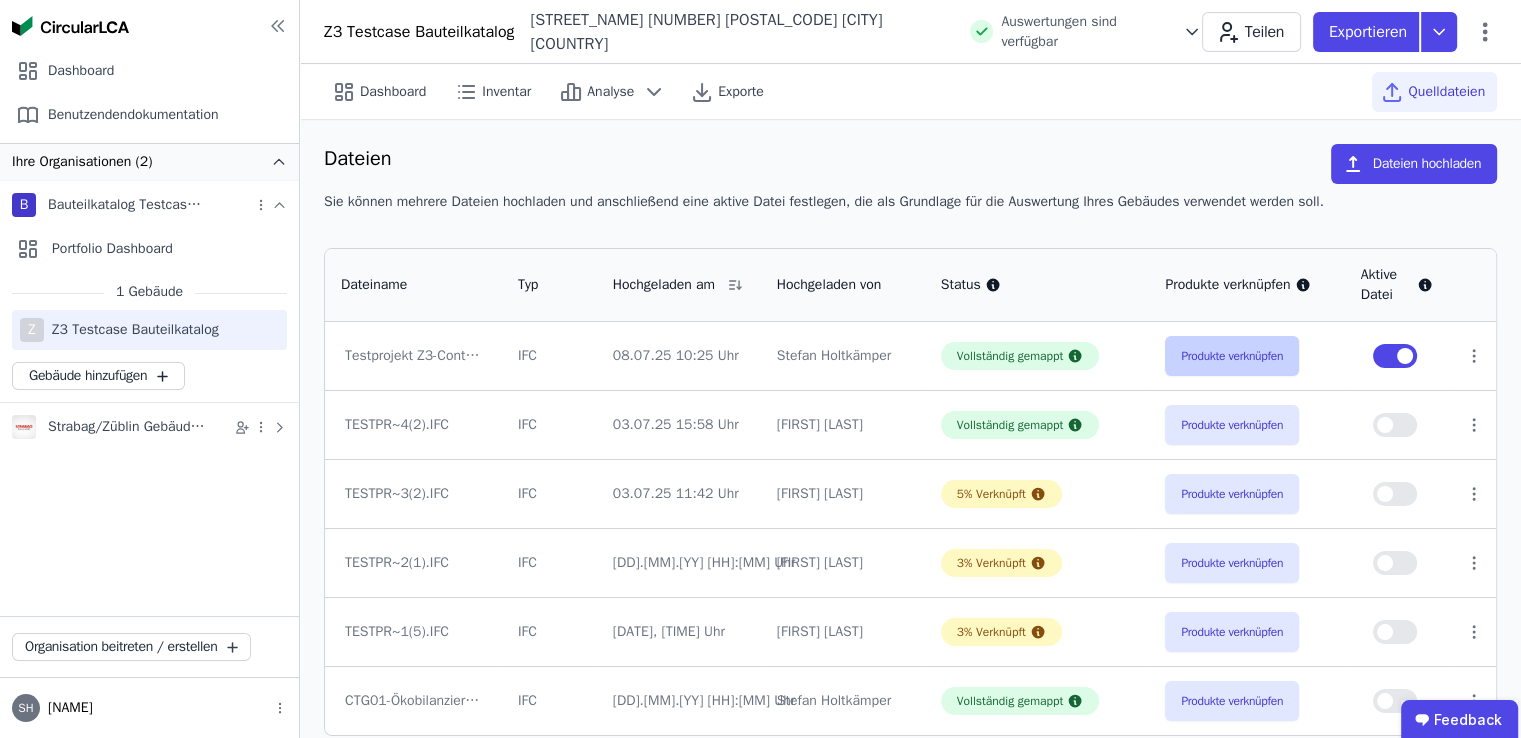 click on "Produkte verknüpfen" at bounding box center (1232, 356) 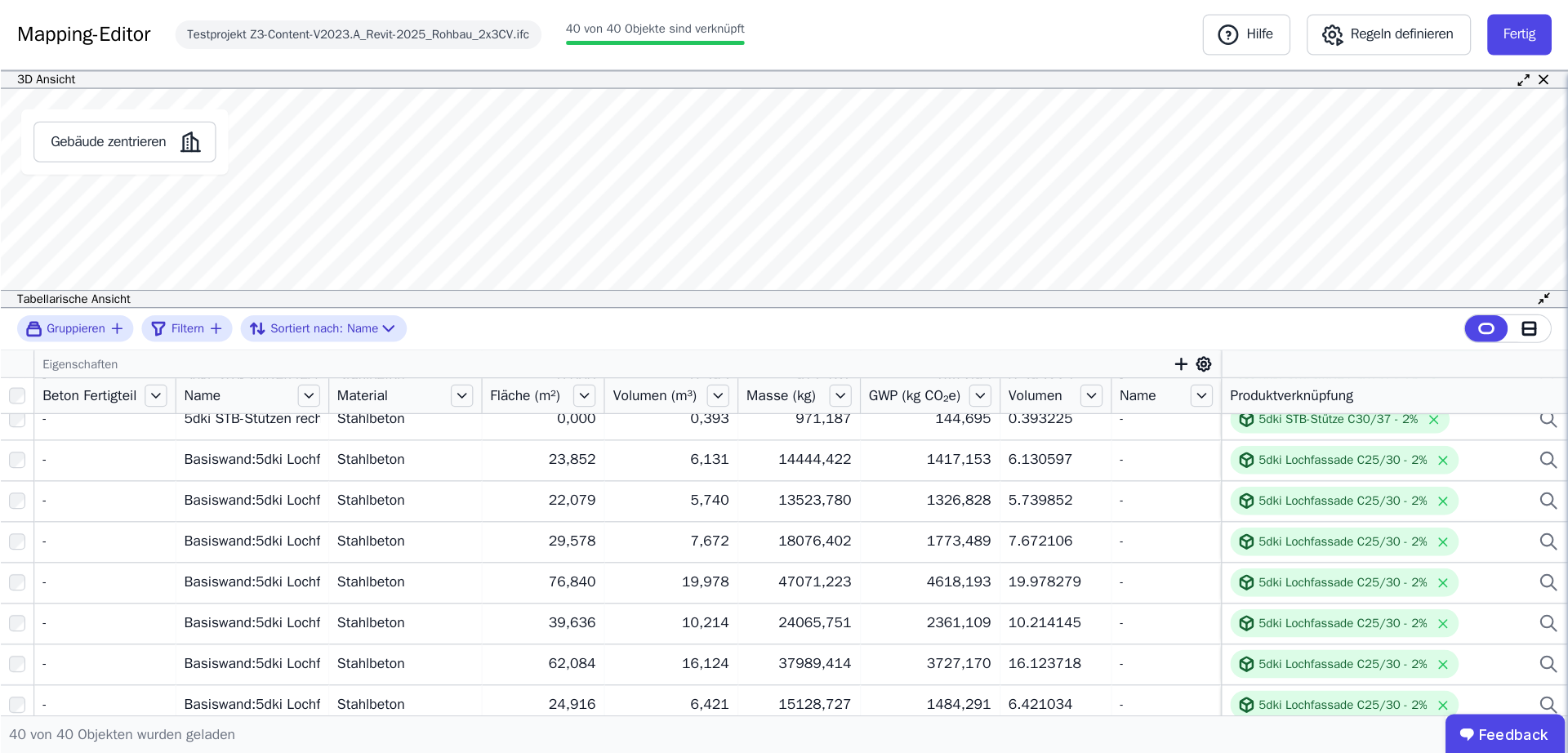 scroll, scrollTop: 0, scrollLeft: 0, axis: both 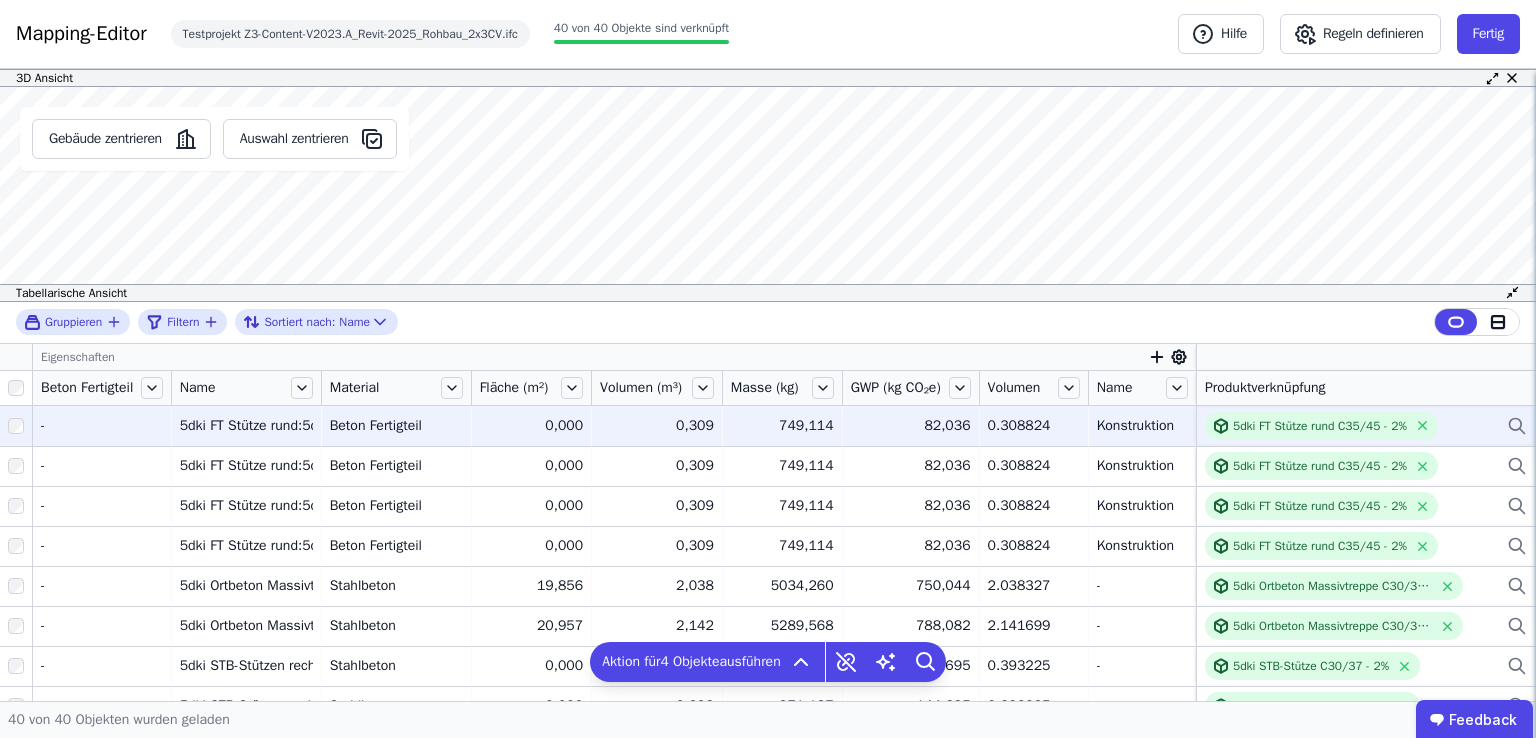 click on "Beton Fertigteil" at bounding box center [396, 426] 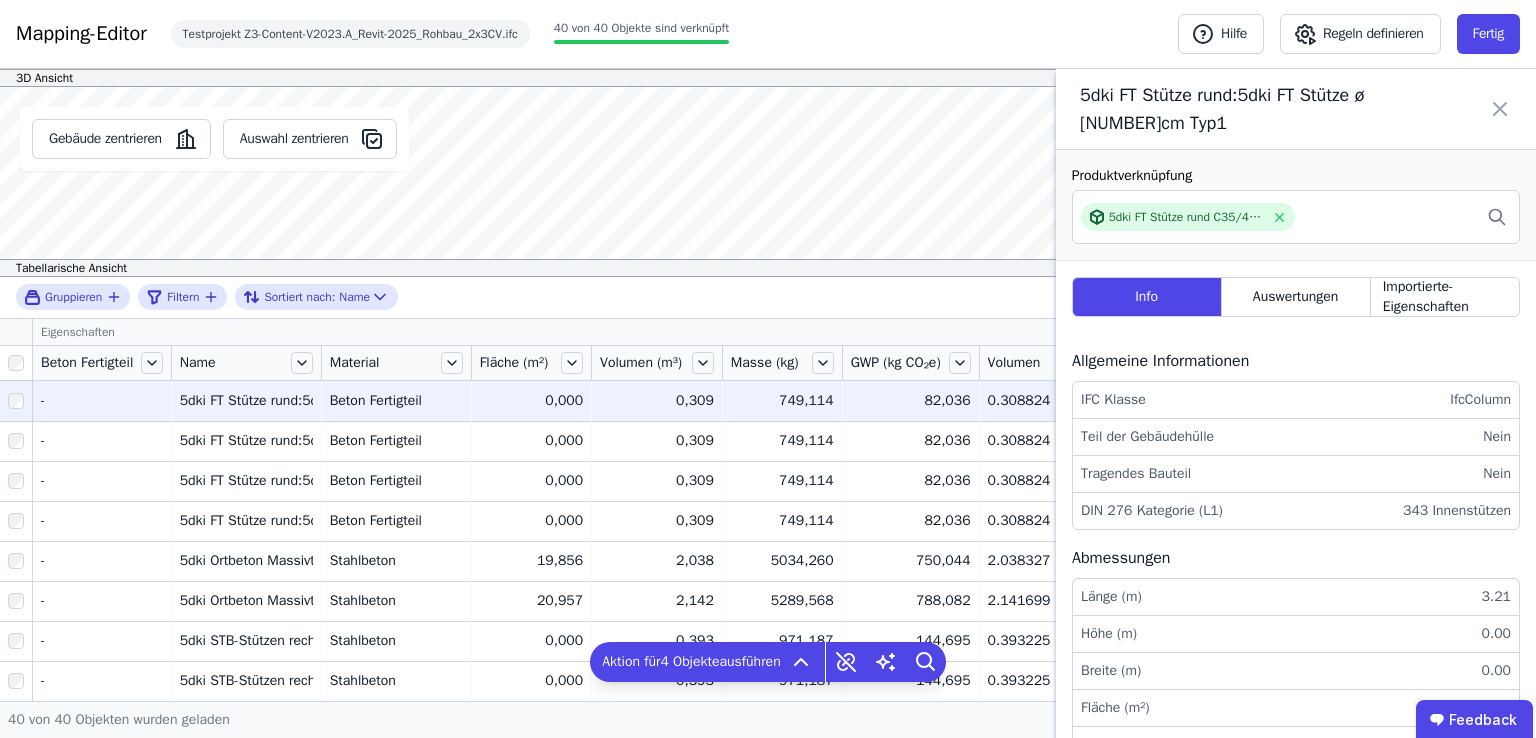 click on "3D Ansicht Gebäude zentrieren Auswahl zentrieren 5dki FT Stütze rund:5dki FT Stütze ø35cm Typ1 Es sind keine Objektdaten verfügbar Dieses Objekt wurde nicht importiert. Eine Liste der IFC-Objekte, die nicht importiert werden, finden Sie in unserem Hilfe-Artikel. Hilfe-Artikel öffnen                                                                                                                                                                                                                              Tabellarische Ansicht Gruppieren Filtern Sortiert nach:  Name Eigenschaften Beton Fertigteil Name Material Fläche (m²) Volumen (m³) Masse (kg) GWP (kg CO₂e) Volumen Name Produktverknüpfung - - 5dki FT Stütze rund:5dki FT Stütze ø35cm Typ1 5dki FT Stütze rund:5dki FT Stütze ø35cm Typ1 Beton Fertigteil Beton Fertigteil 0,000 0,000 0,309 0,309 749,114 749,114 82,036 82,036 0.308824 0.308824 Konstruktion Konstruktion 5dki FT Stütze rund C35/45 - 2% 5dki FT Stütze rund C35/45 - 2% - - 0,000 0,000 -" at bounding box center [768, 385] 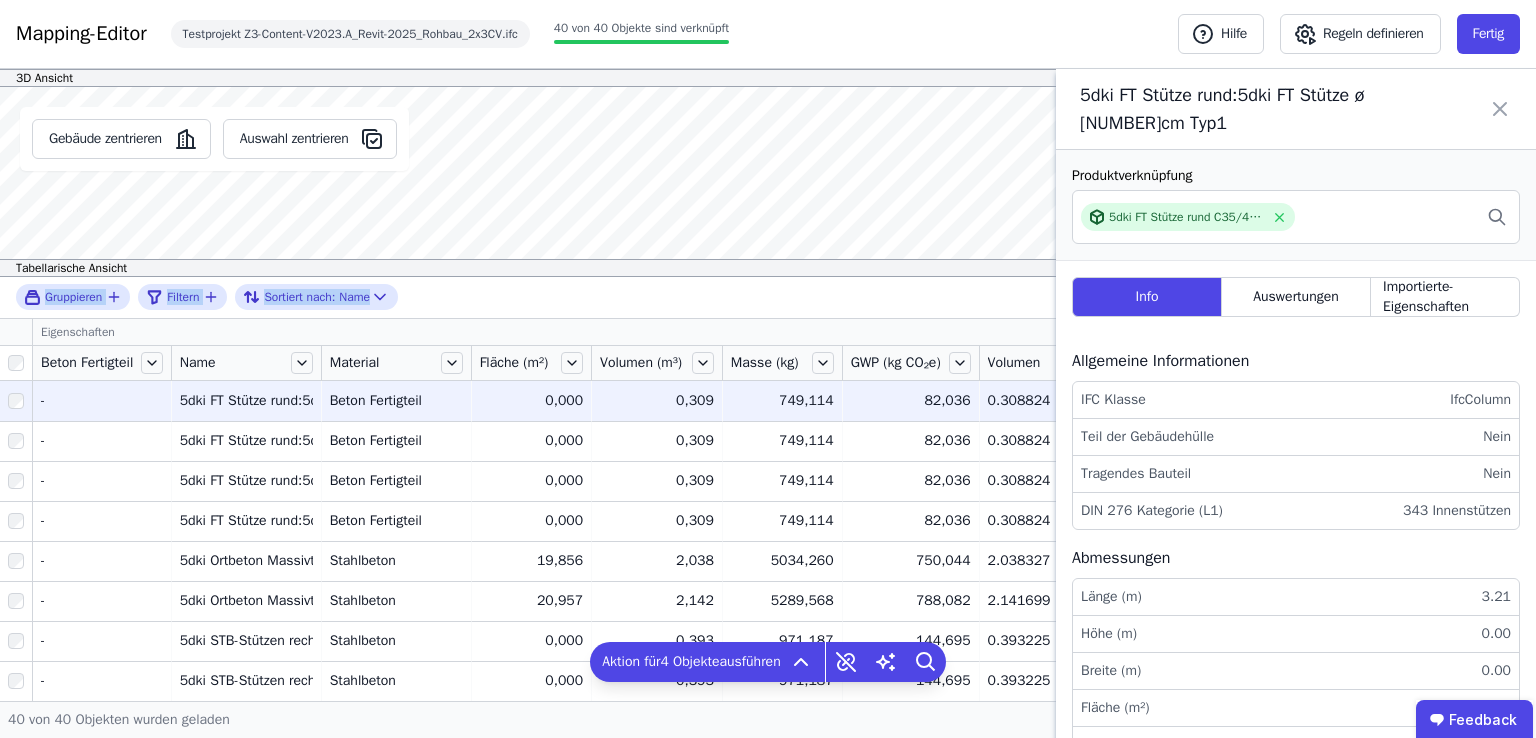 drag, startPoint x: 651, startPoint y: 264, endPoint x: 660, endPoint y: 314, distance: 50.803543 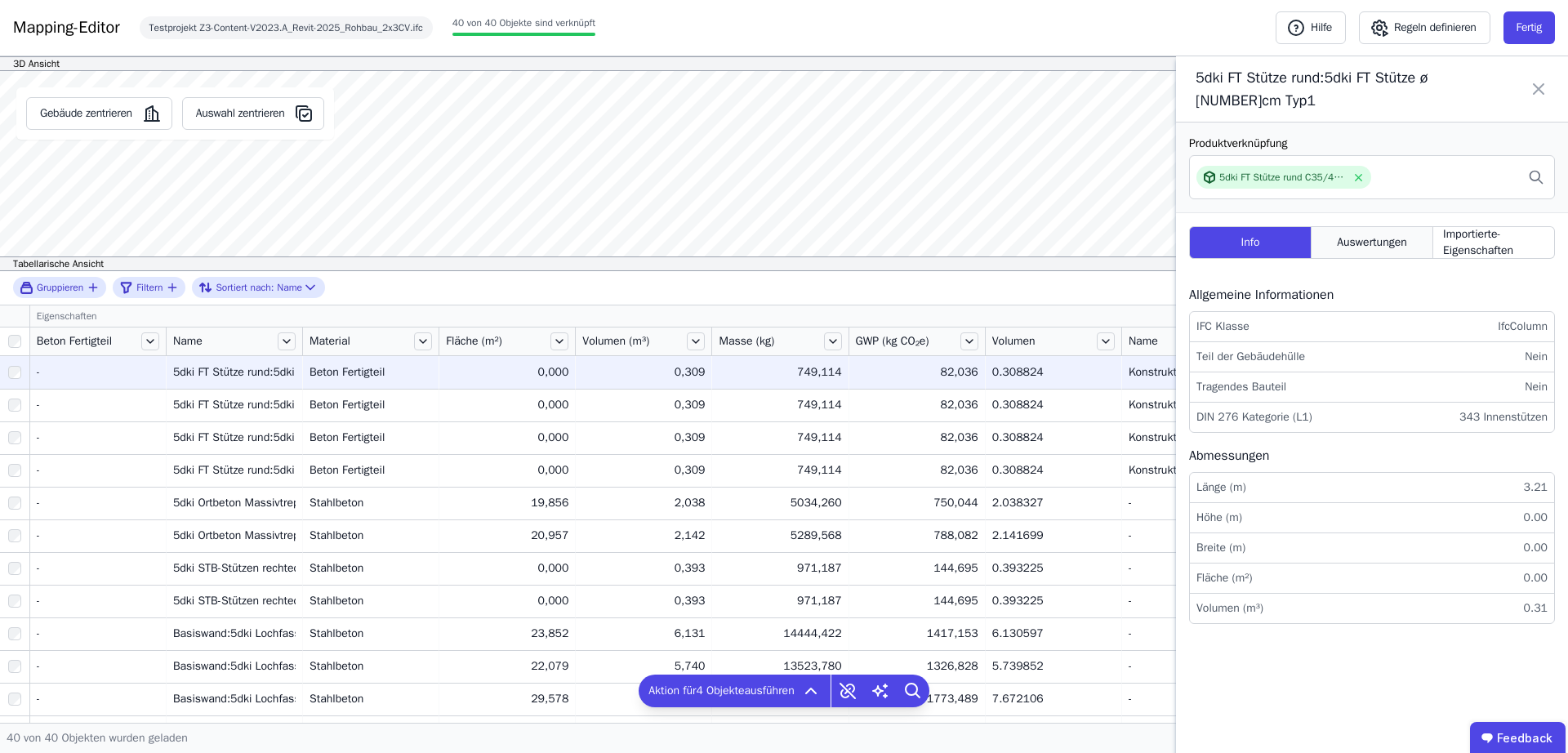 click on "Auswertungen" at bounding box center (1372, 243) 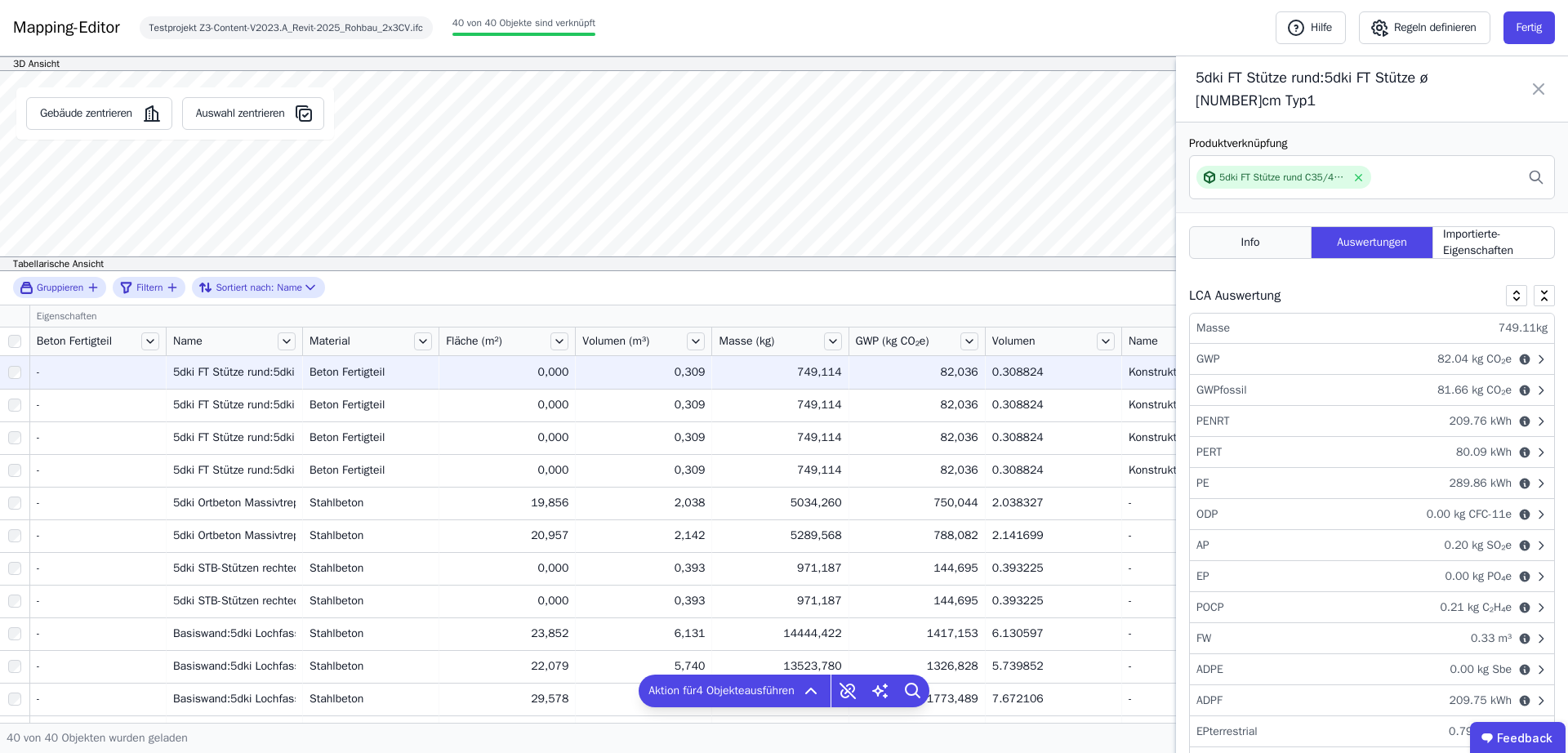 click on "Info" at bounding box center (1250, 243) 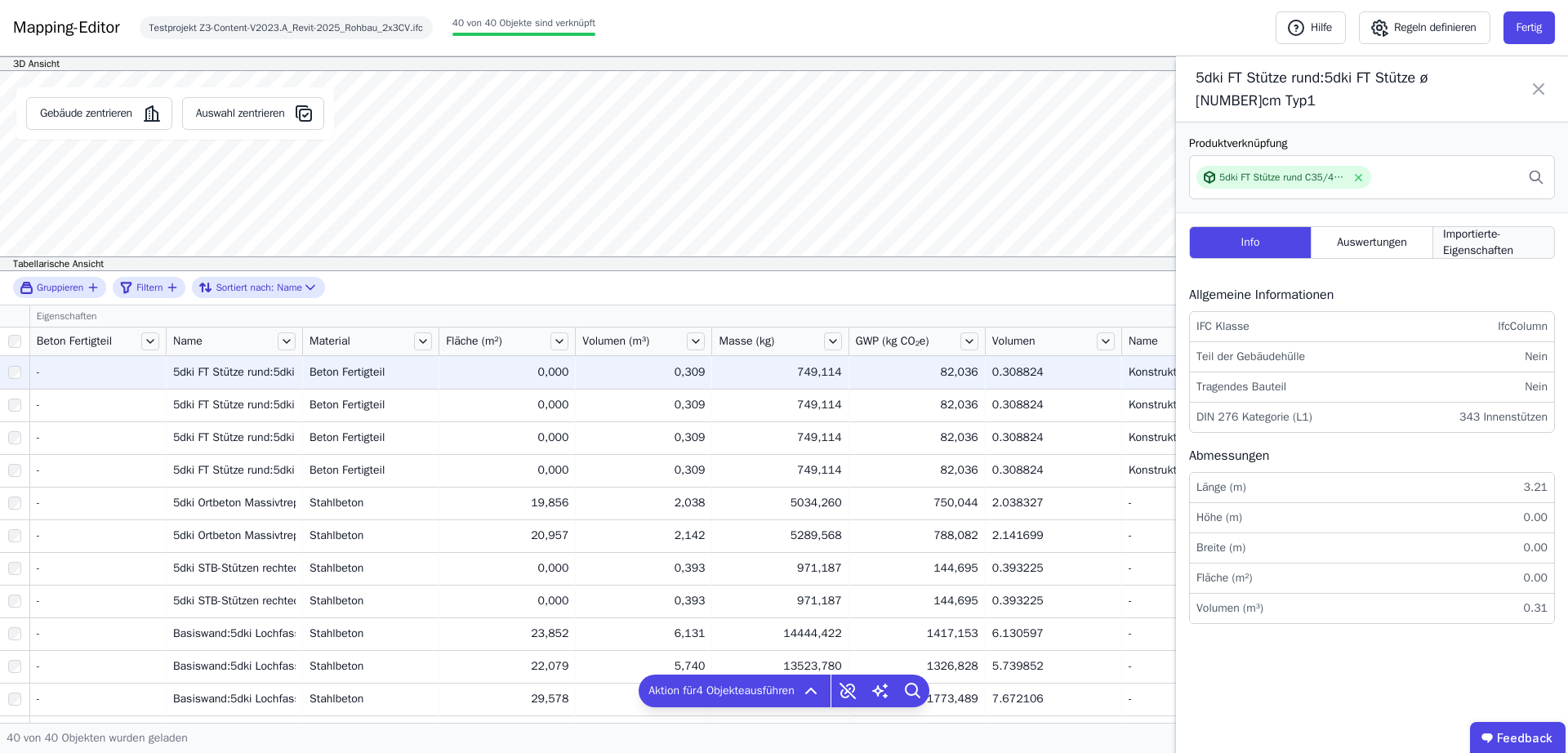 click on "Importierte-Eigenschaften" at bounding box center (1494, 243) 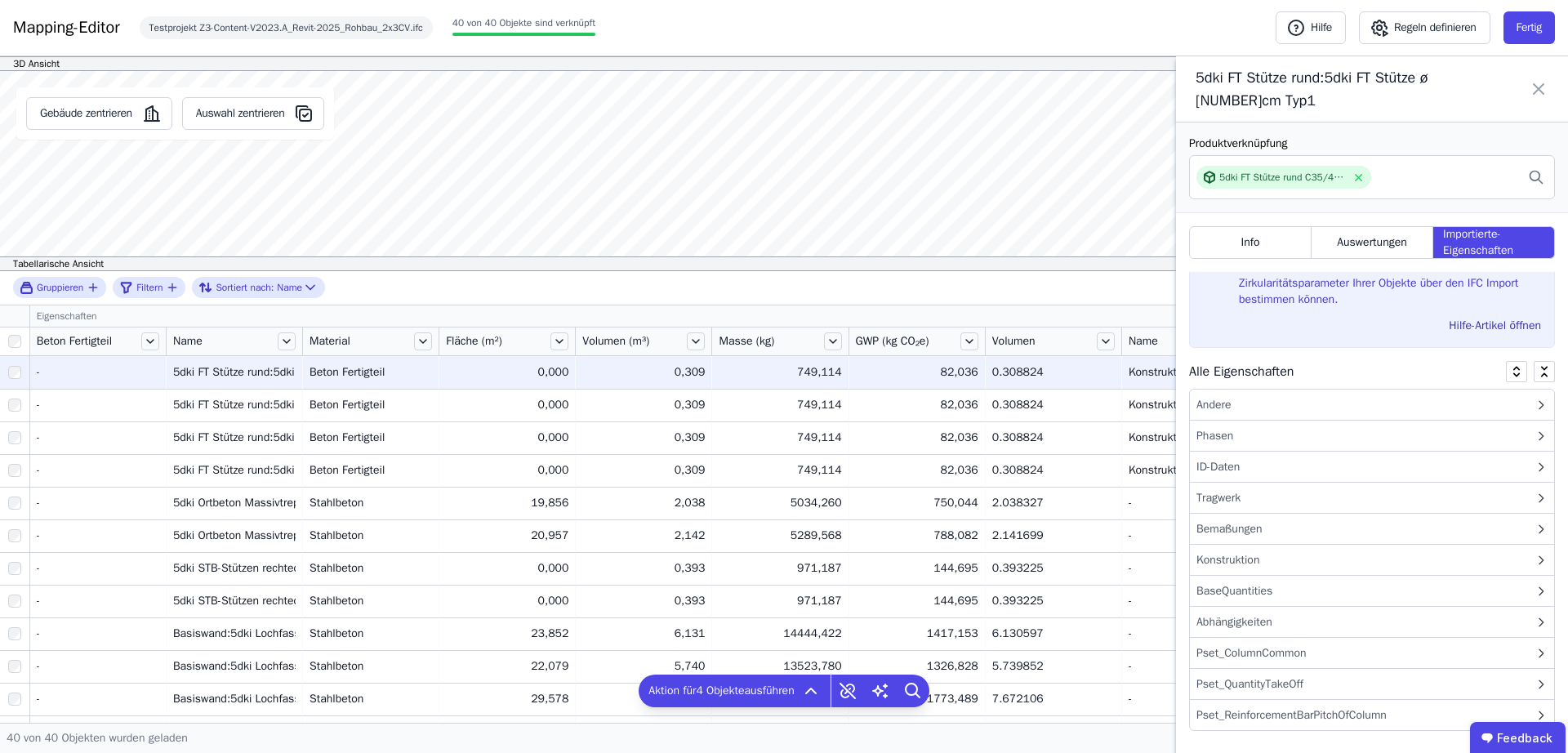 scroll, scrollTop: 0, scrollLeft: 0, axis: both 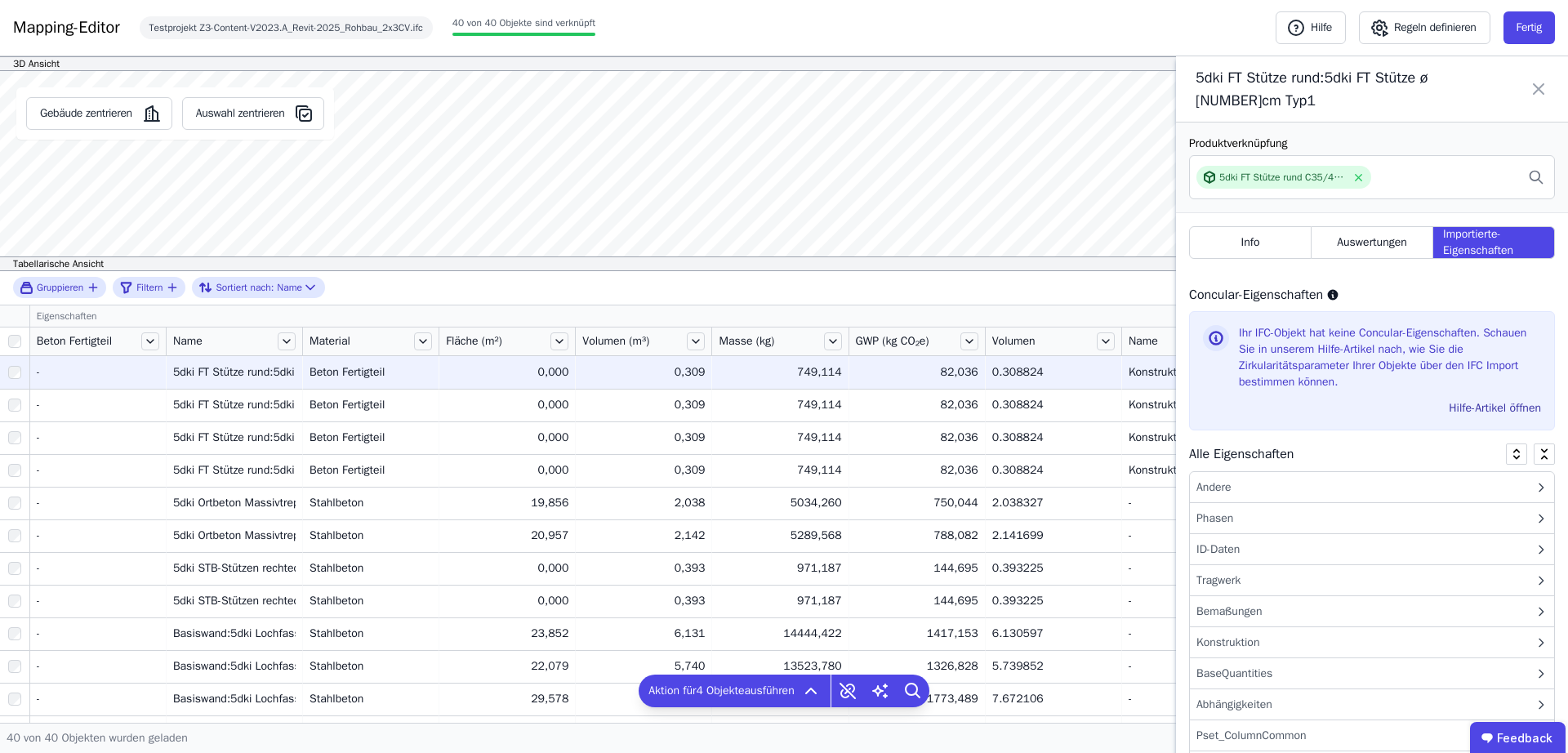 click on "Andere" at bounding box center [1372, 488] 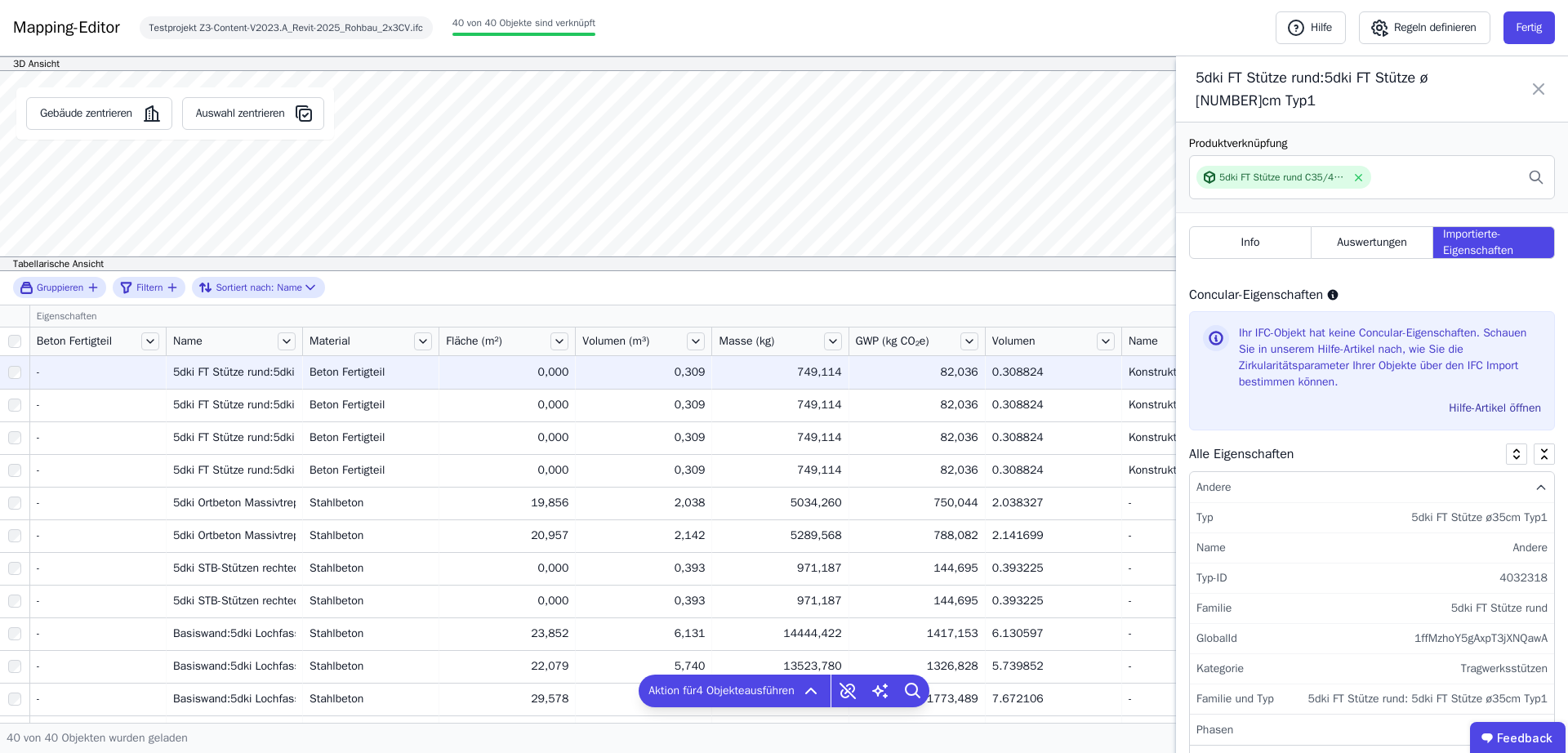 click on "Andere" at bounding box center [1372, 488] 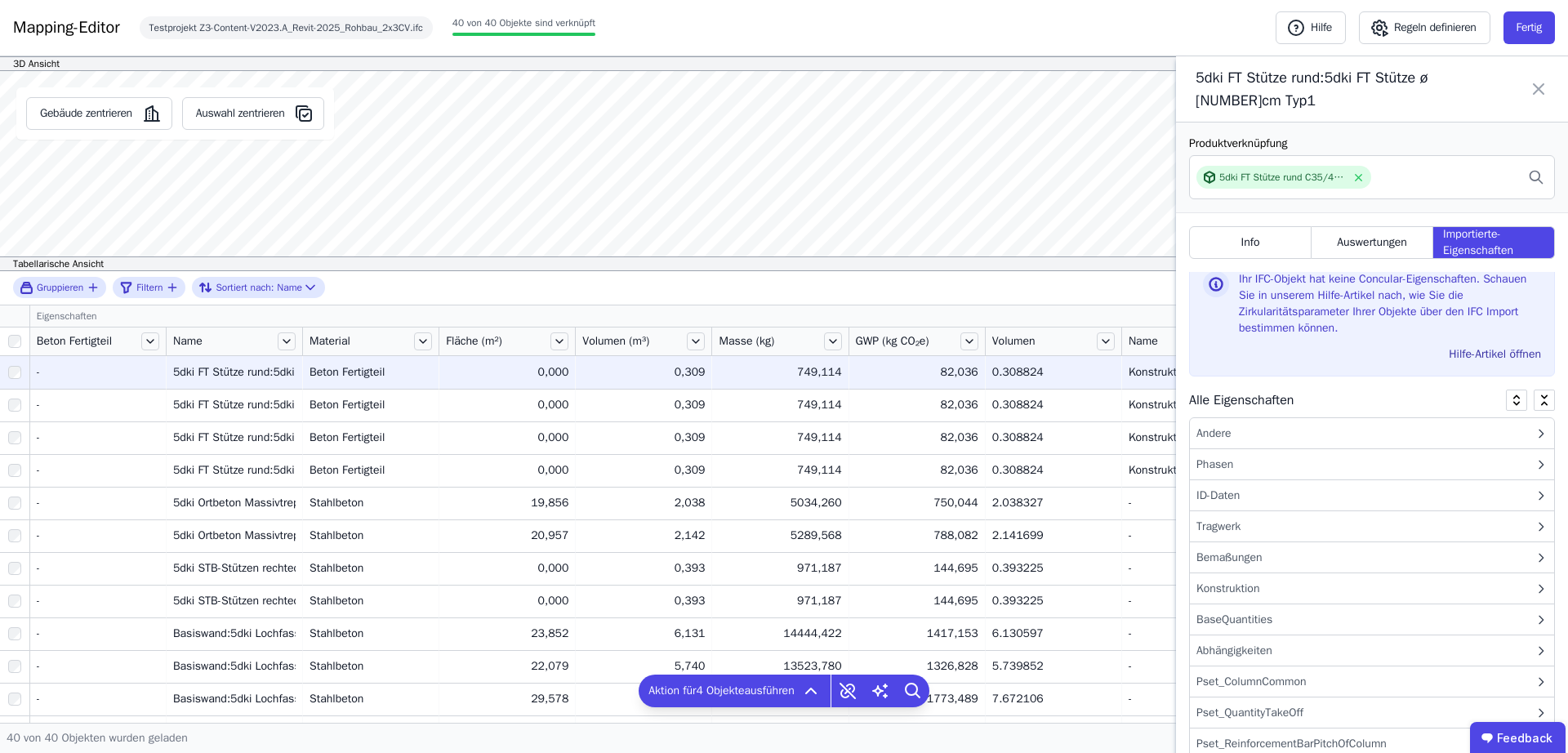 scroll, scrollTop: 82, scrollLeft: 0, axis: vertical 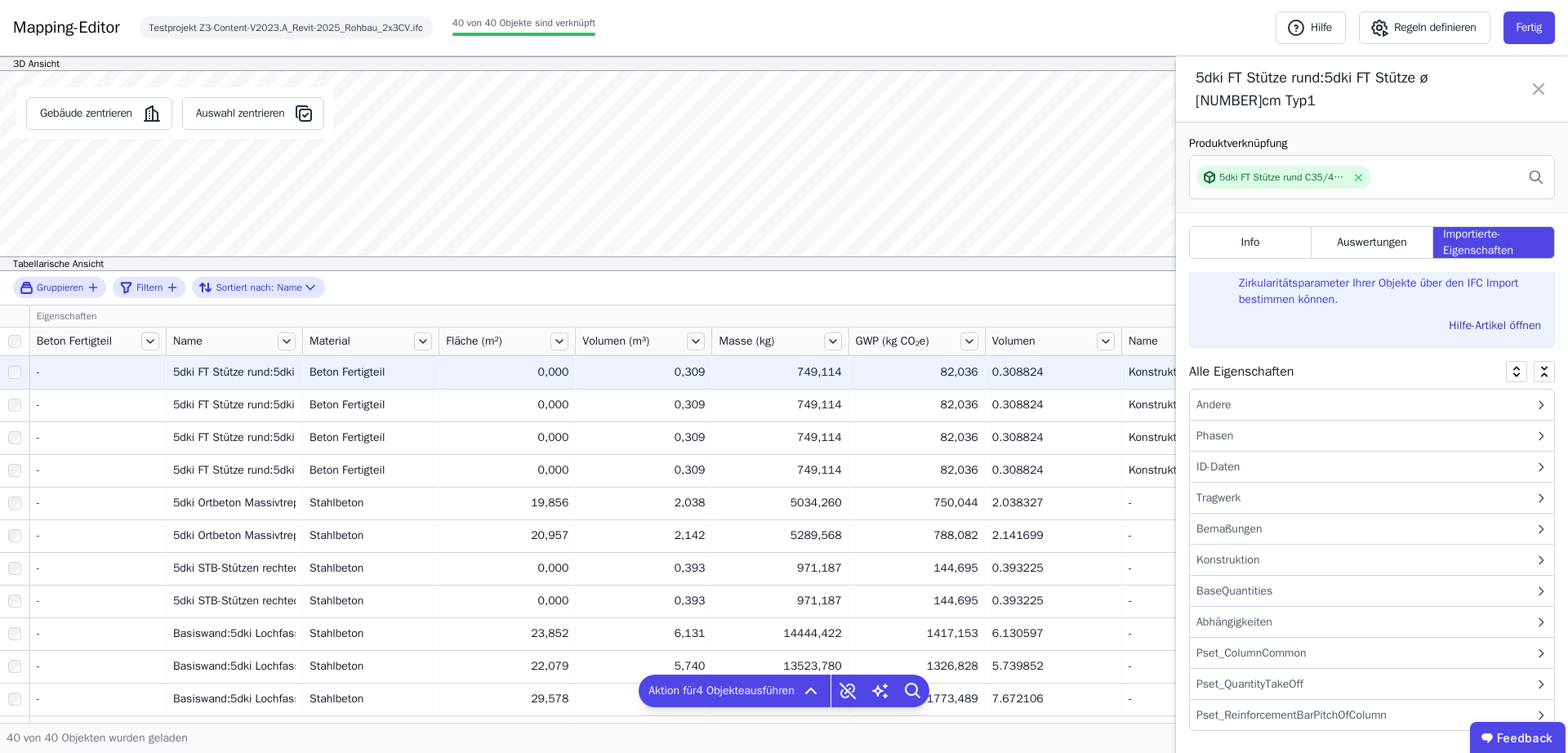 click on "ID-Daten" at bounding box center [1218, 466] 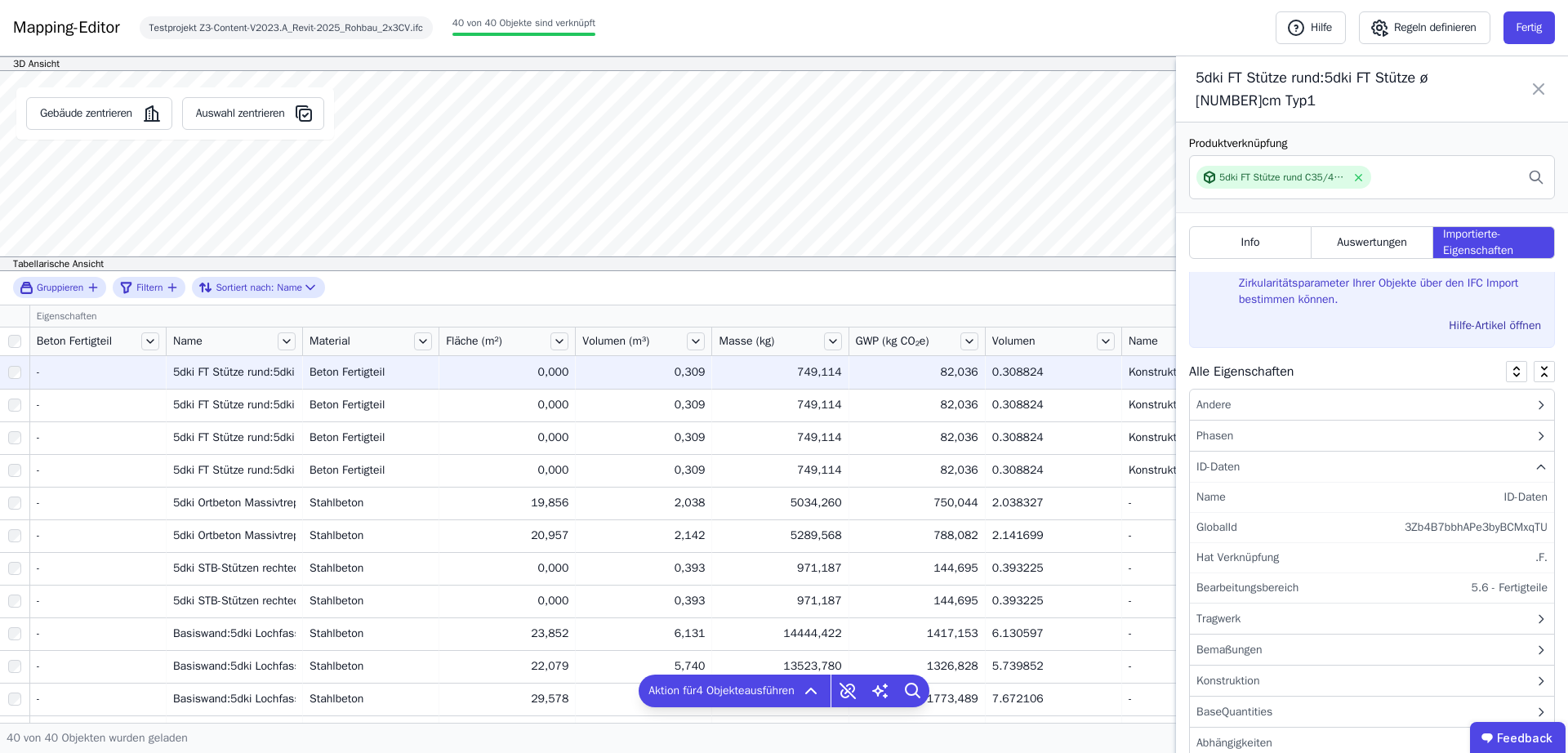 click on "ID-Daten" at bounding box center [1218, 466] 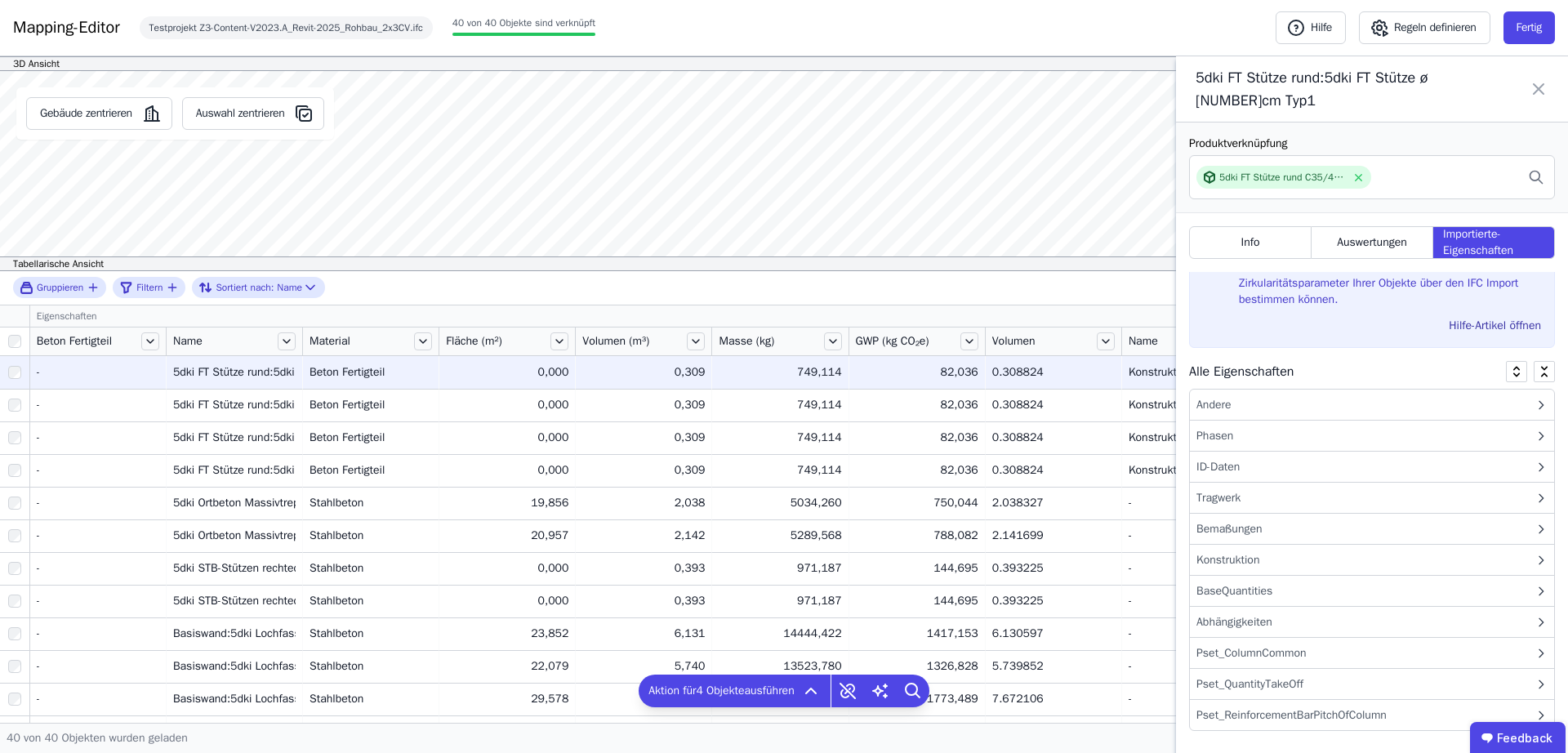 click on "ID-Daten" at bounding box center (1218, 466) 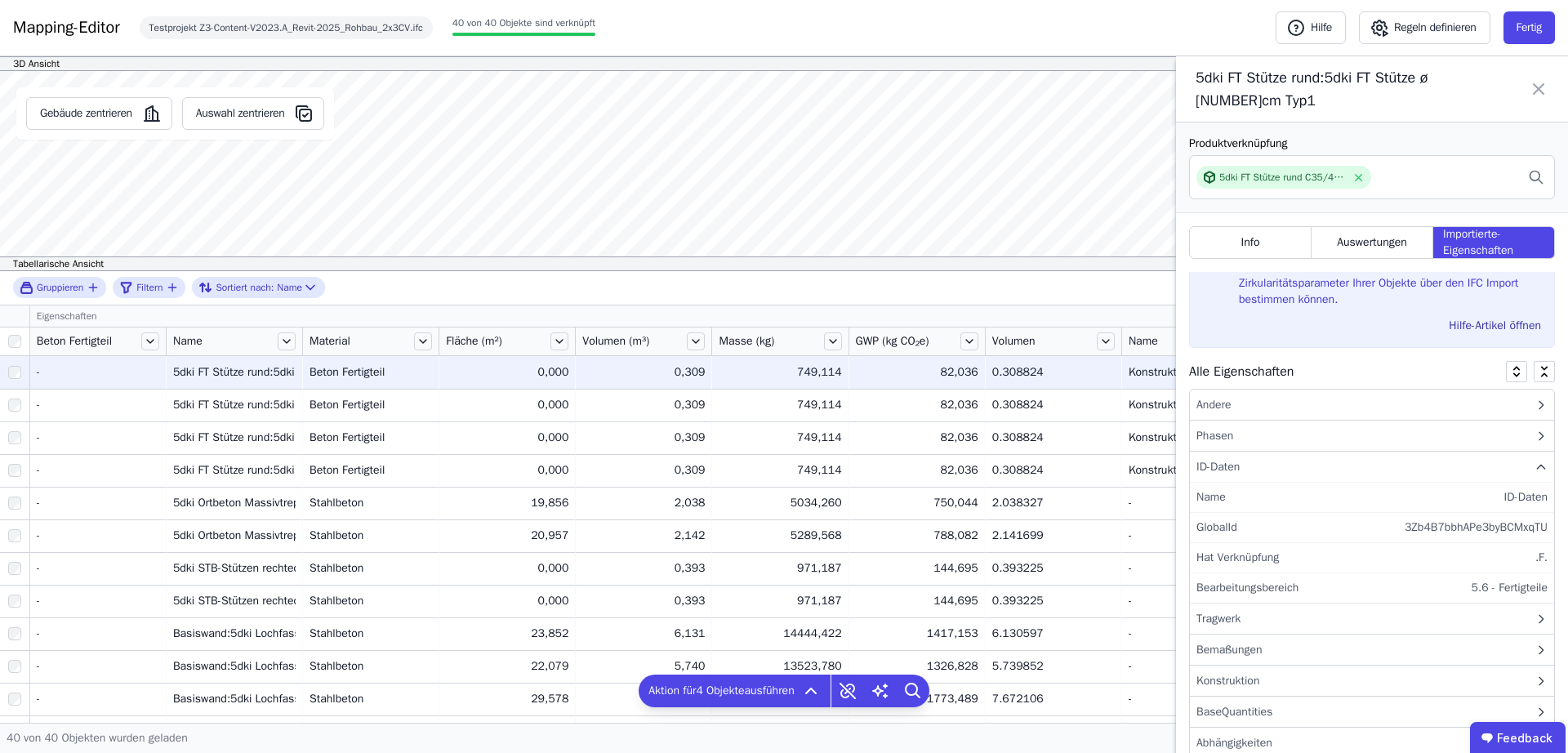 click on "ID-Daten" at bounding box center [1218, 466] 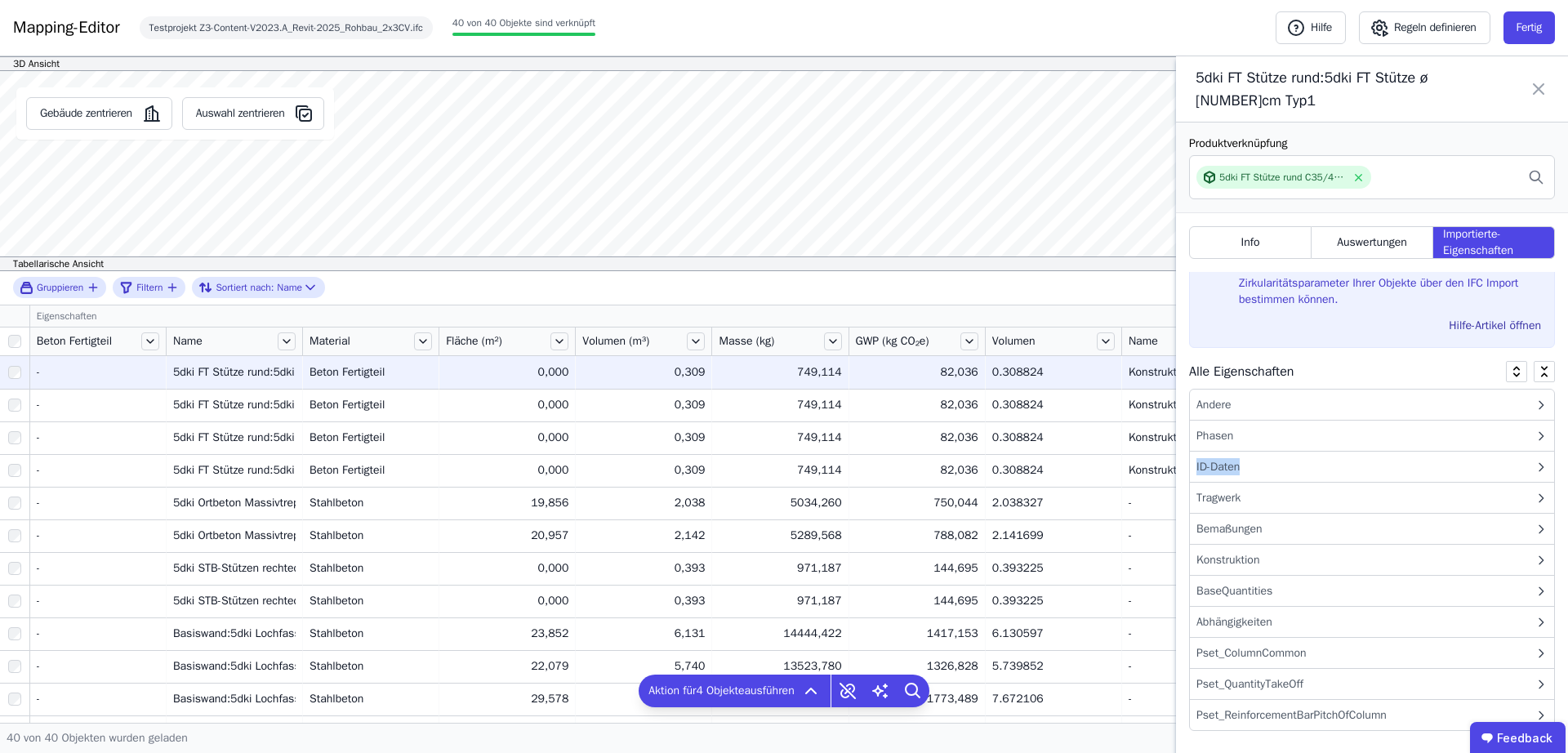 click on "ID-Daten" at bounding box center [1218, 466] 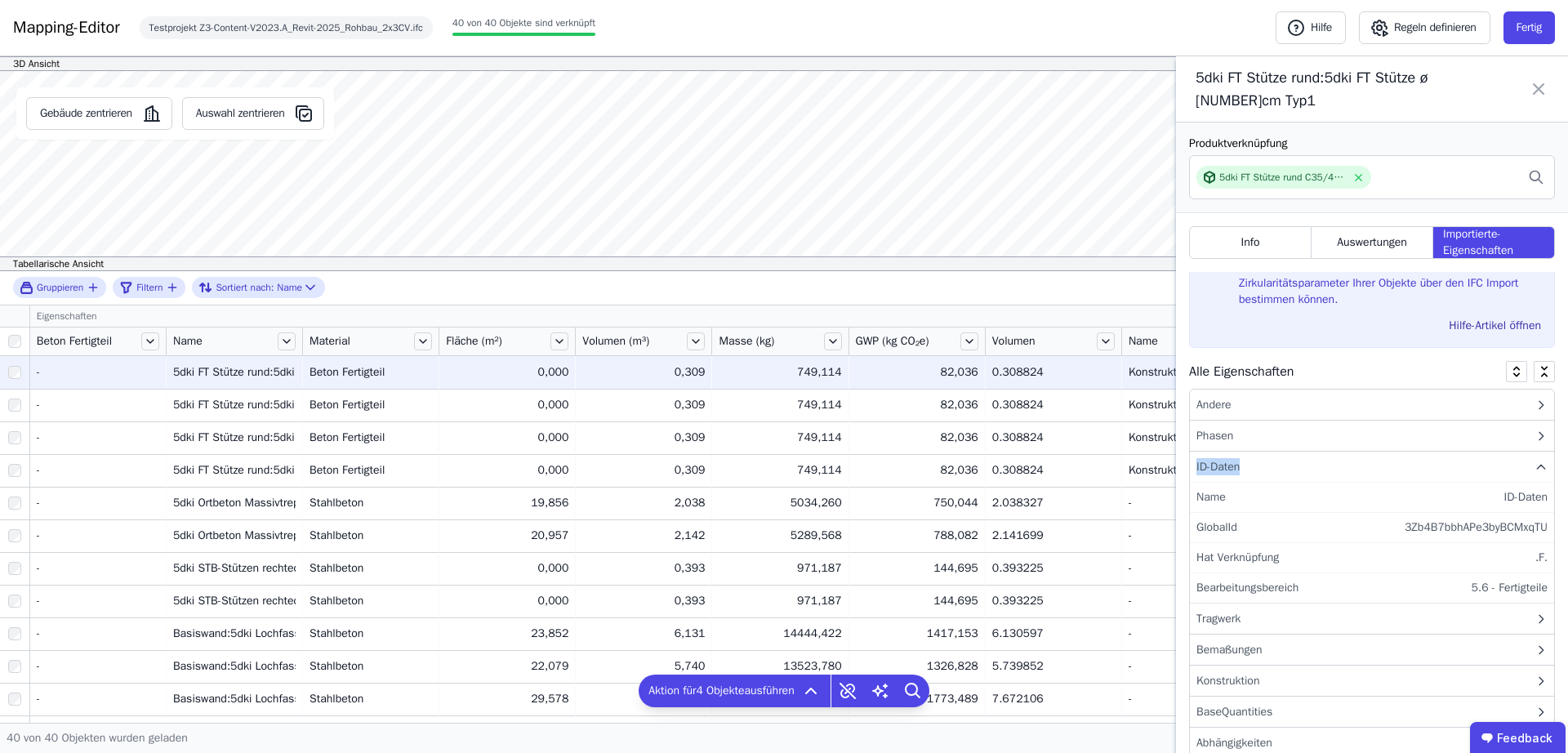 click on "ID-Daten" at bounding box center [1218, 466] 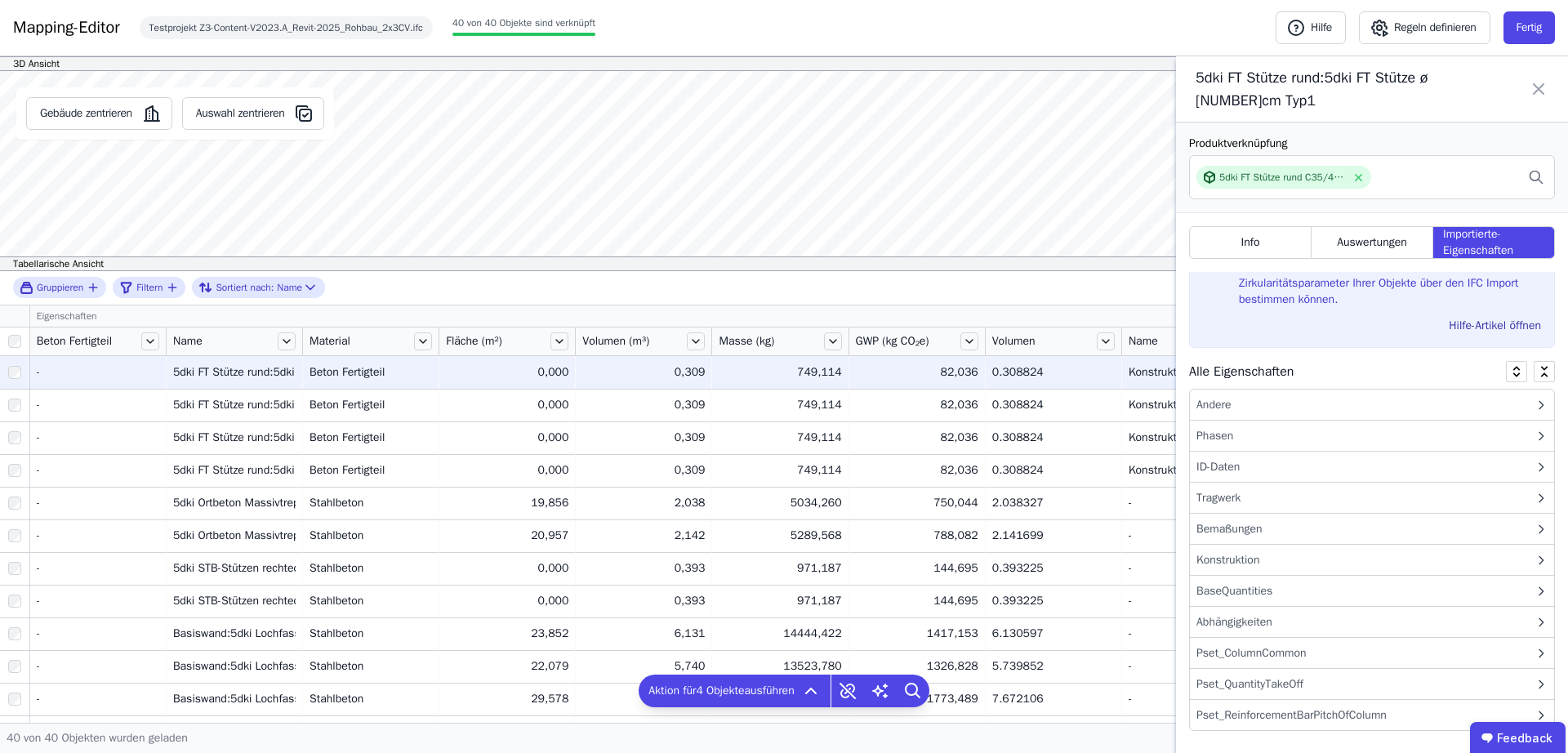 click on "ID-Daten" at bounding box center (1372, 467) 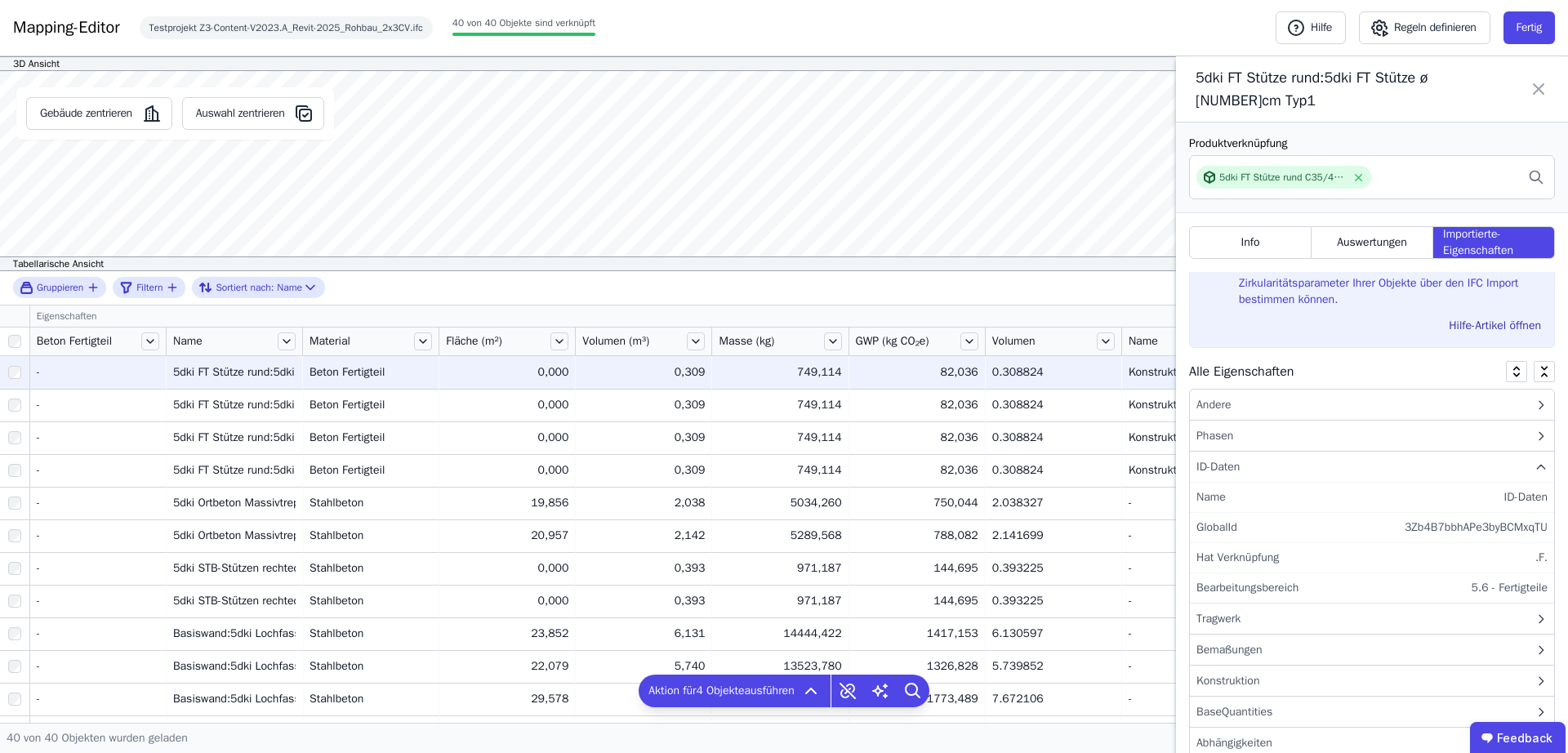 click on "ID-Daten" at bounding box center (1218, 466) 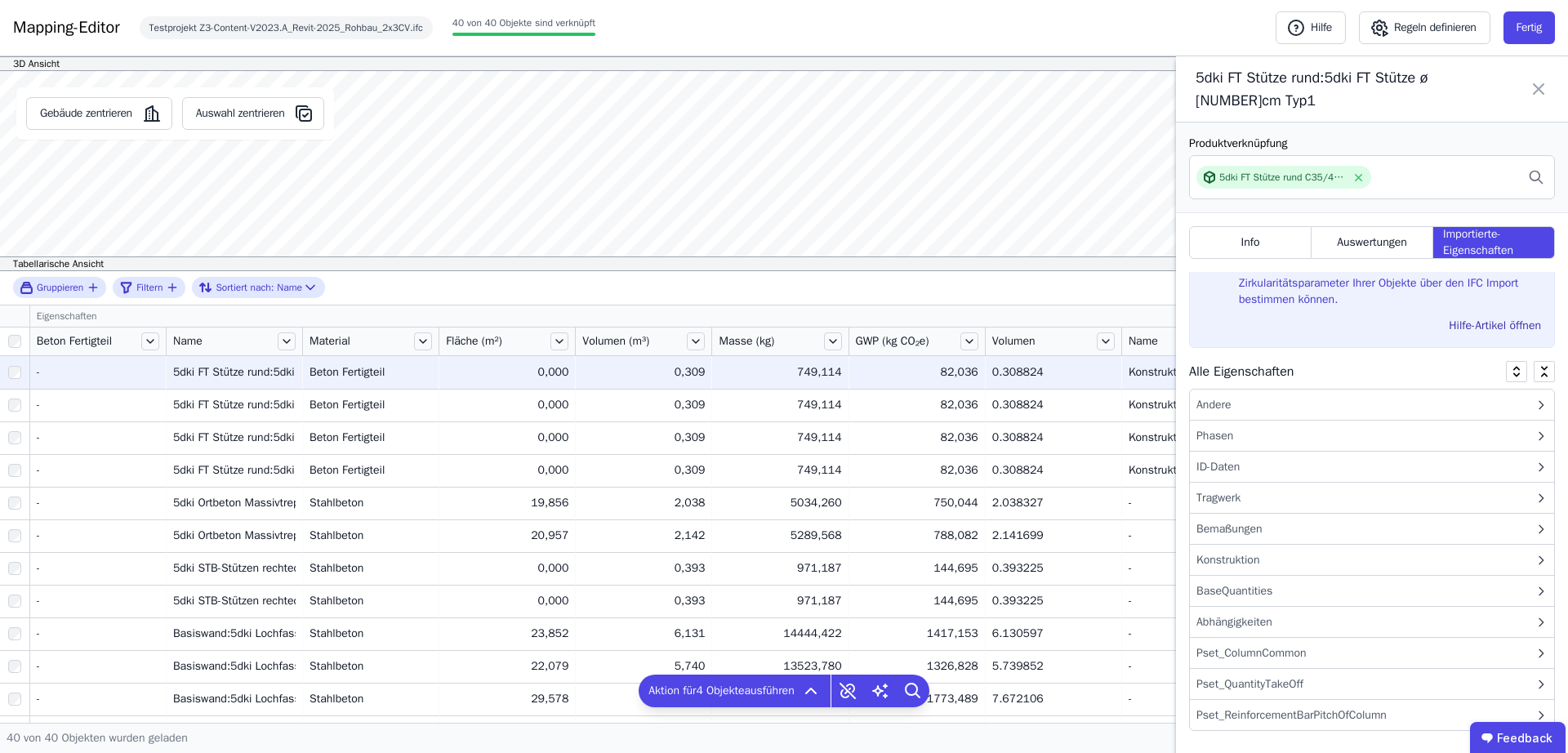 click on "Bemaßungen" at bounding box center (1229, 528) 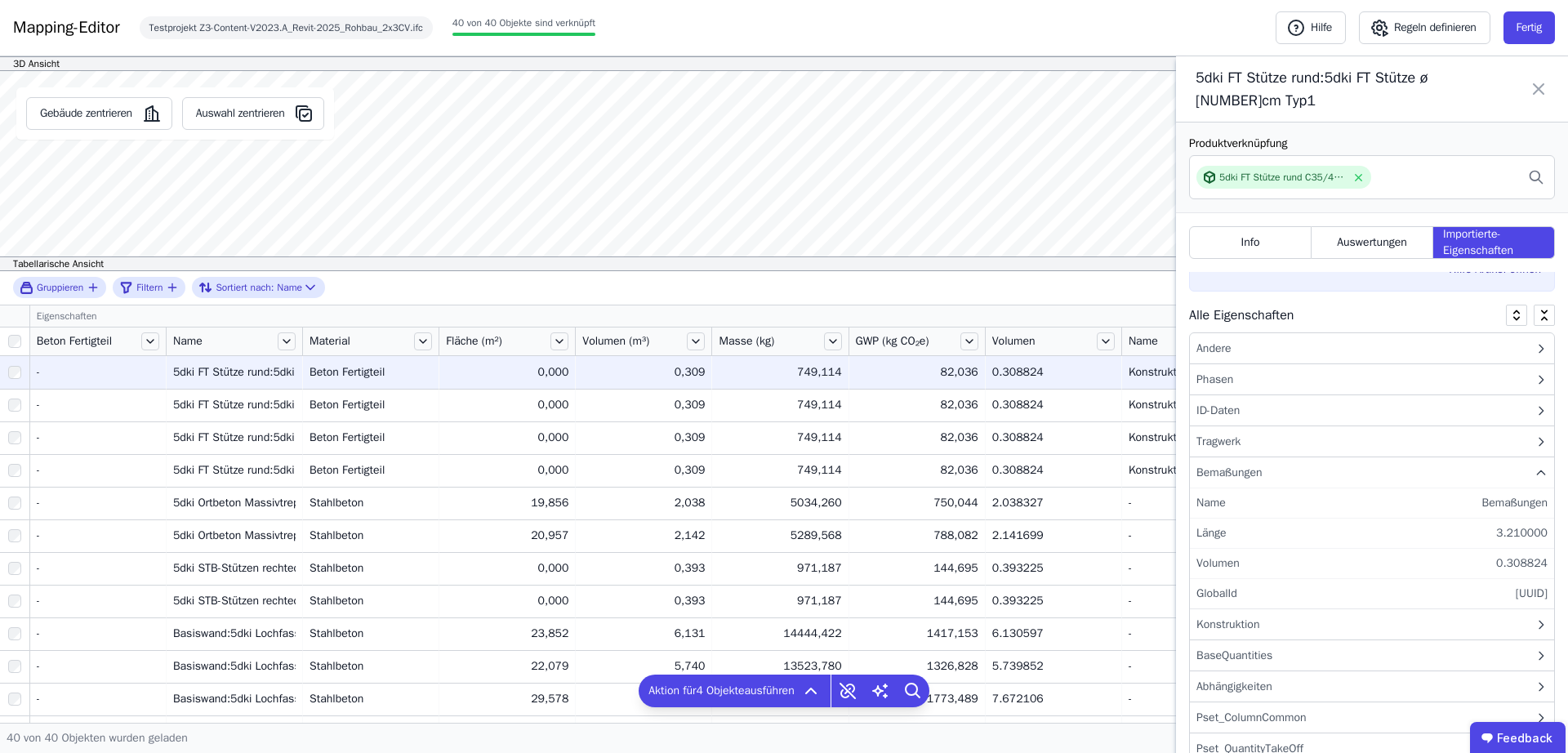 scroll, scrollTop: 185, scrollLeft: 0, axis: vertical 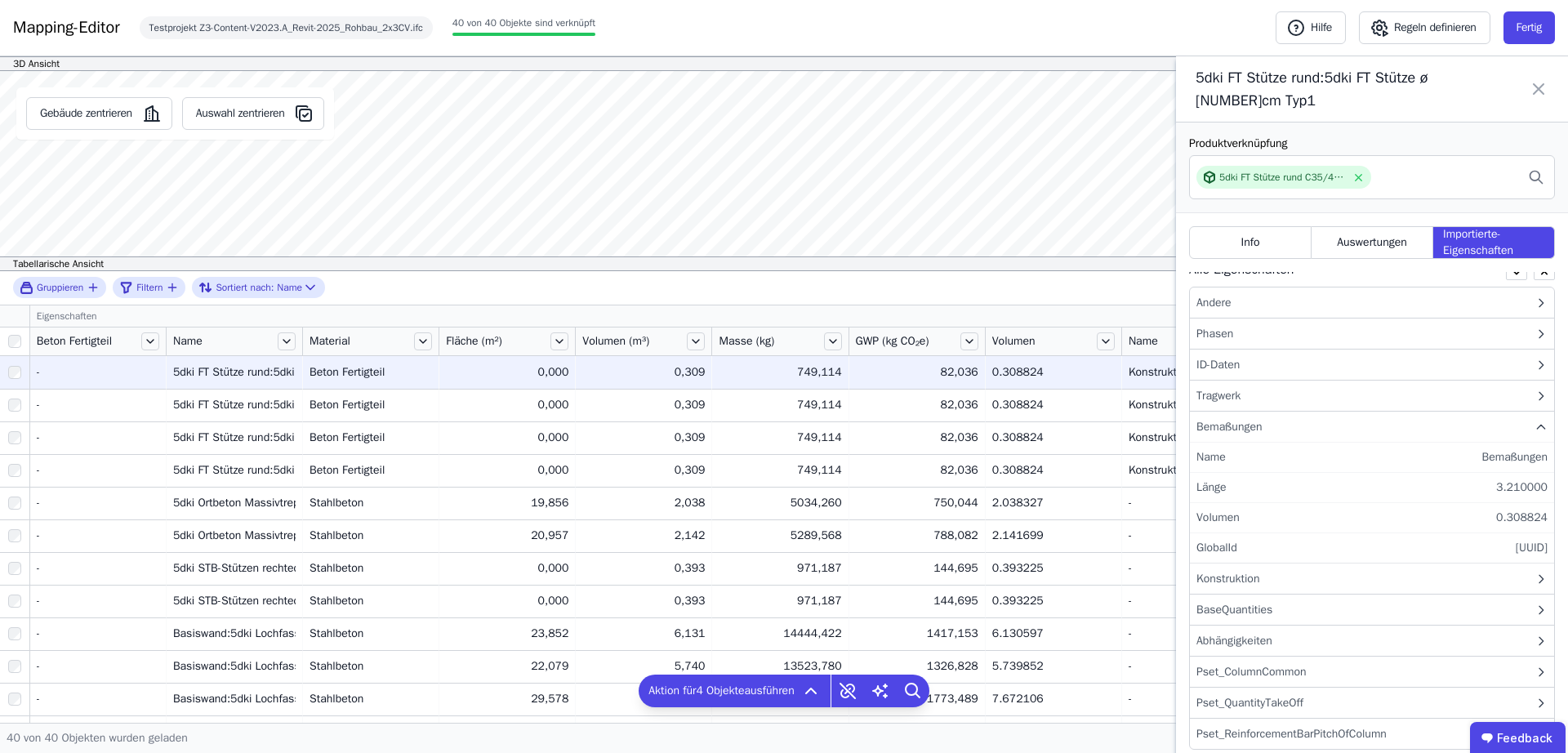 click on "Konstruktion" at bounding box center (1227, 578) 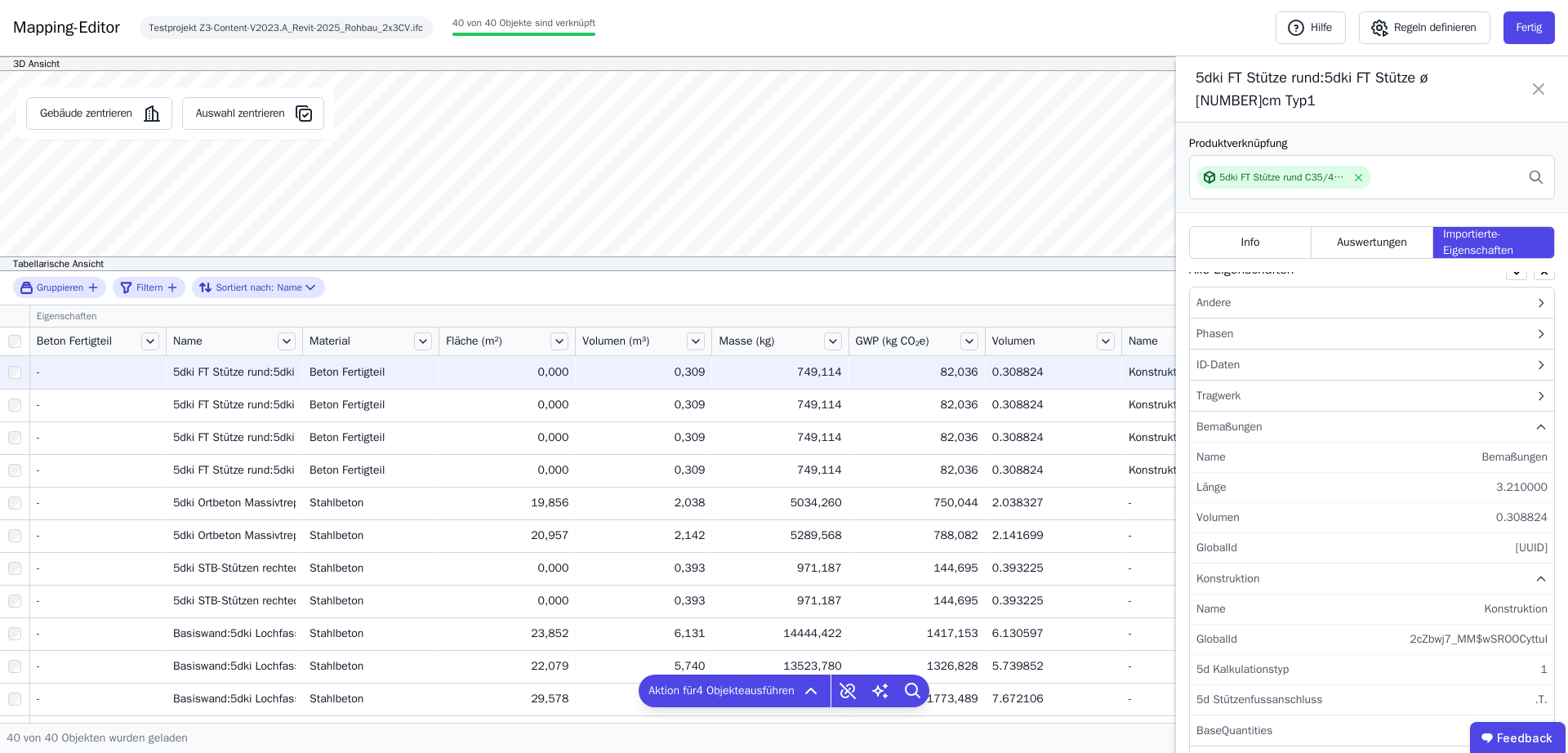 click on "Konstruktion" at bounding box center (1227, 578) 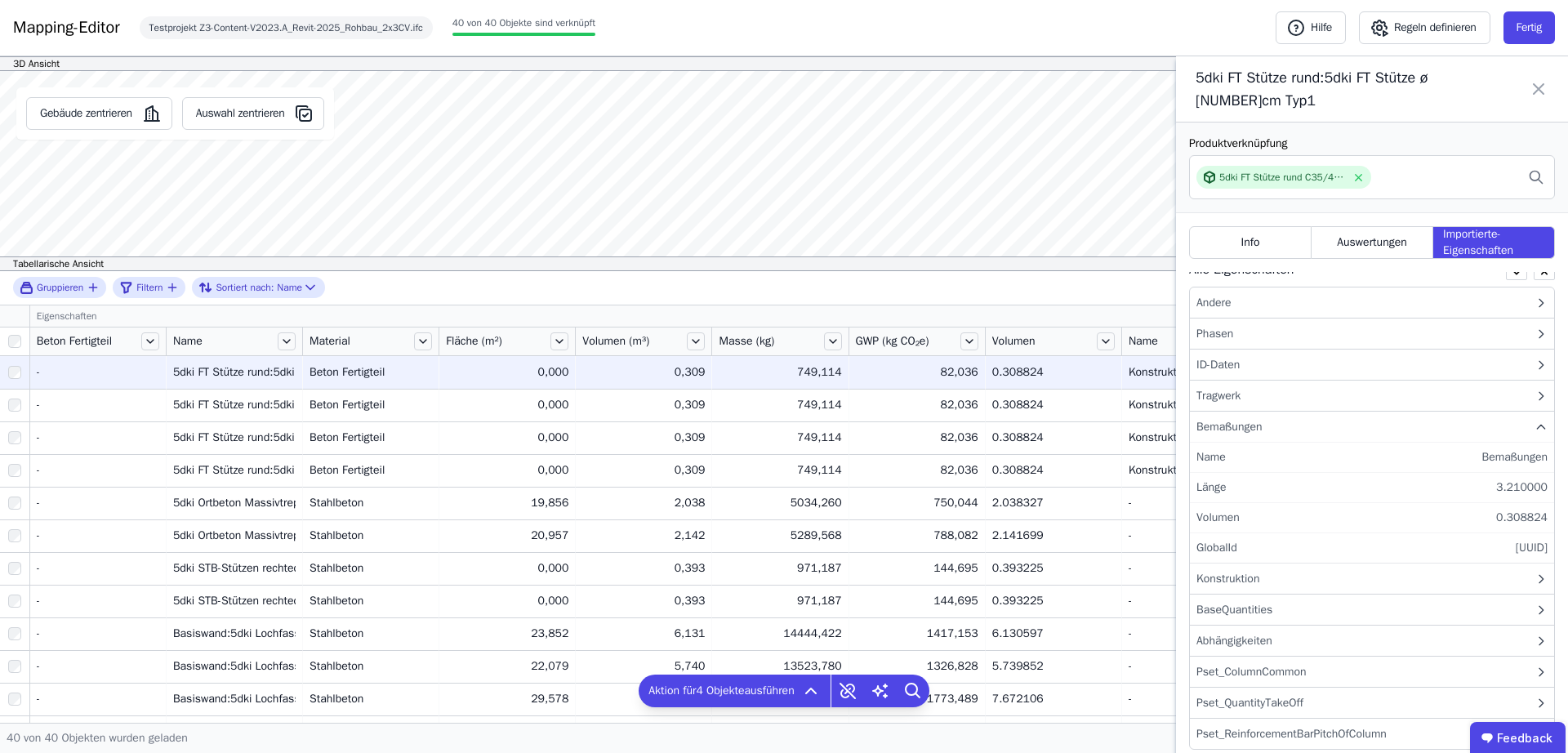 click on "Bemaßungen" at bounding box center [1229, 426] 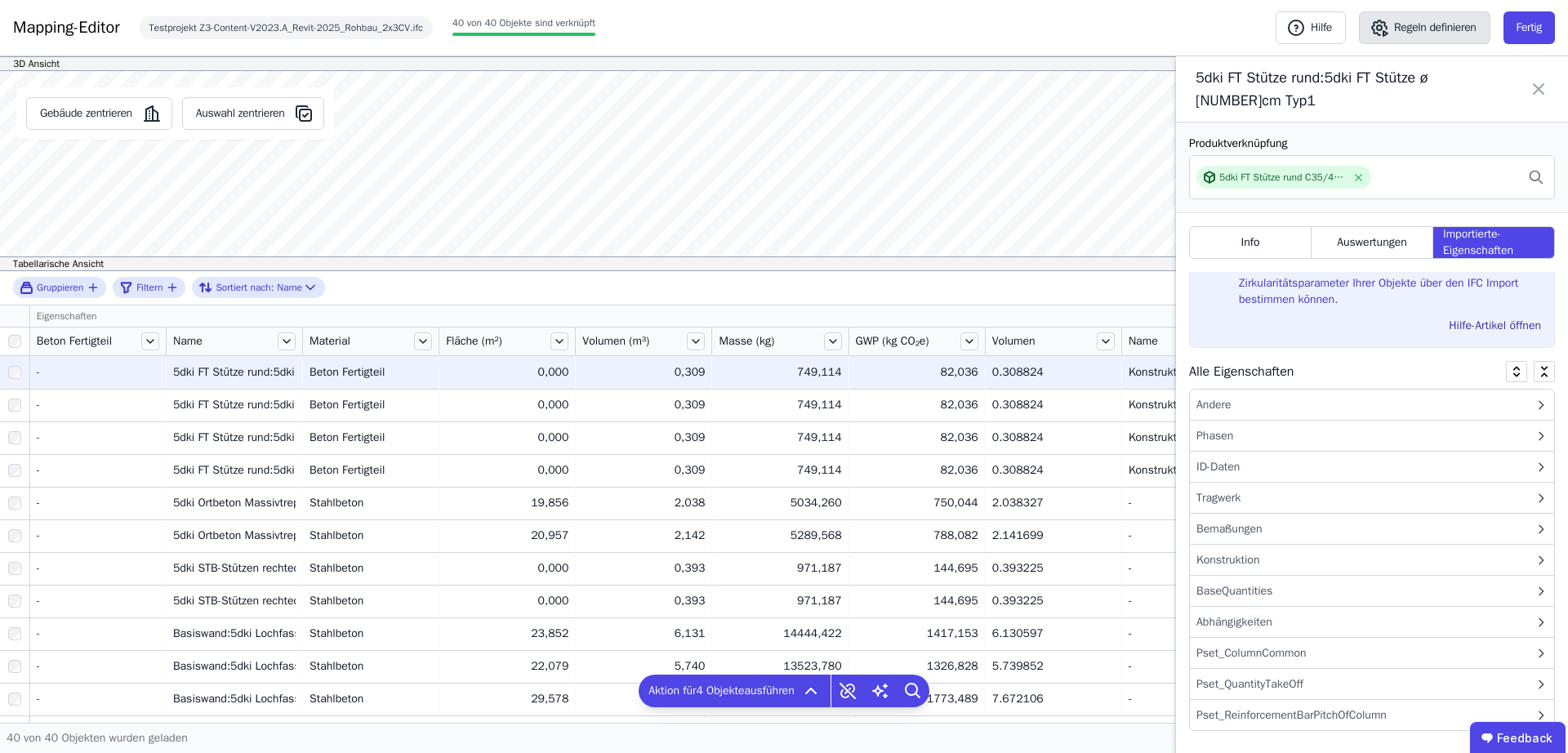click on "Regeln definieren" at bounding box center [1424, 28] 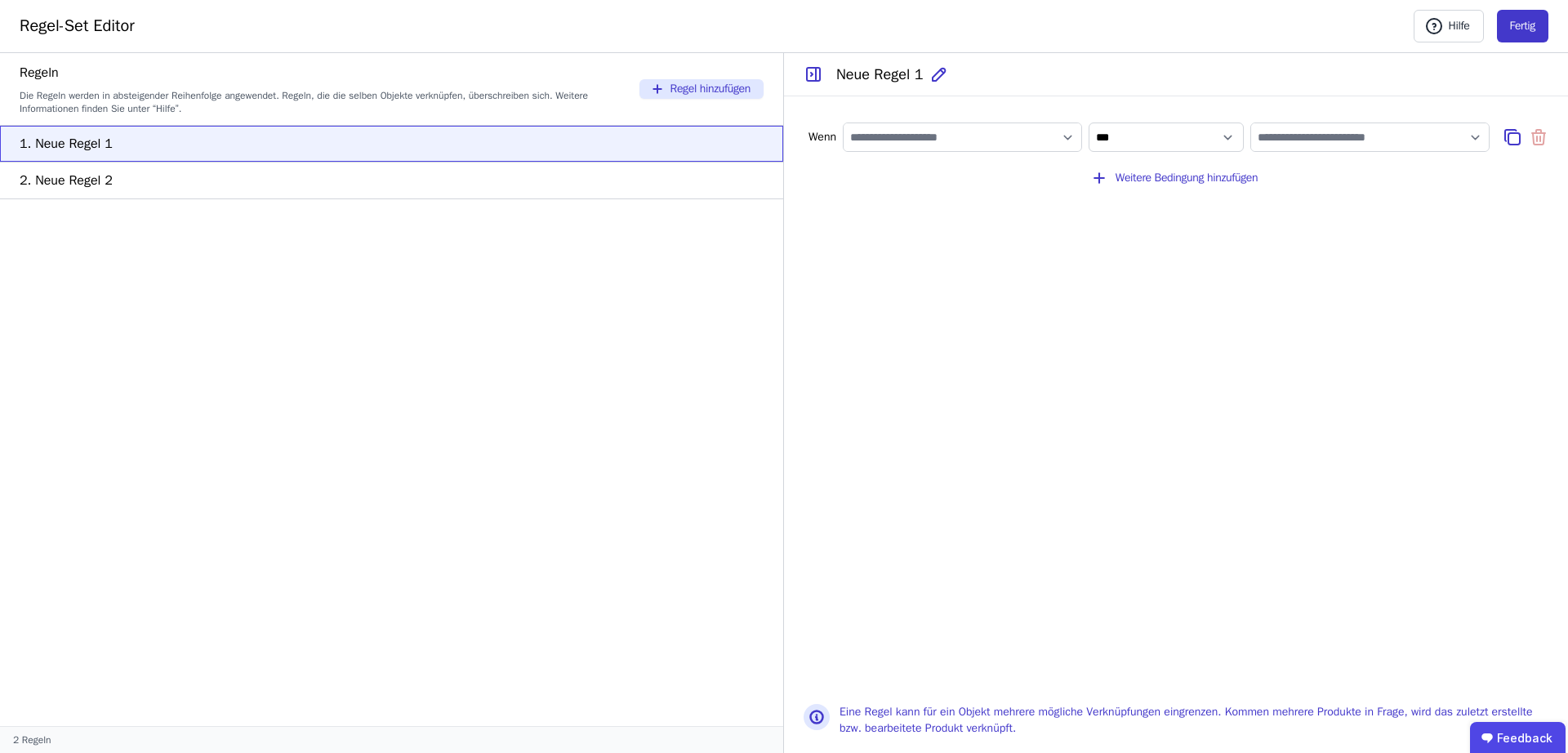 click on "Fertig" at bounding box center [1522, 26] 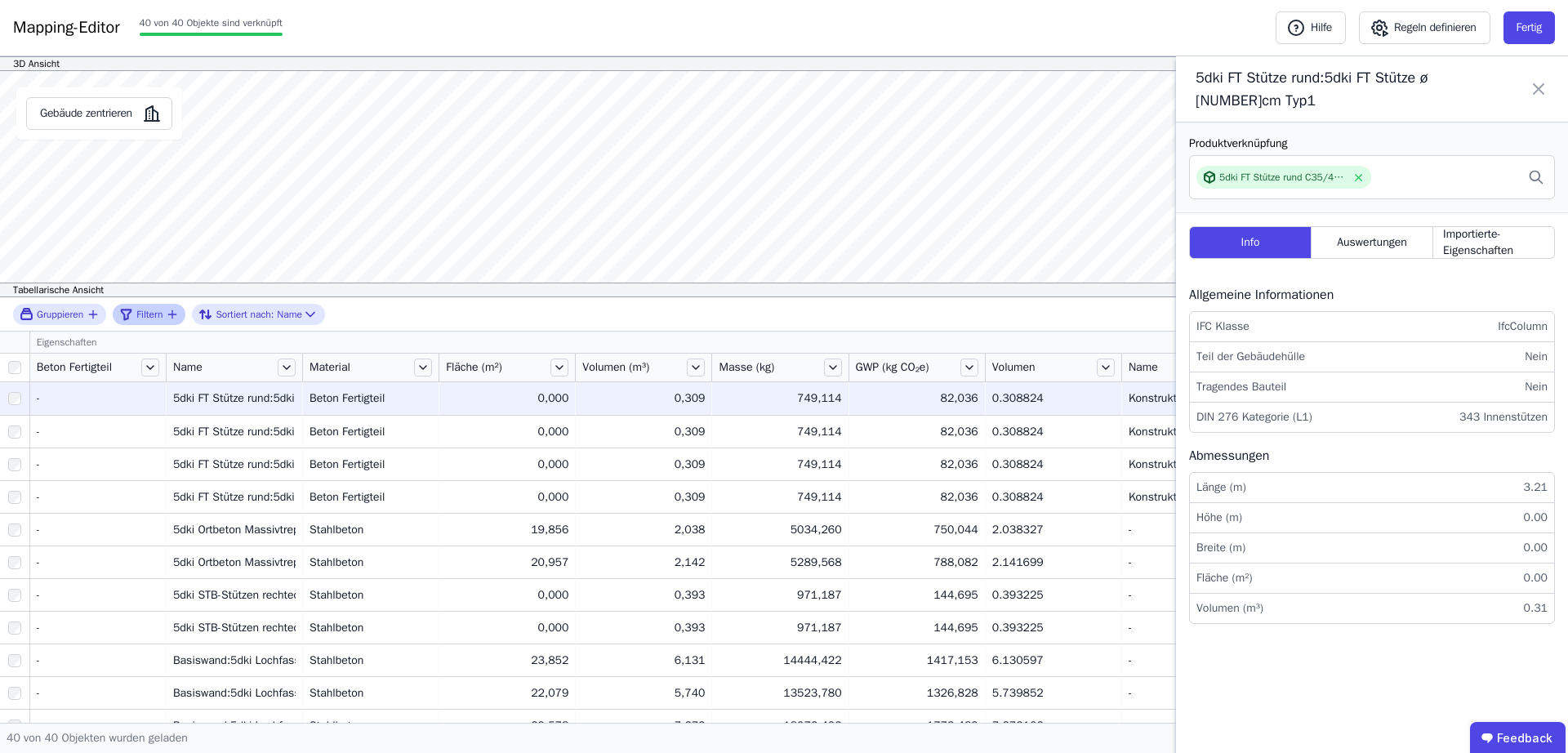 click on "Filtern" at bounding box center (149, 314) 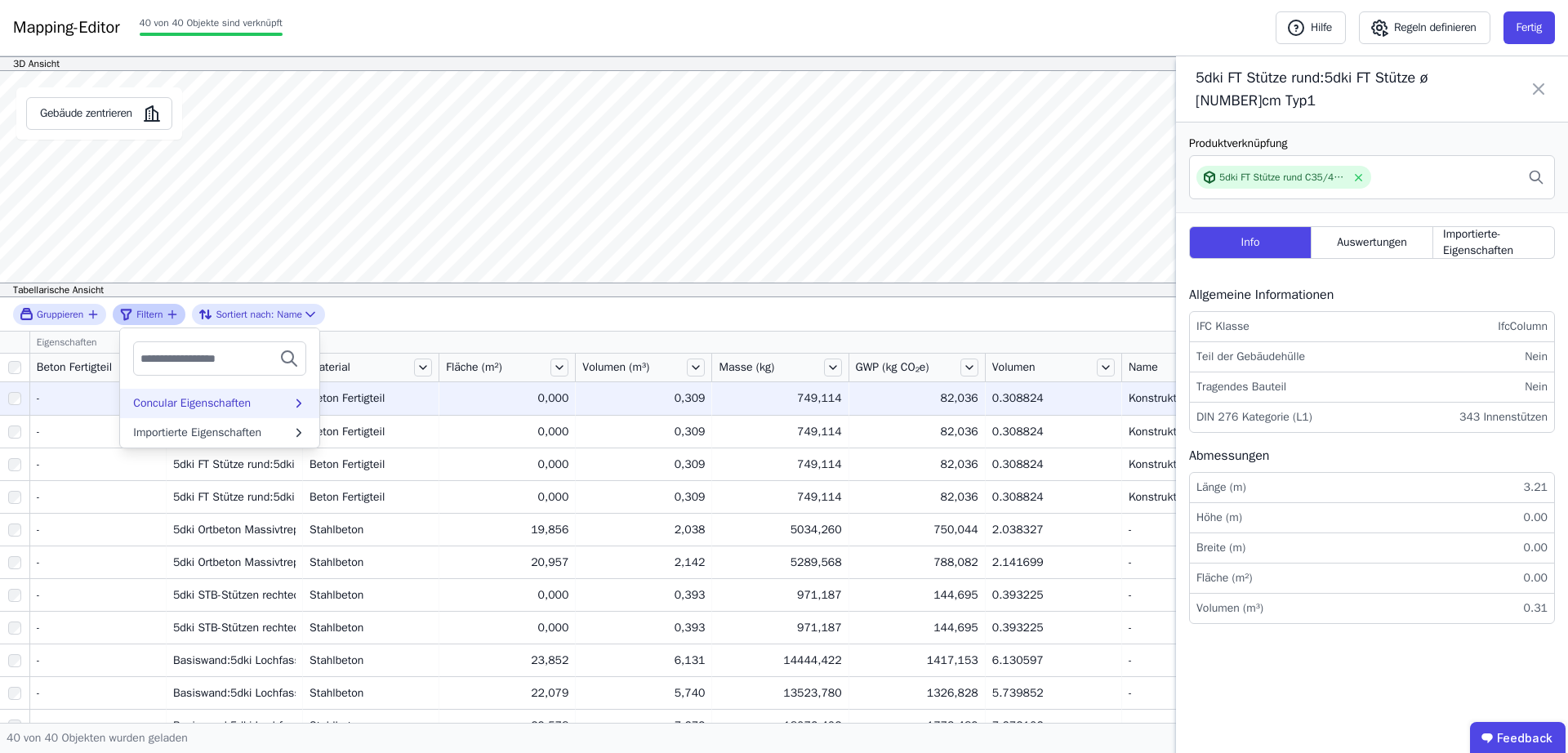 click on "Concular Eigenschaften" at bounding box center (192, 403) 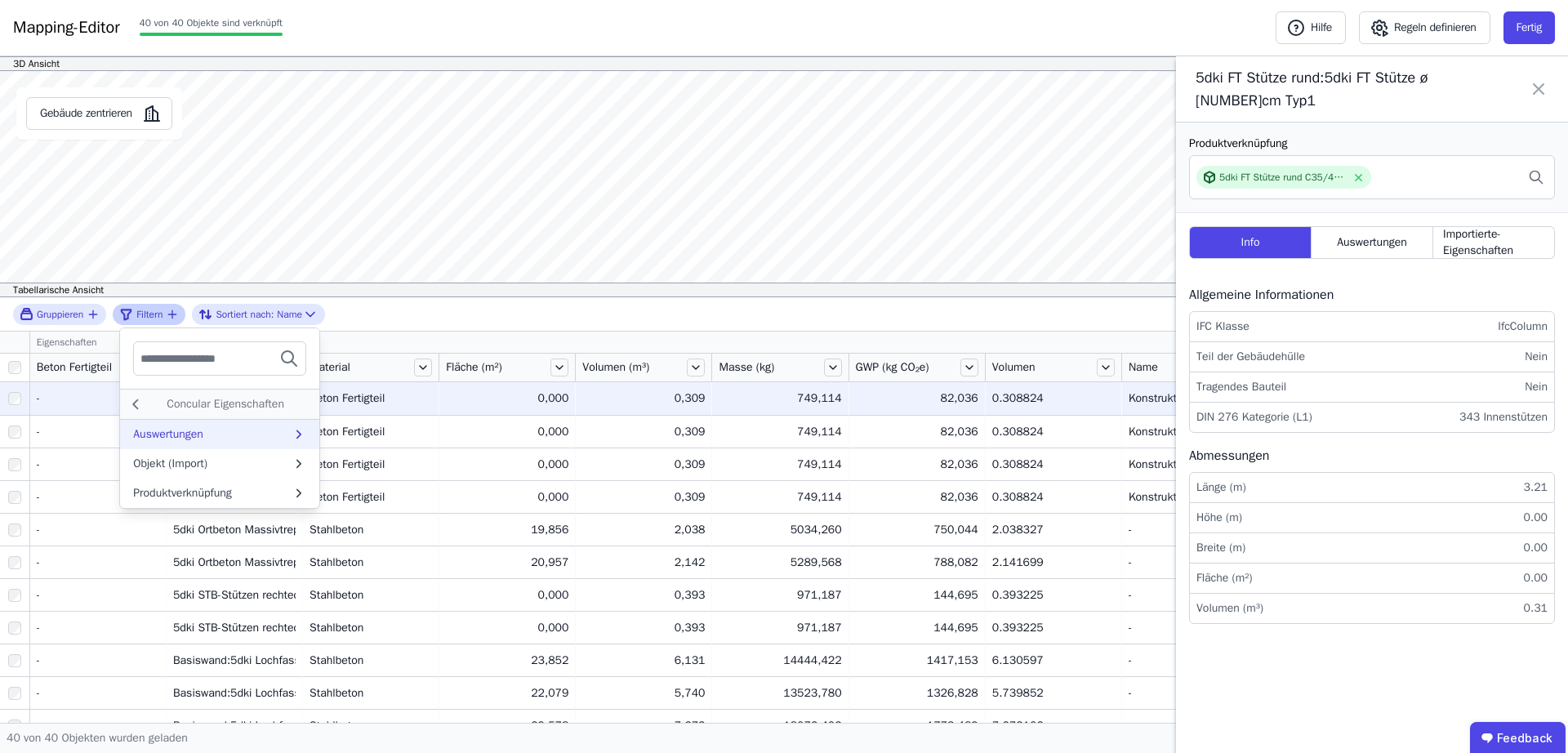 click on "Auswertungen" at bounding box center (212, 434) 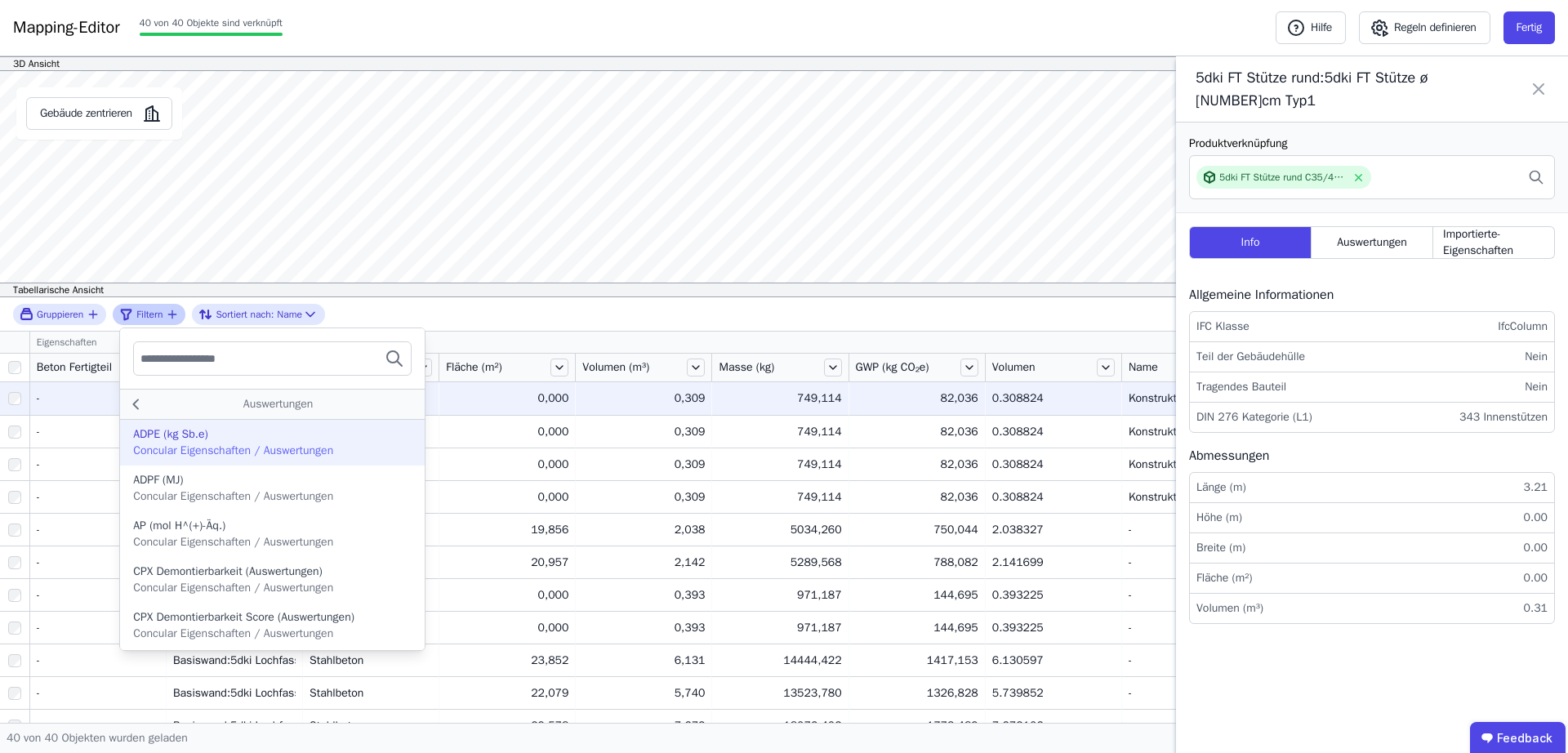 click on "Gruppieren Filtern Auswertungen ADPE (kg Sb.e) Concular Eigenschaften / Auswertungen ADPF (MJ) Concular Eigenschaften / Auswertungen AP (mol H^(+)-Äq.) Concular Eigenschaften / Auswertungen CPX Demontierbarkeit (Auswertungen) Concular Eigenschaften / Auswertungen CPX Demontierbarkeit Score (Auswertungen) Concular Eigenschaften / Auswertungen CPX Materialherkunft (Auswertungen) Concular Eigenschaften / Auswertungen CPX Materialherkunft Score (Auswertungen) Concular Eigenschaften / Auswertungen CPX Rezyklierbarkeit (Auswertungen) Concular Eigenschaften / Auswertungen CPX Rezyklierbarkeit Score (Auswertungen)) Concular Eigenschaften / Auswertungen CPX Score (Auswertung) Concular Eigenschaften / Auswertungen CPX Trennbarkeit (Auswertungen) Concular Eigenschaften / Auswertungen CPX Trennbarkeit Score (Auswertungen) Concular Eigenschaften / Auswertungen CPX Wiederverwendungspotential (Auswertungen) Concular Eigenschaften / Auswertungen CPX Wiederverwendungspotential Score (Auswertungen) EP (kg Phosphat-Äqv.) Name" at bounding box center (784, 314) 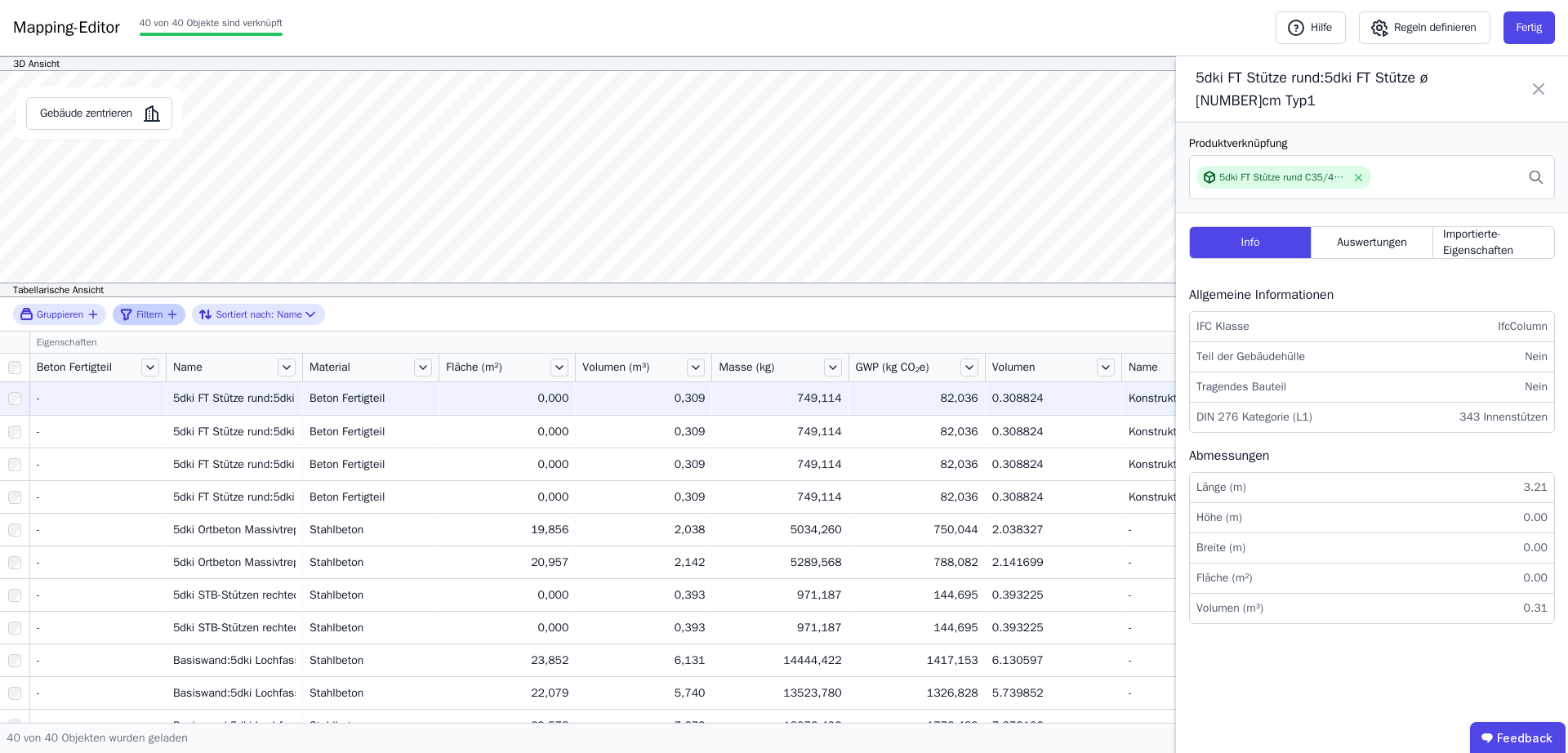 click at bounding box center (15, 399) 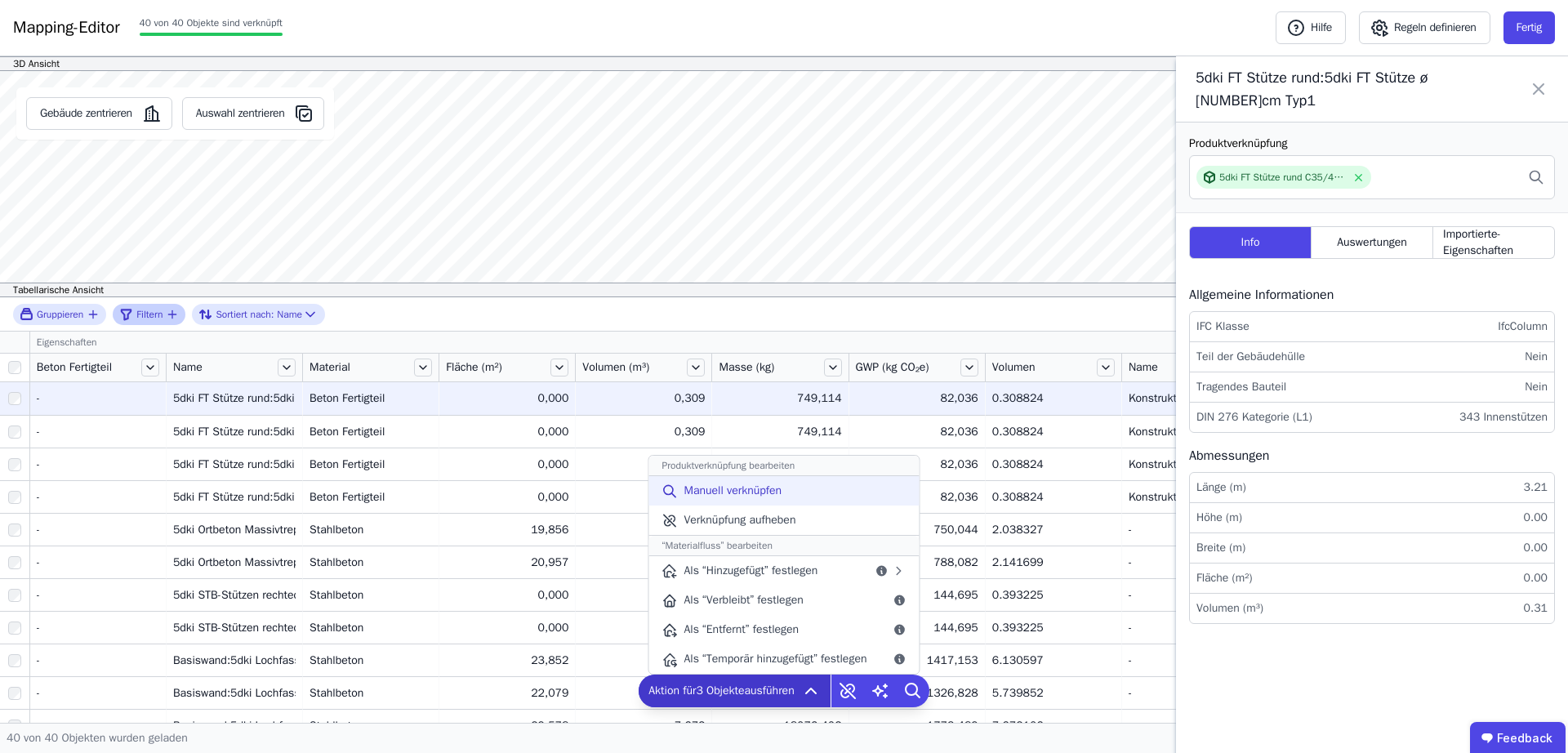 click on "Manuell verknüpfen" at bounding box center [733, 491] 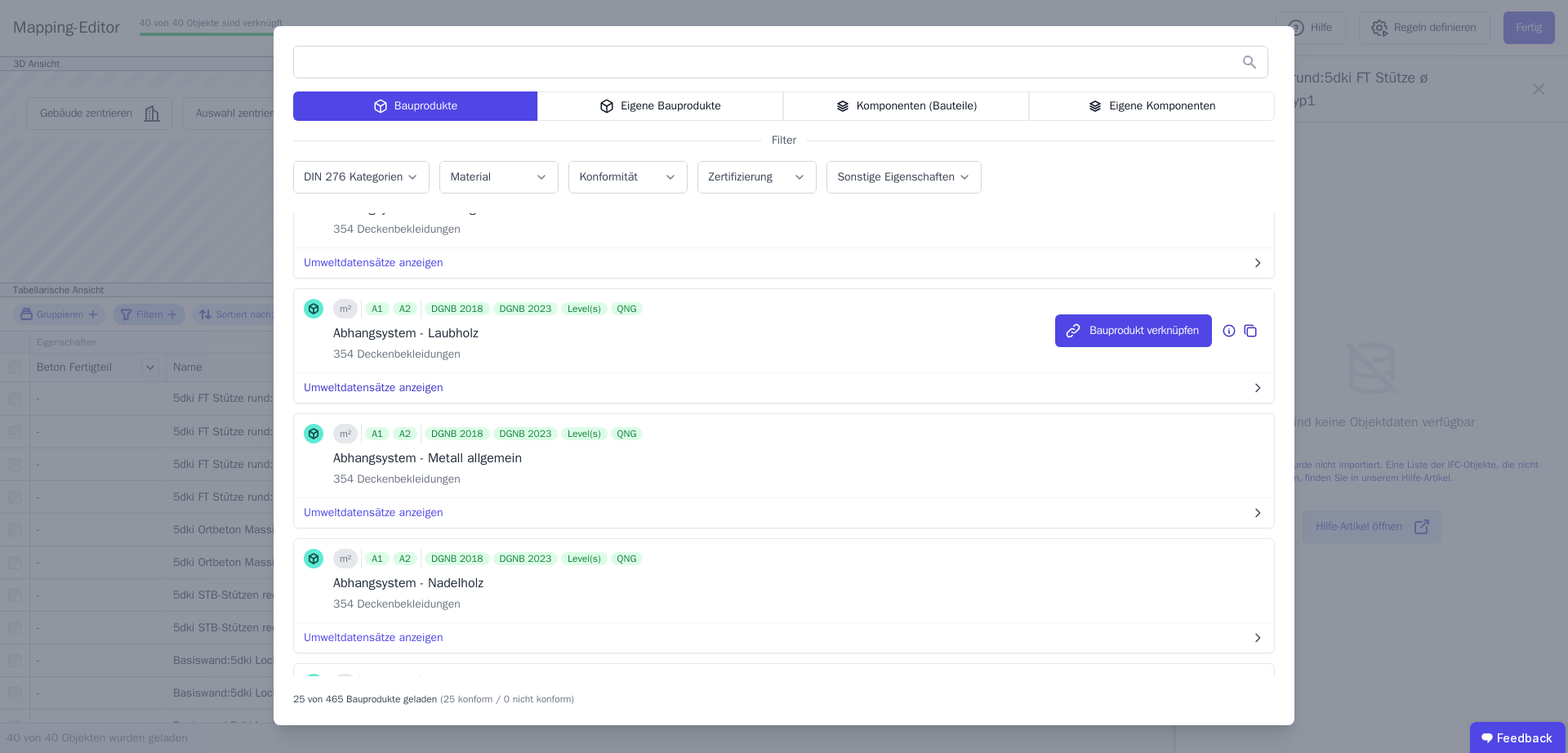 scroll, scrollTop: 0, scrollLeft: 0, axis: both 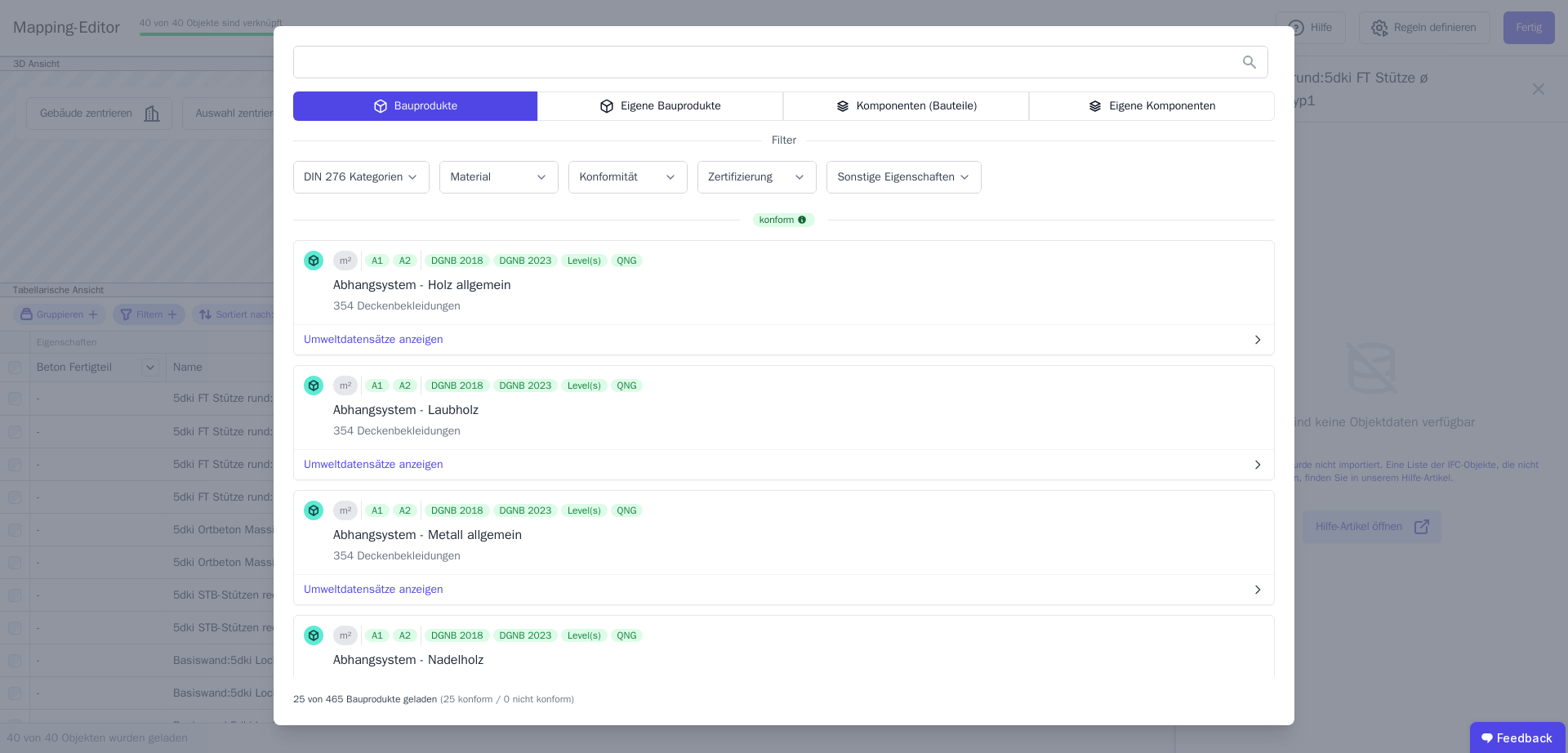 click on "Eigene Bauprodukte" at bounding box center (660, 106) 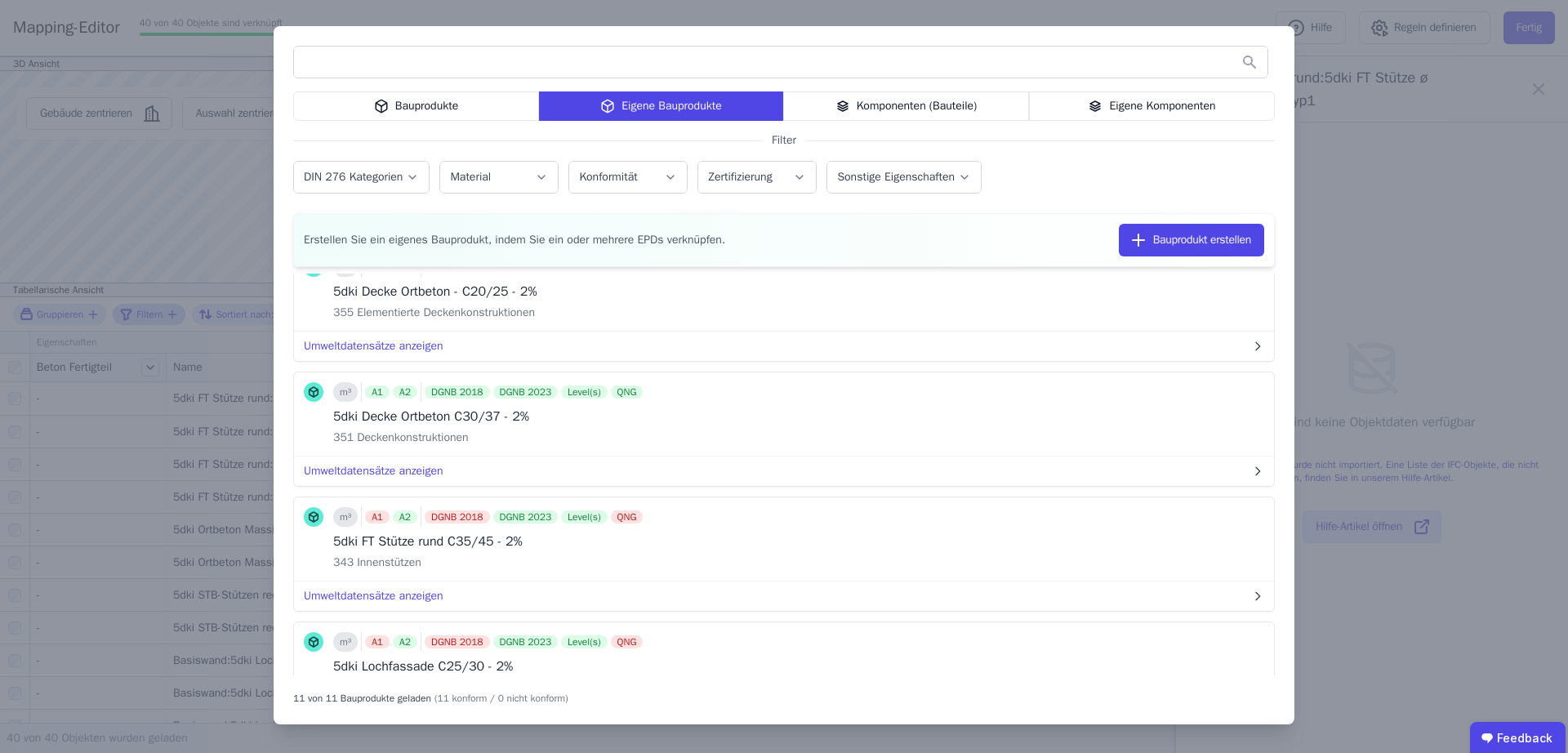 scroll, scrollTop: 0, scrollLeft: 0, axis: both 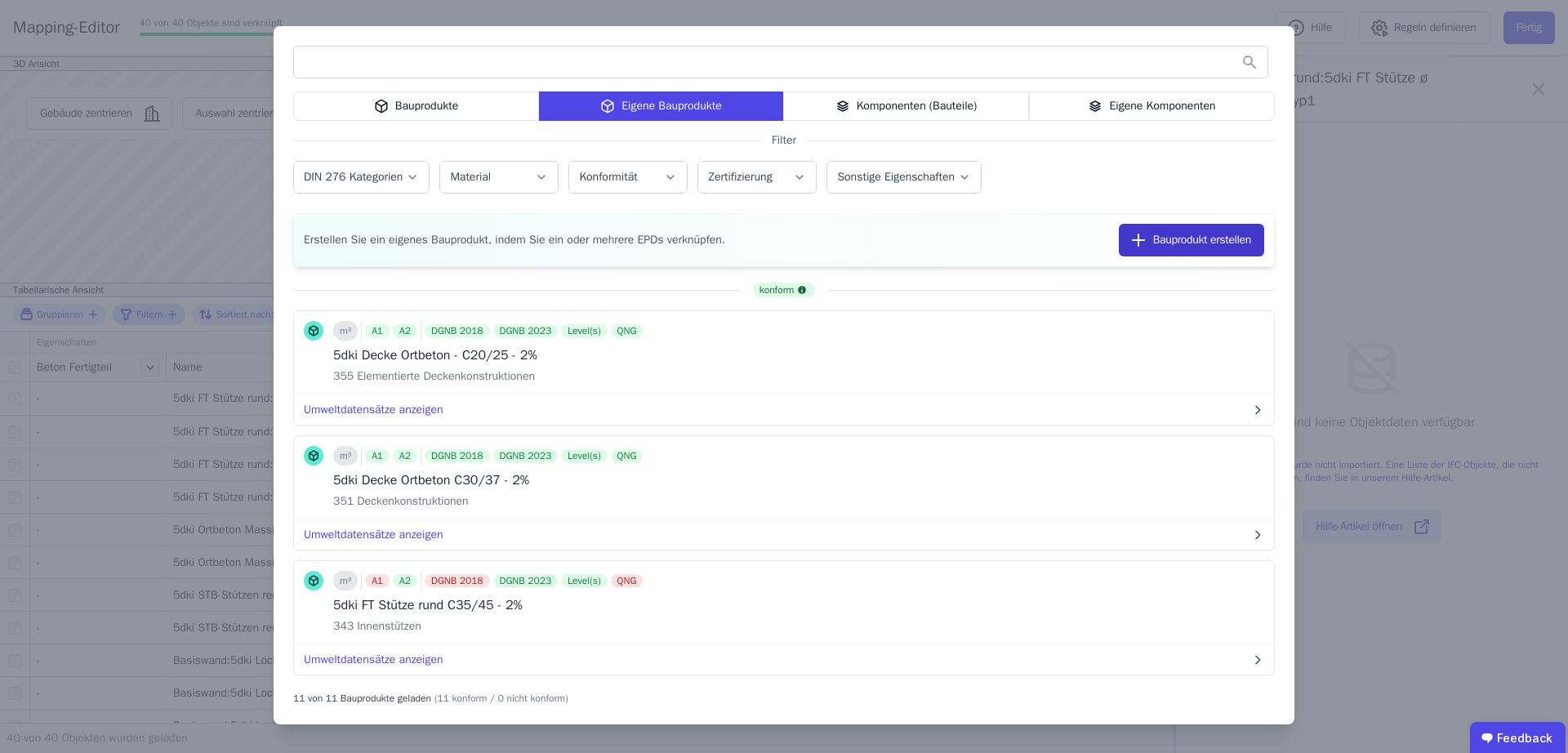 click on "Bauprodukt erstellen" at bounding box center [1192, 240] 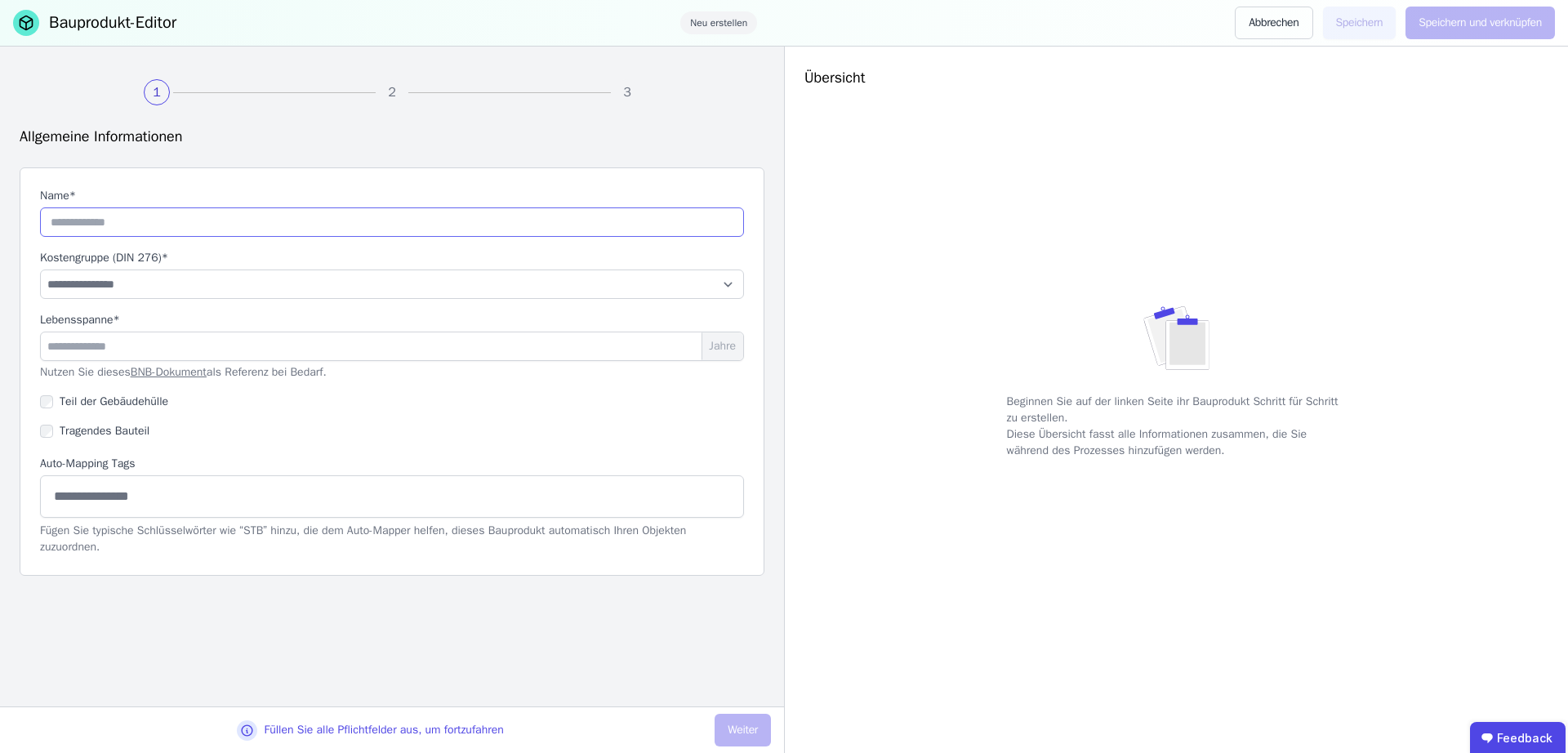 click at bounding box center (392, 222) 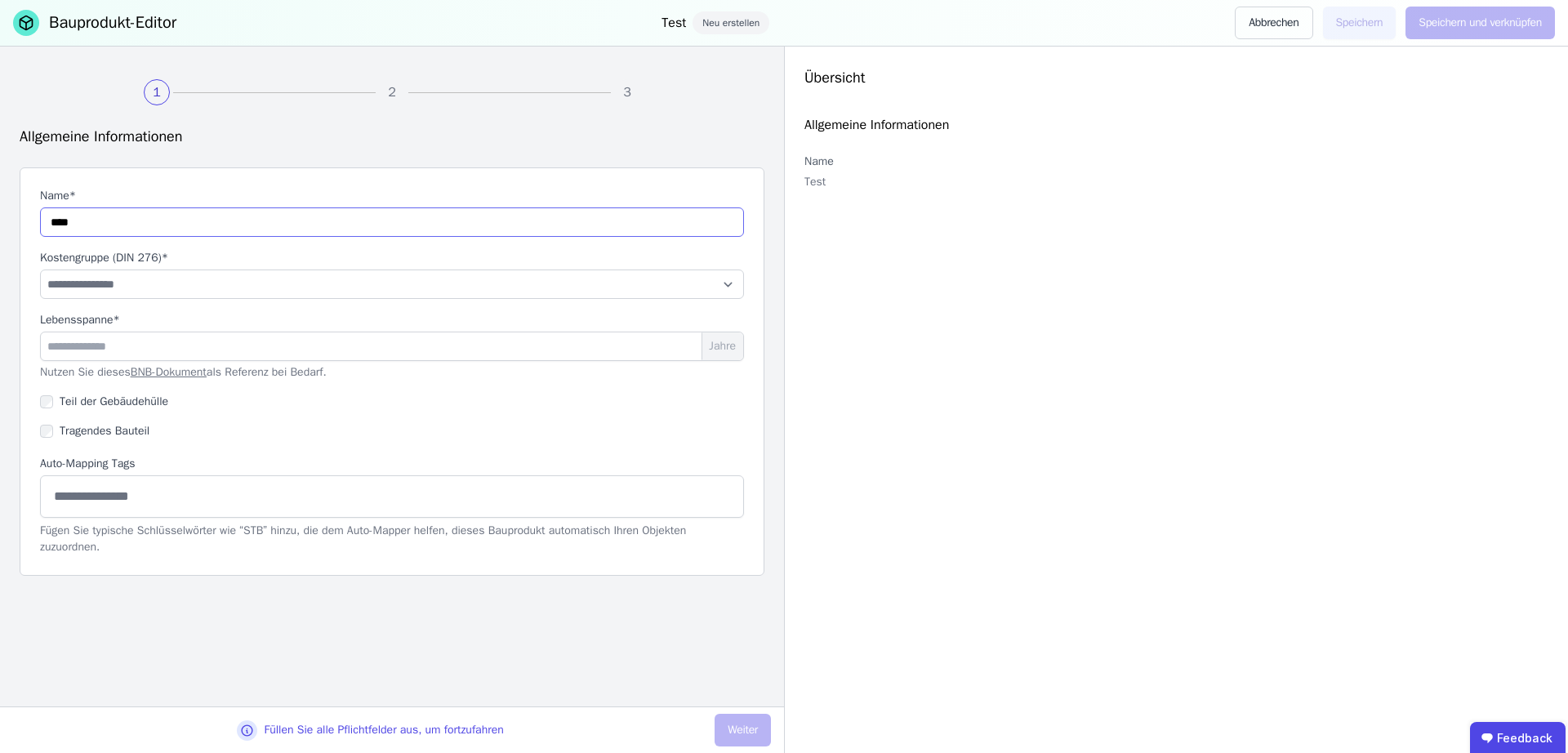 type on "****" 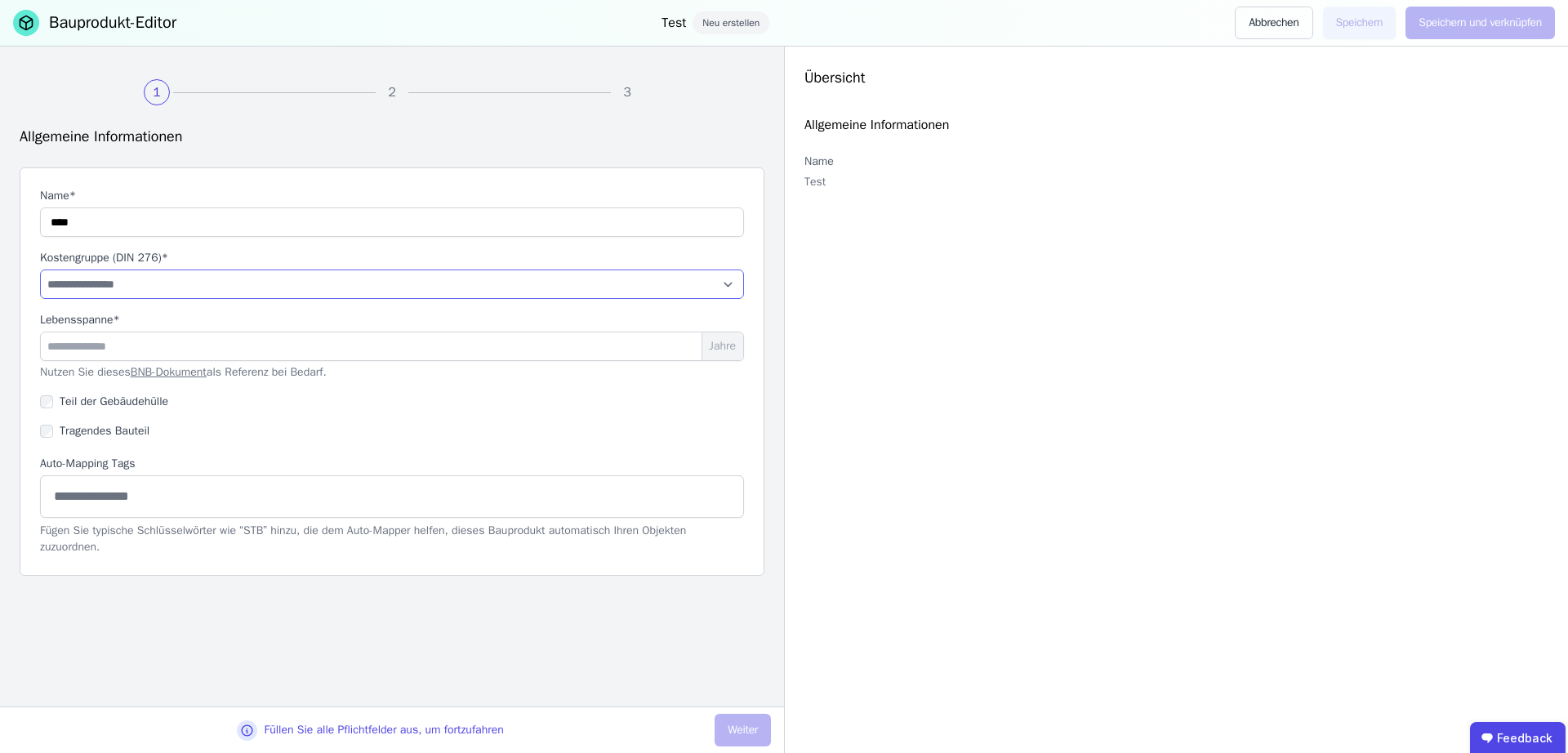 click on "**********" at bounding box center (392, 284) 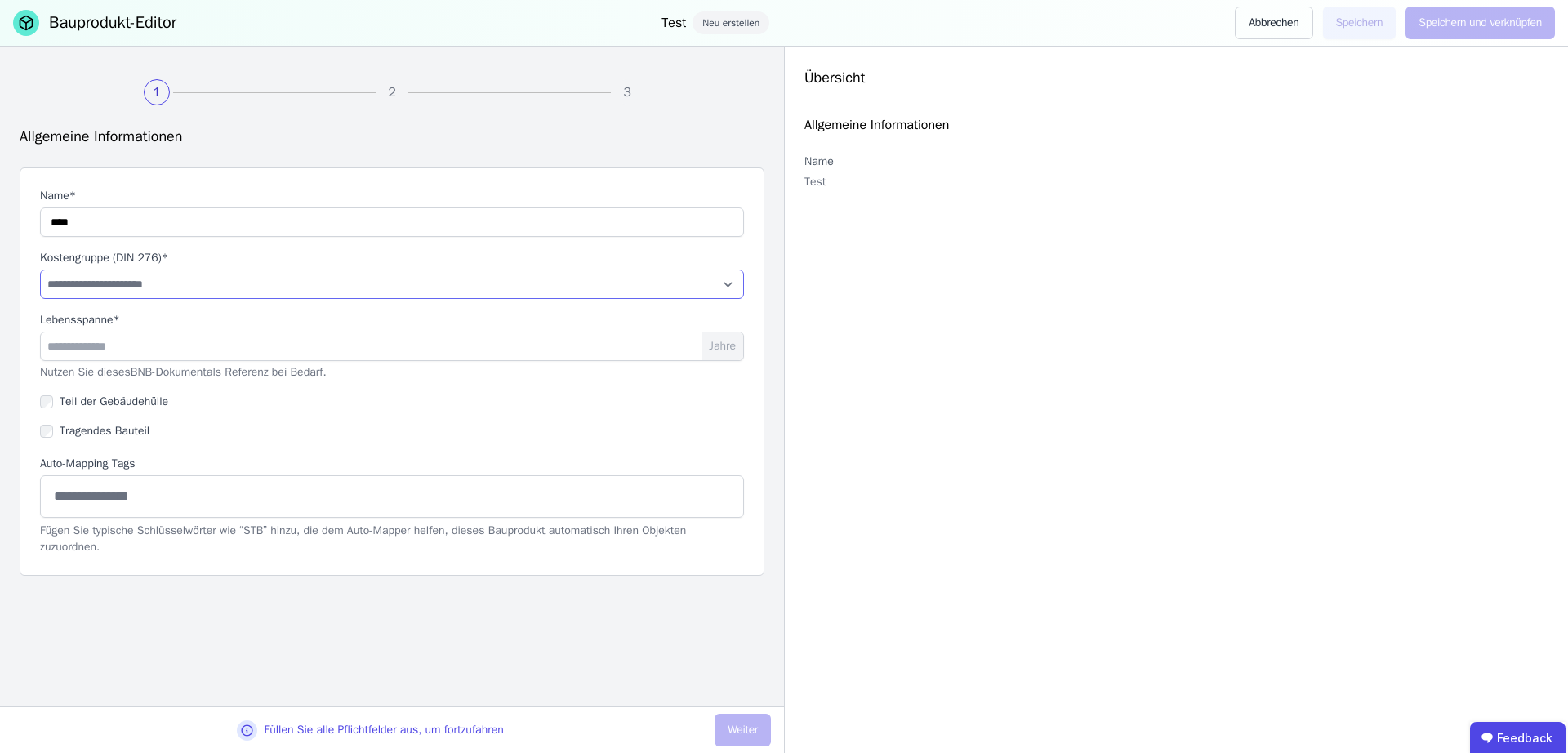click on "**********" at bounding box center [392, 284] 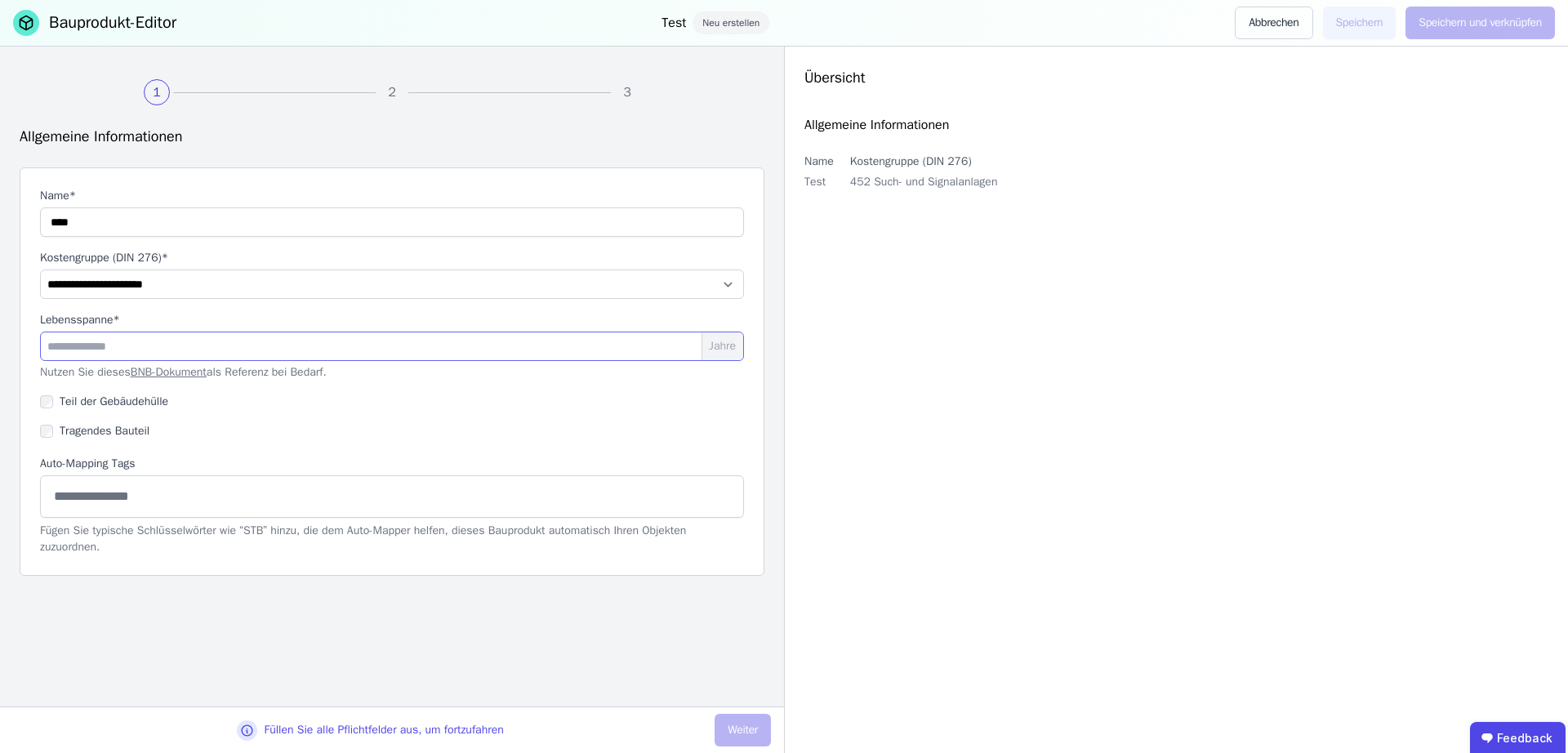 click at bounding box center (392, 346) 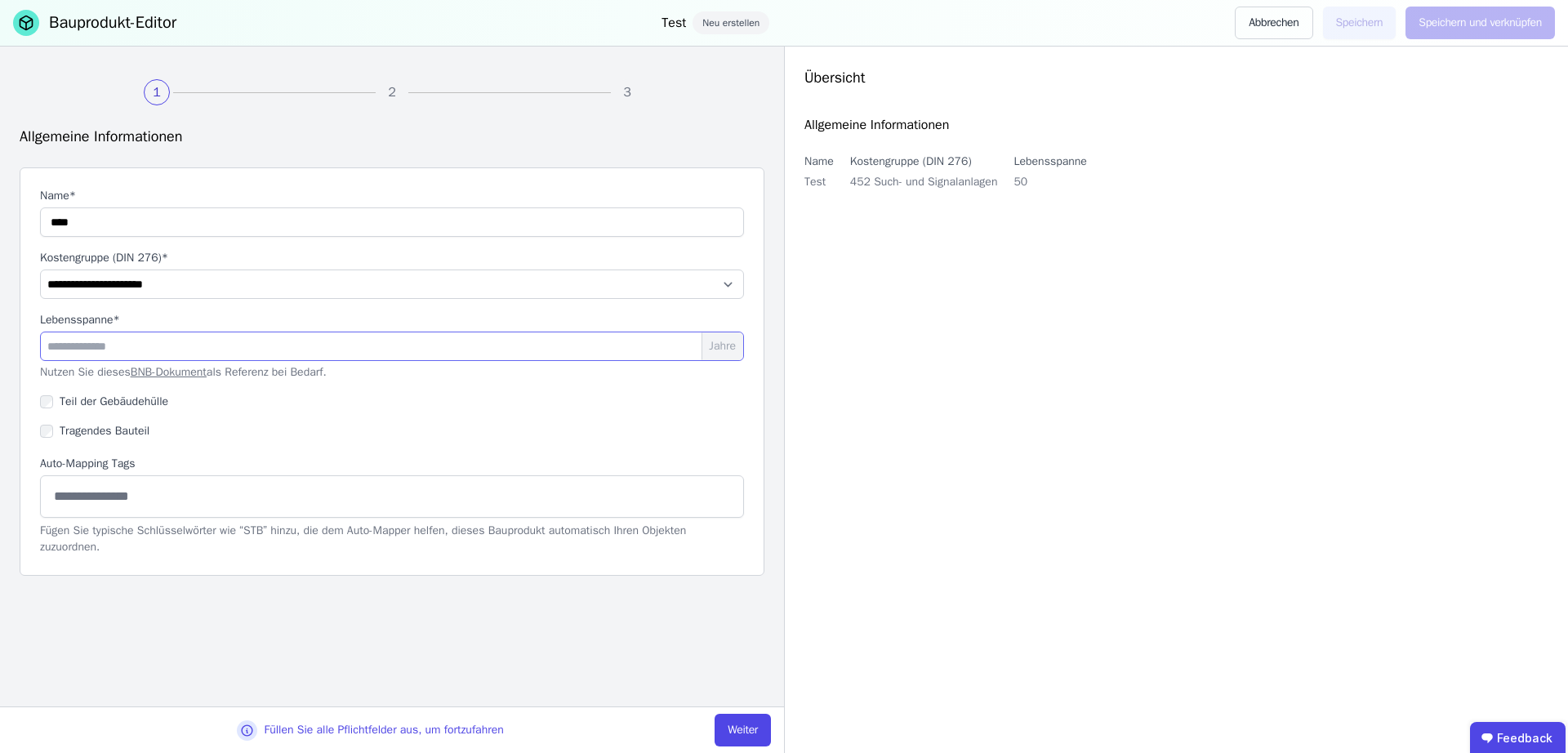 type on "*" 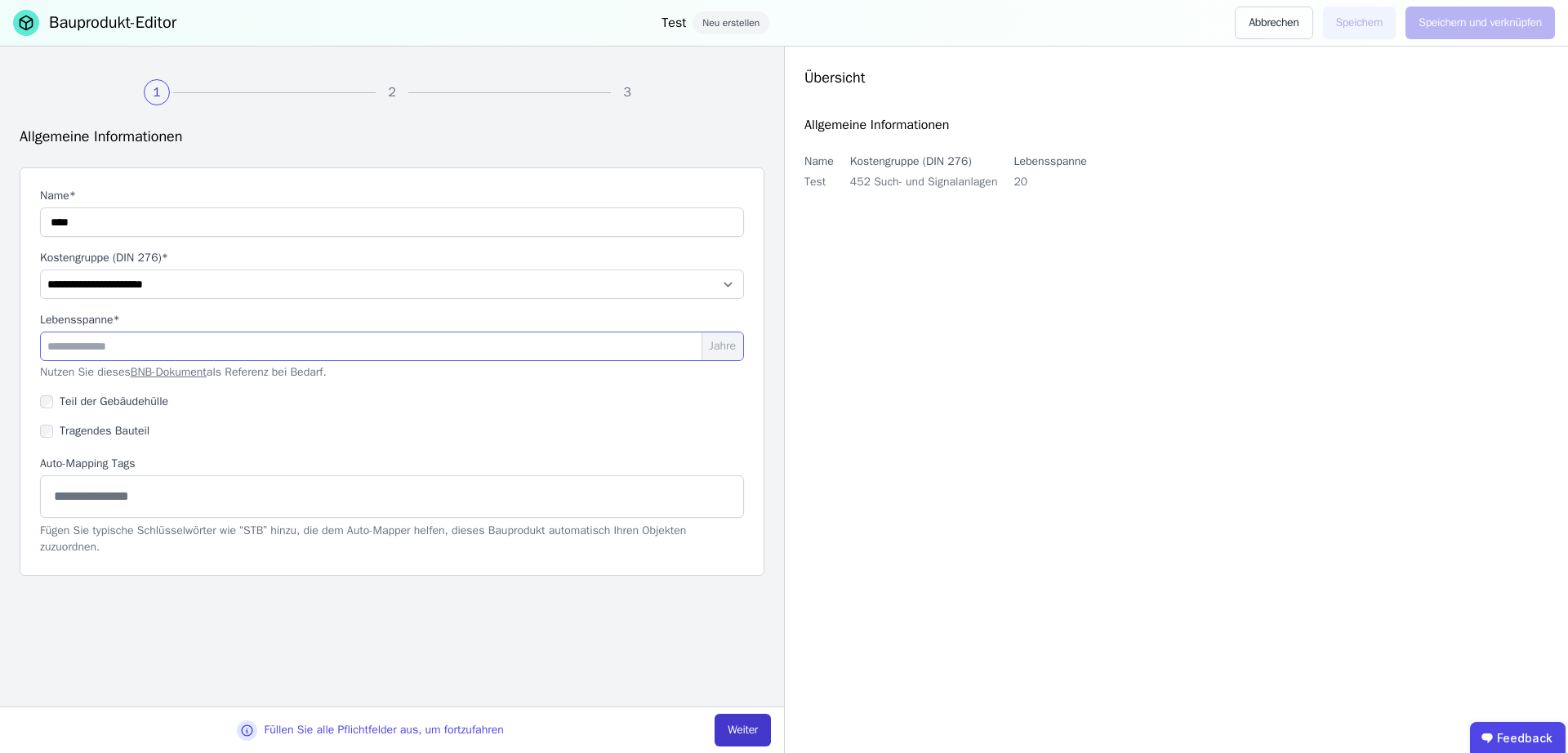 type on "**" 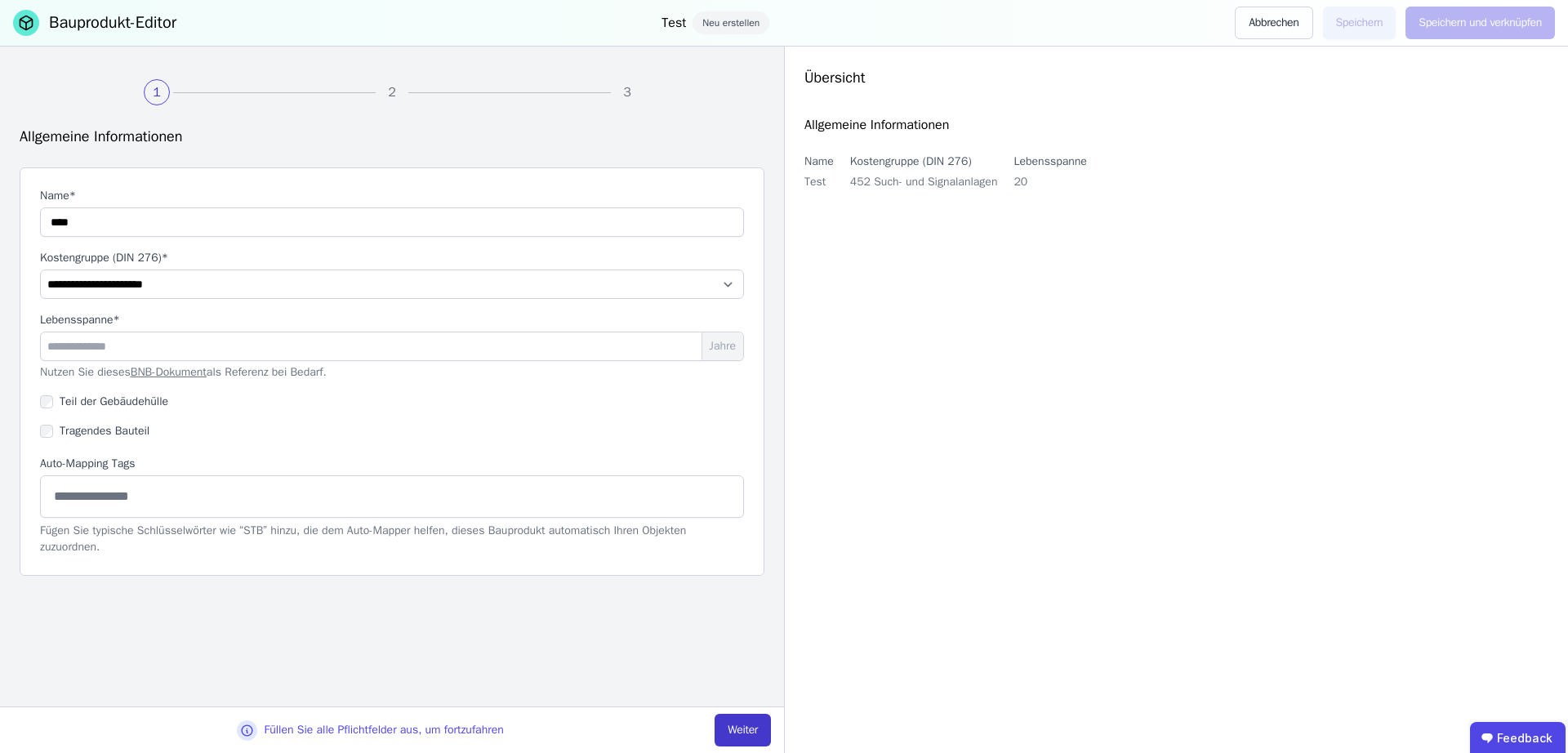 click on "Weiter" at bounding box center [742, 730] 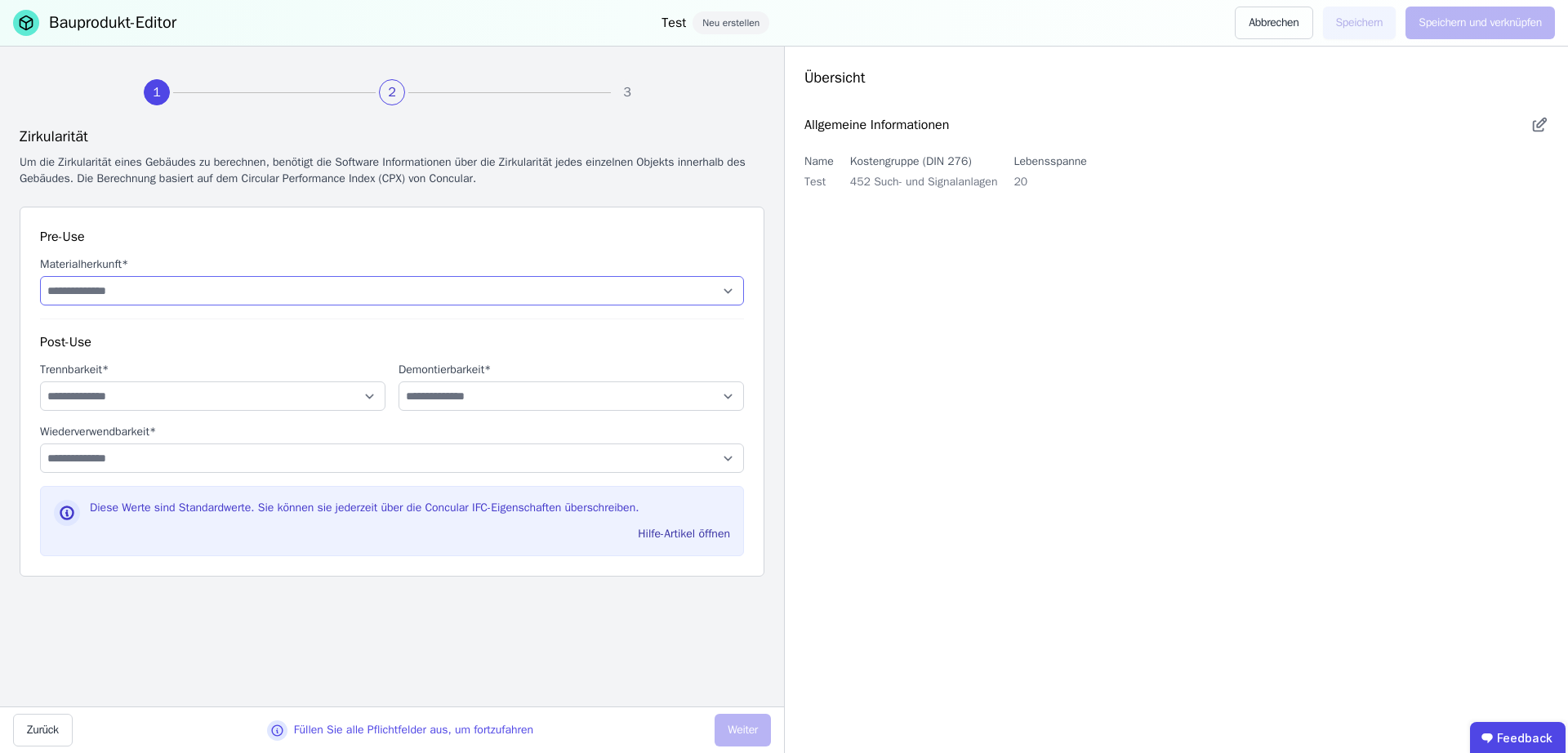 click on "**********" at bounding box center (392, 291) 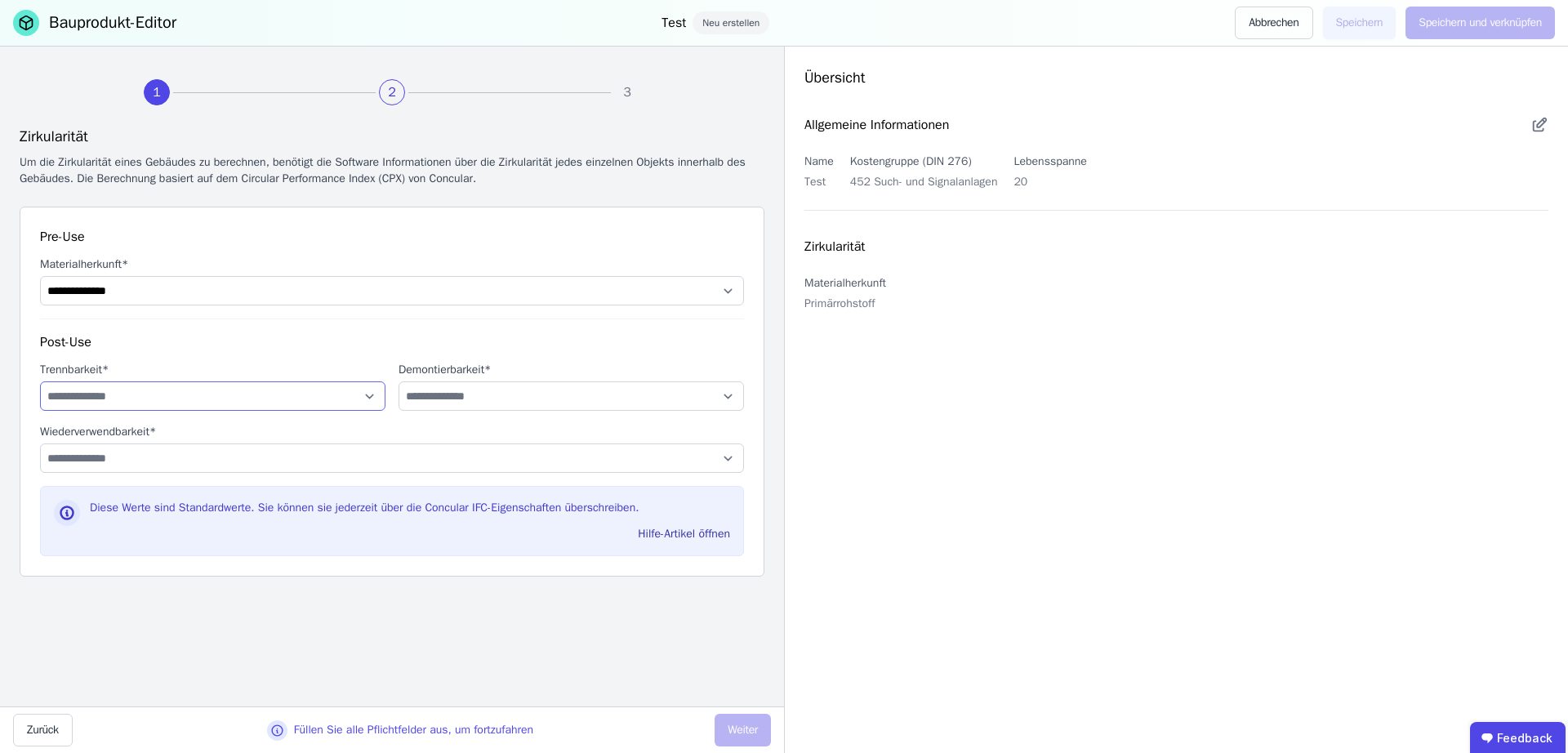 click on "**********" at bounding box center [212, 396] 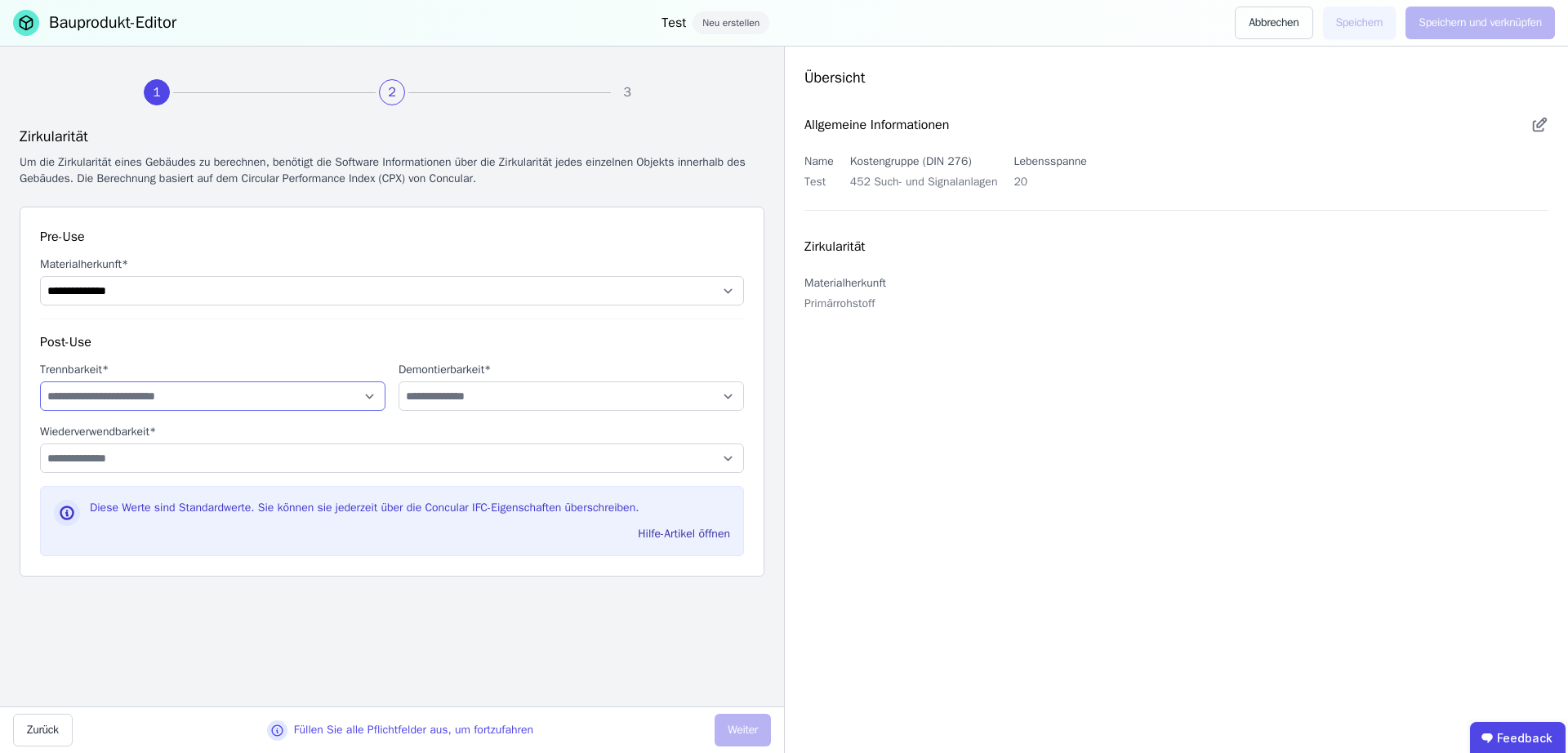 click on "**********" at bounding box center (212, 396) 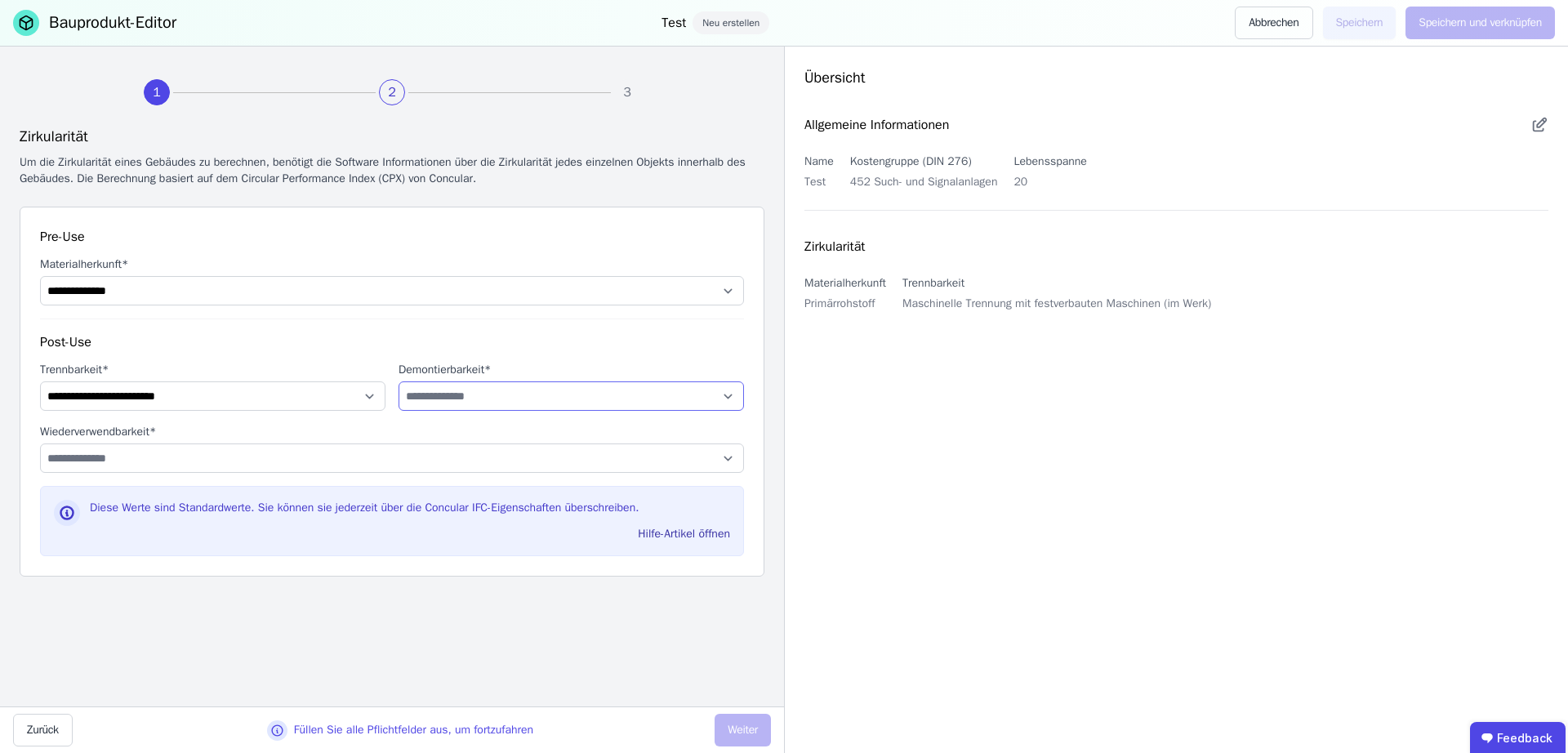 click on "**********" at bounding box center (571, 396) 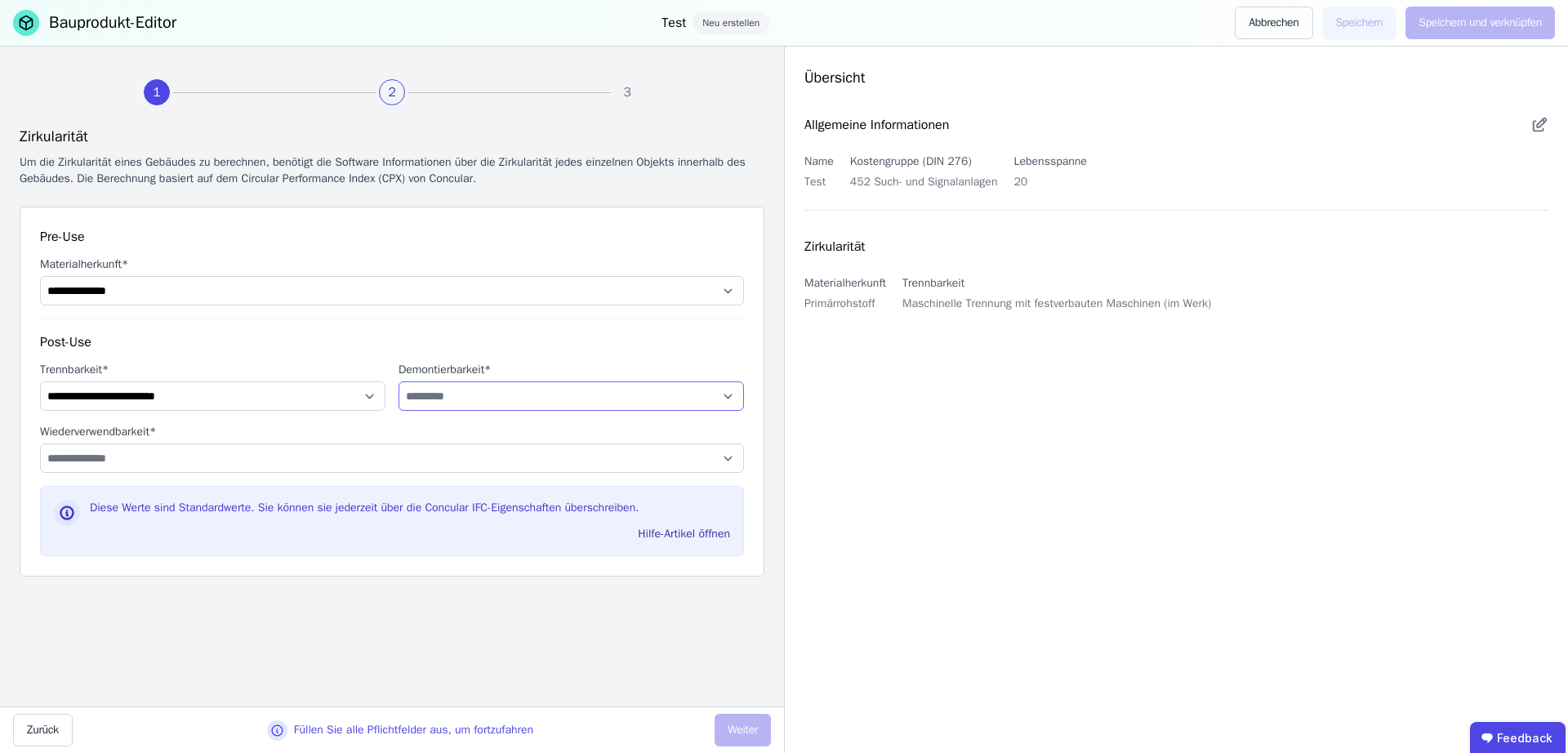 click on "**********" at bounding box center [571, 396] 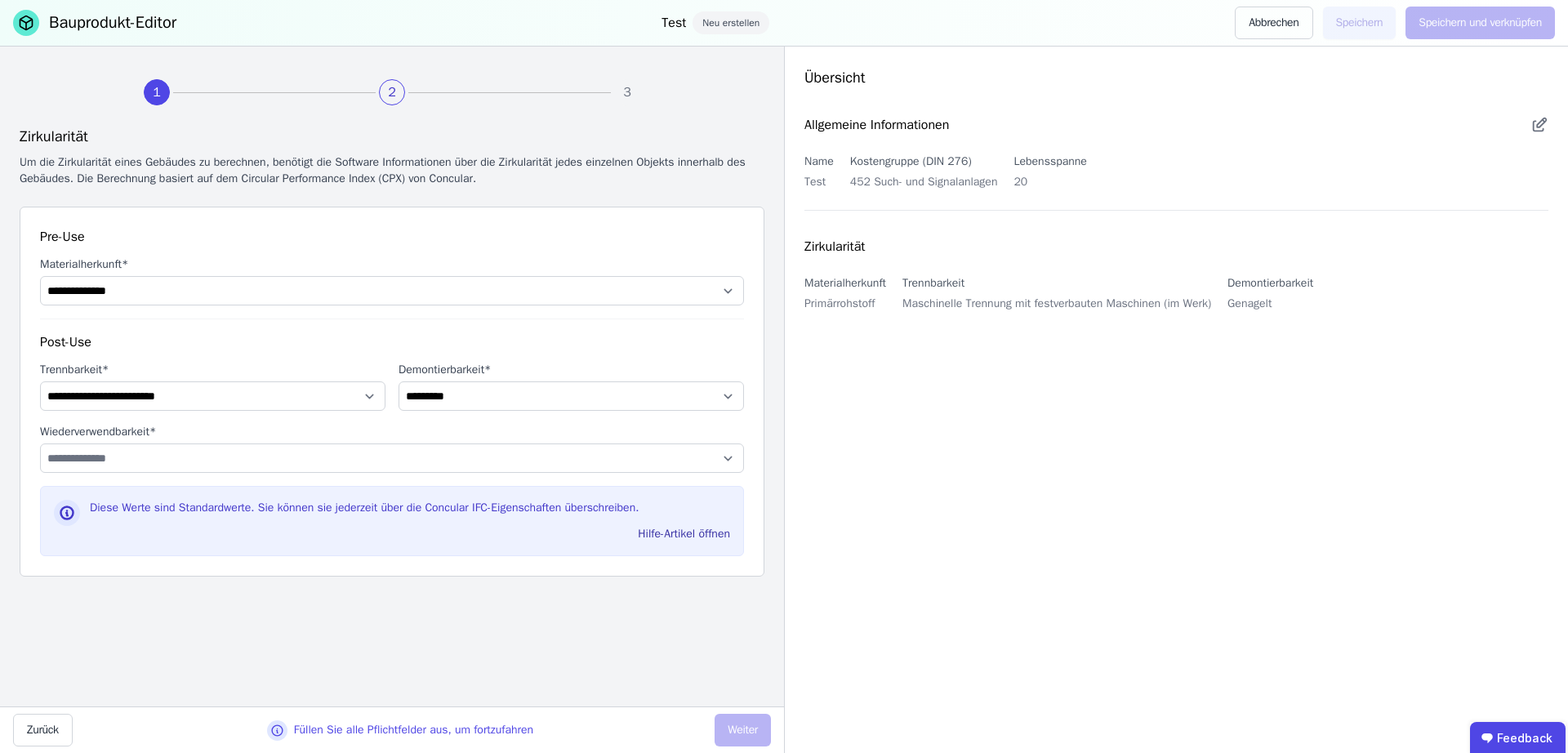 click on "Post-Use" at bounding box center [392, 342] 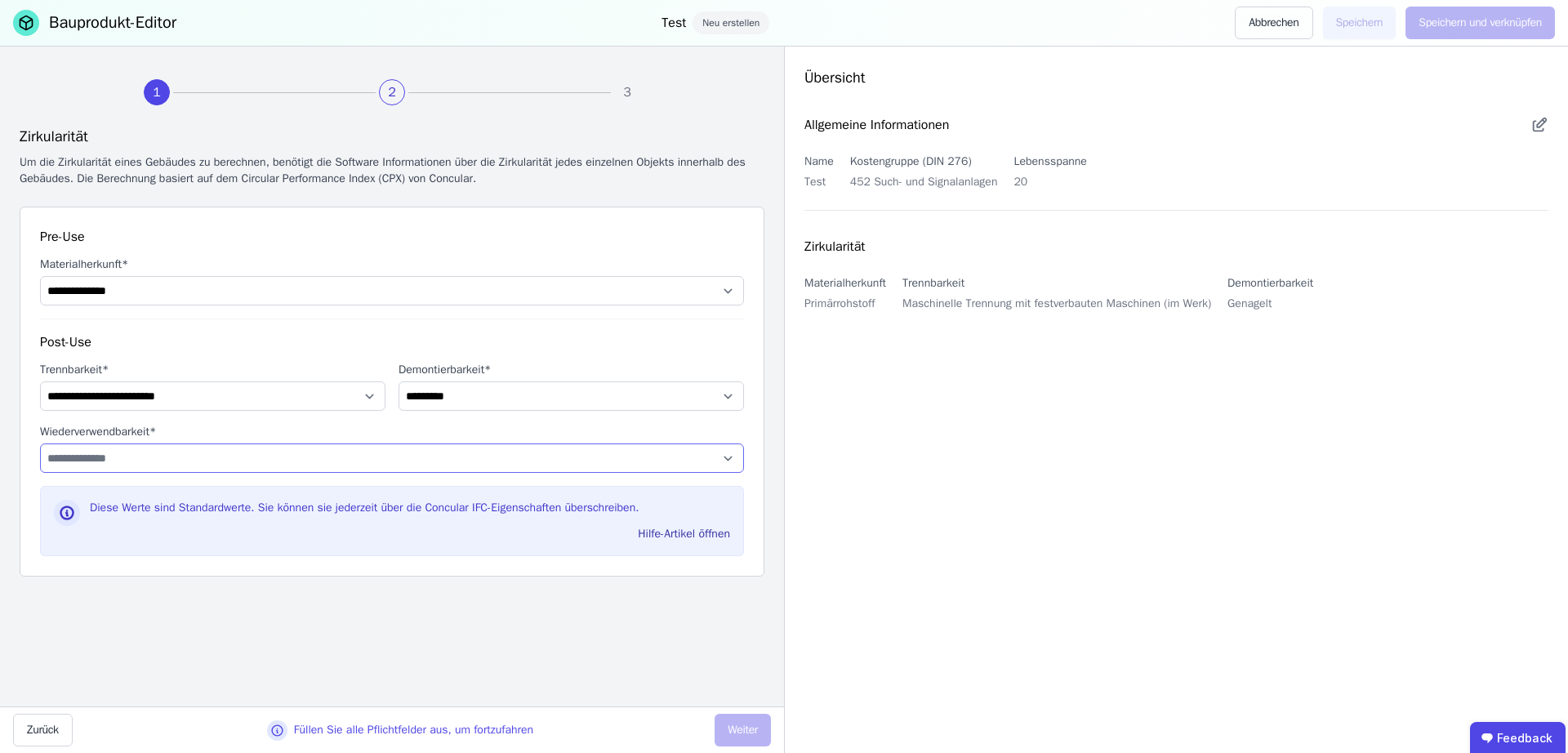 click on "**********" at bounding box center [392, 458] 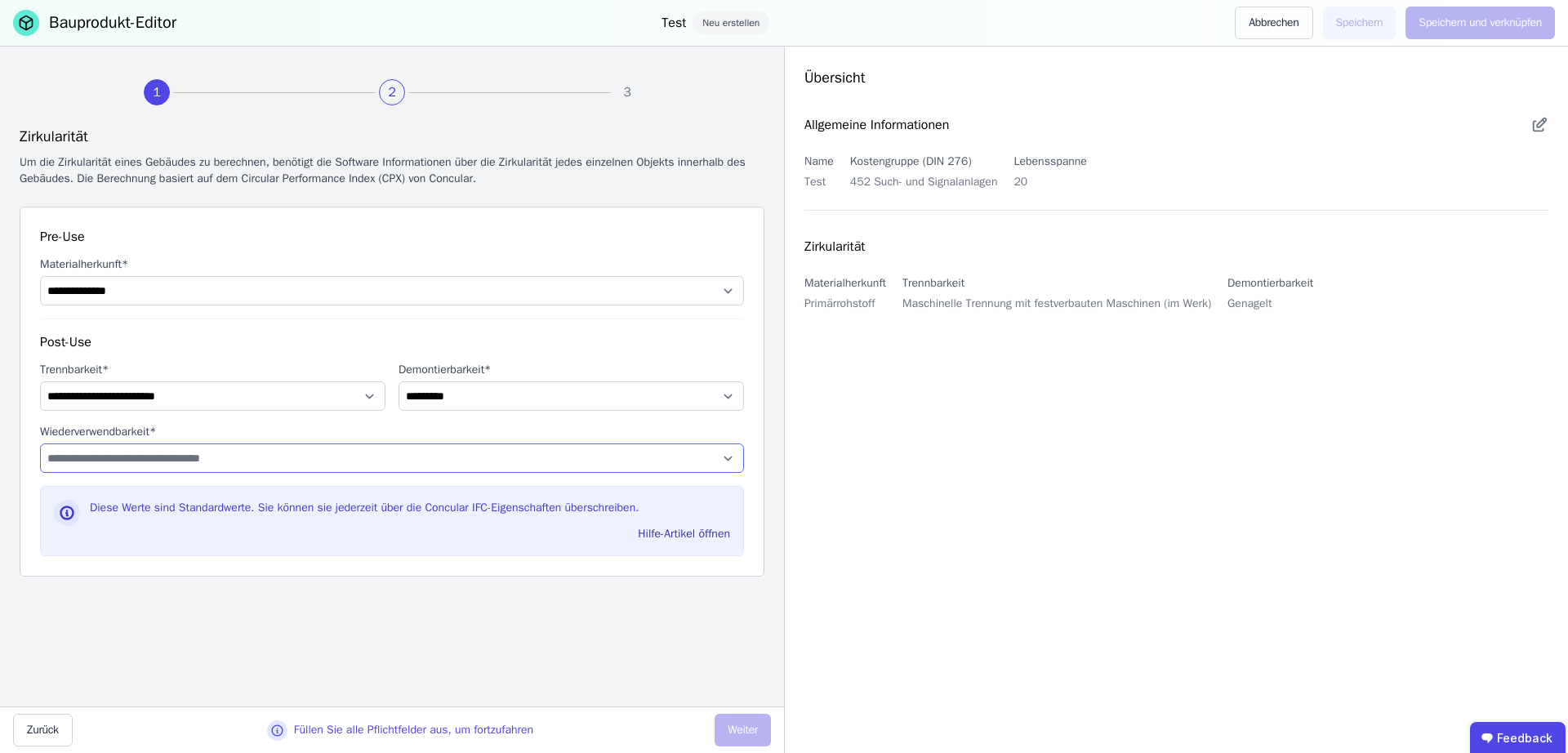 click on "**********" at bounding box center [392, 458] 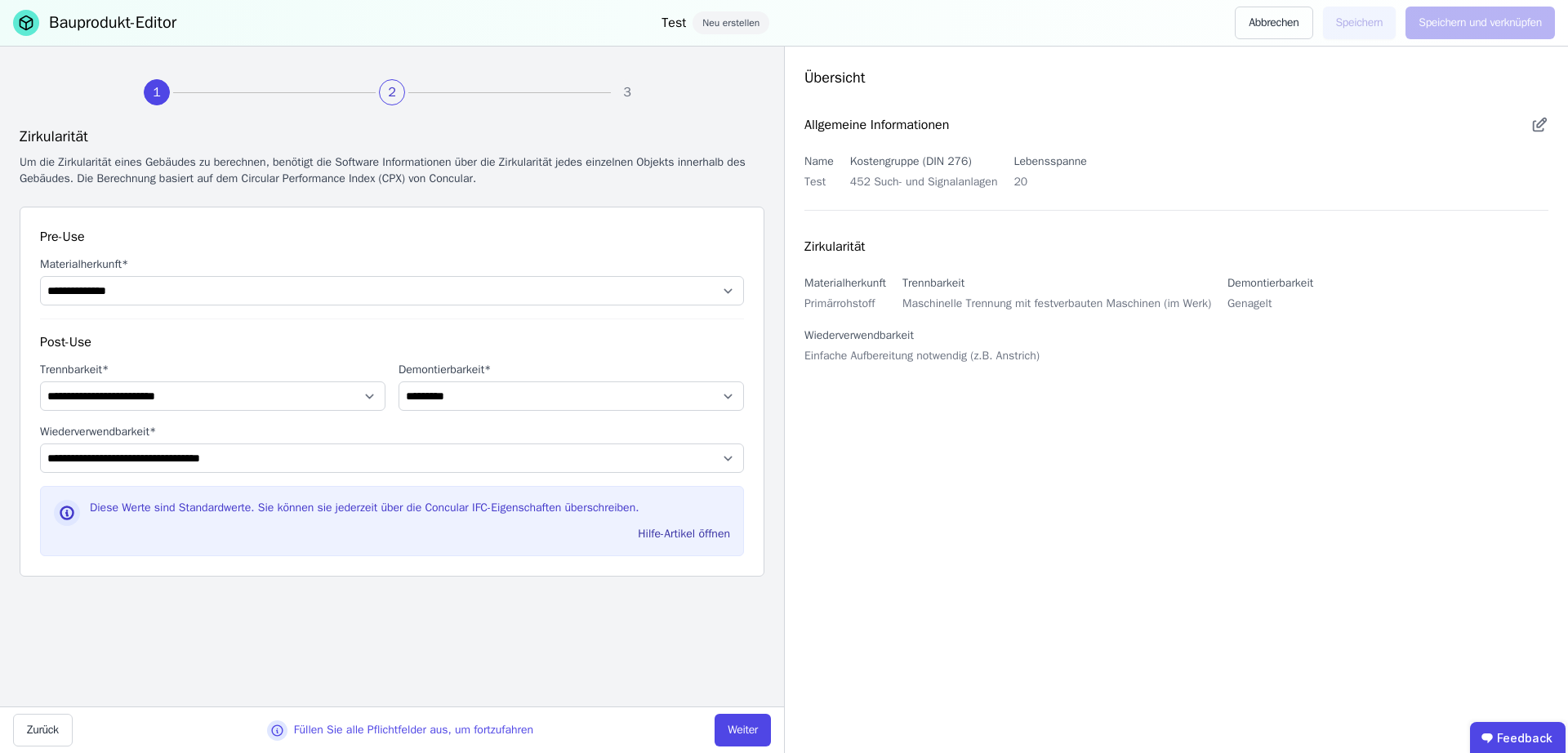 click on "Diese Werte sind Standardwerte. Sie können sie jederzeit über die Concular IFC-Eigenschaften überschreiben." at bounding box center [410, 511] 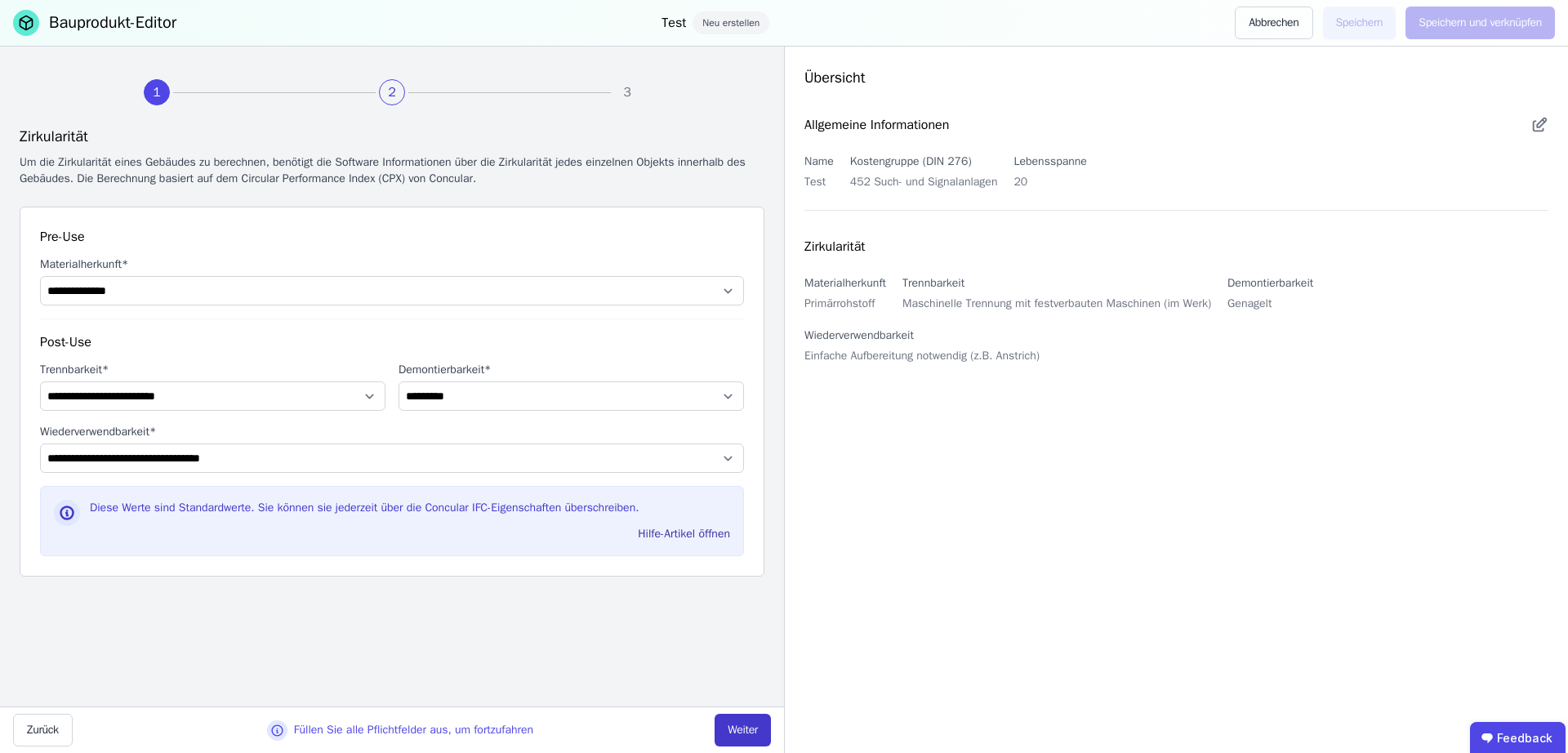 click on "Weiter" at bounding box center (742, 730) 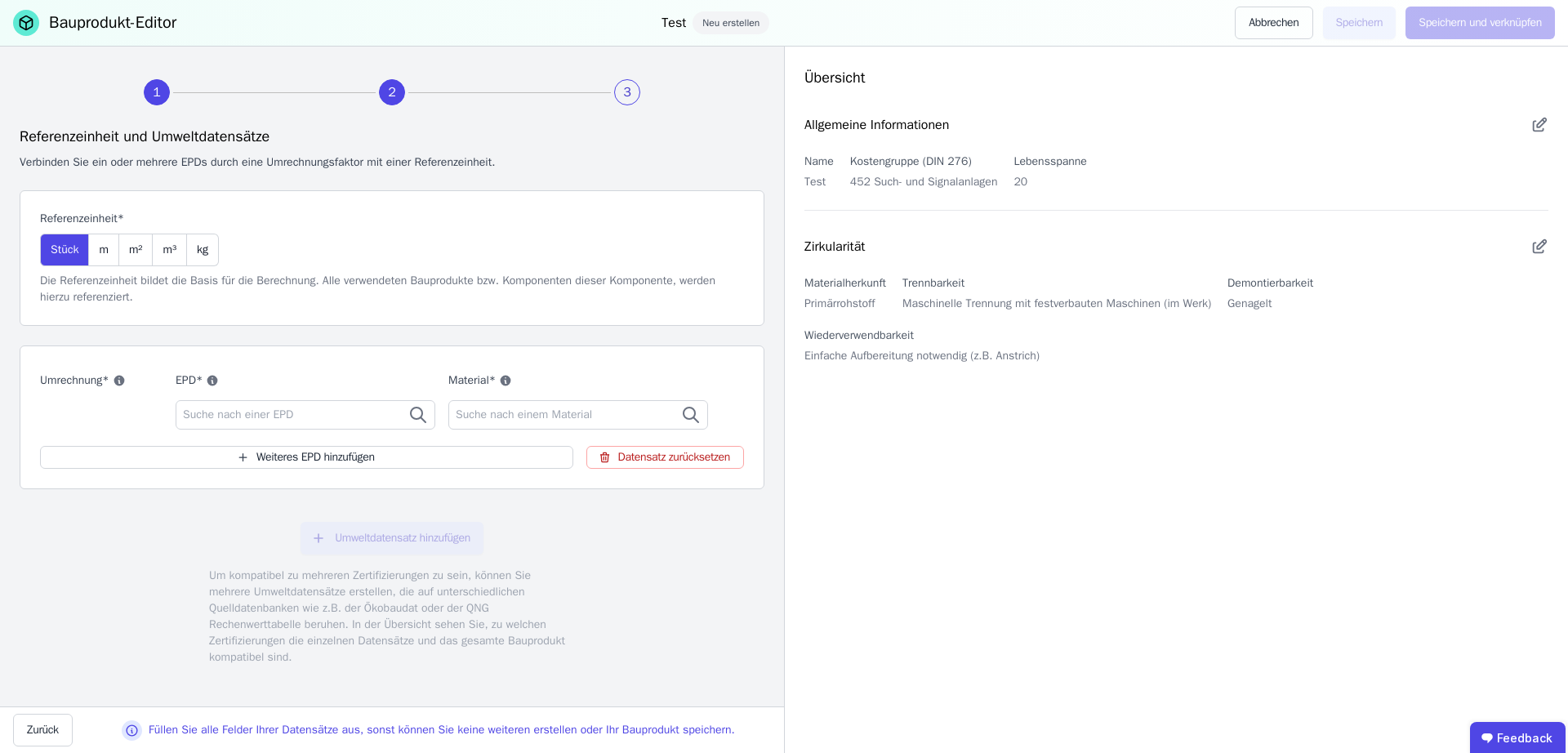 click on "Suche nach einer EPD" at bounding box center [239, 415] 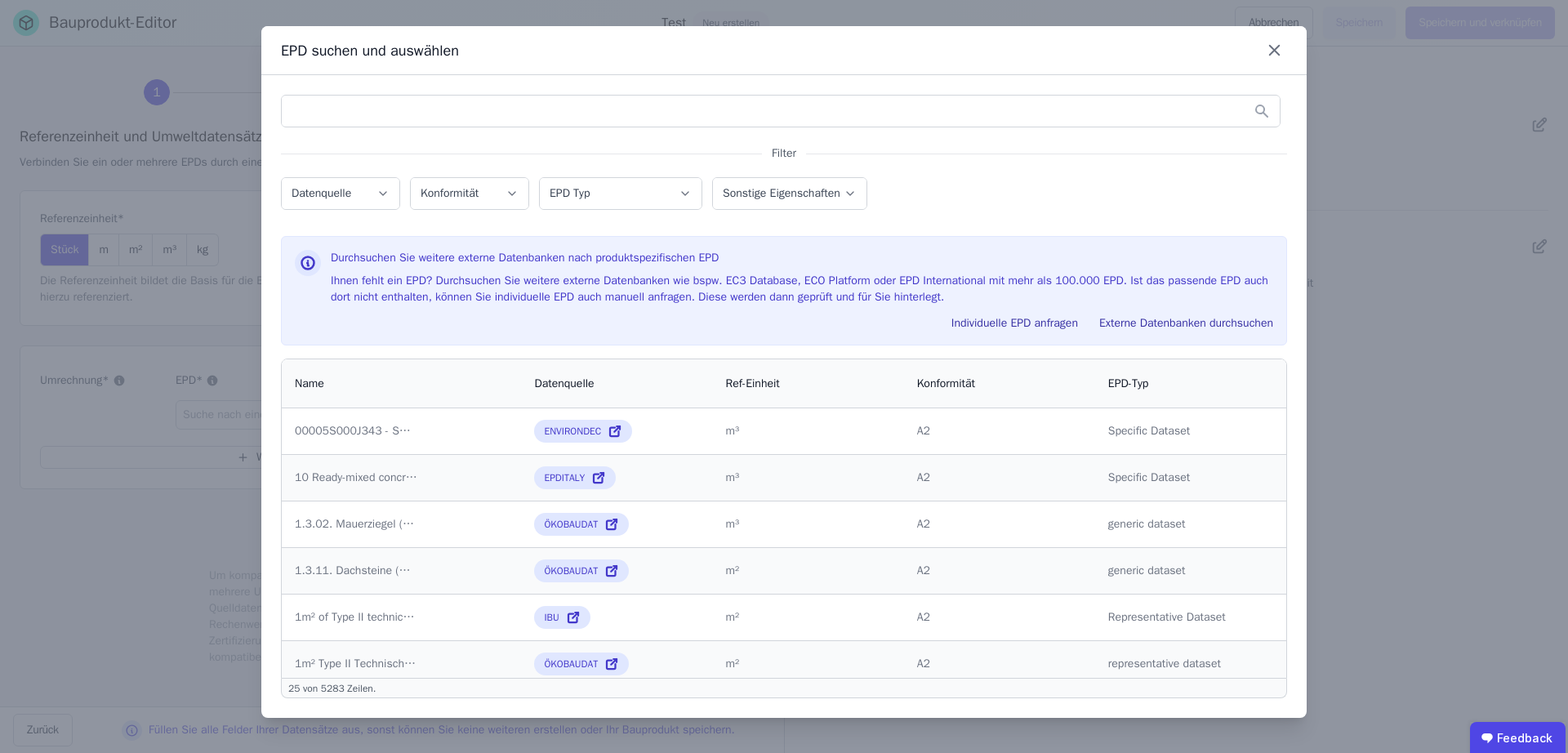click on "Datenquelle" at bounding box center [323, 193] 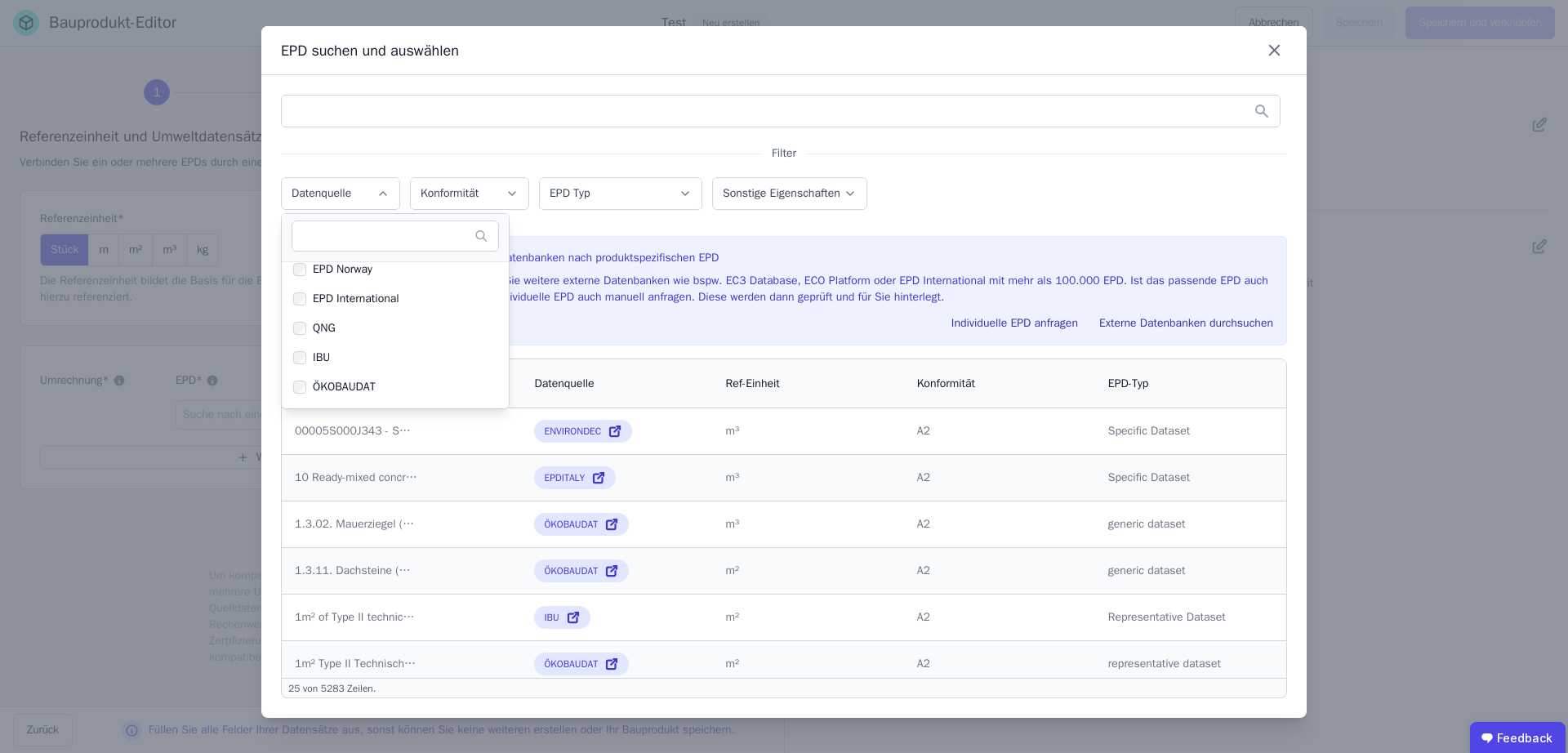 scroll, scrollTop: 102, scrollLeft: 0, axis: vertical 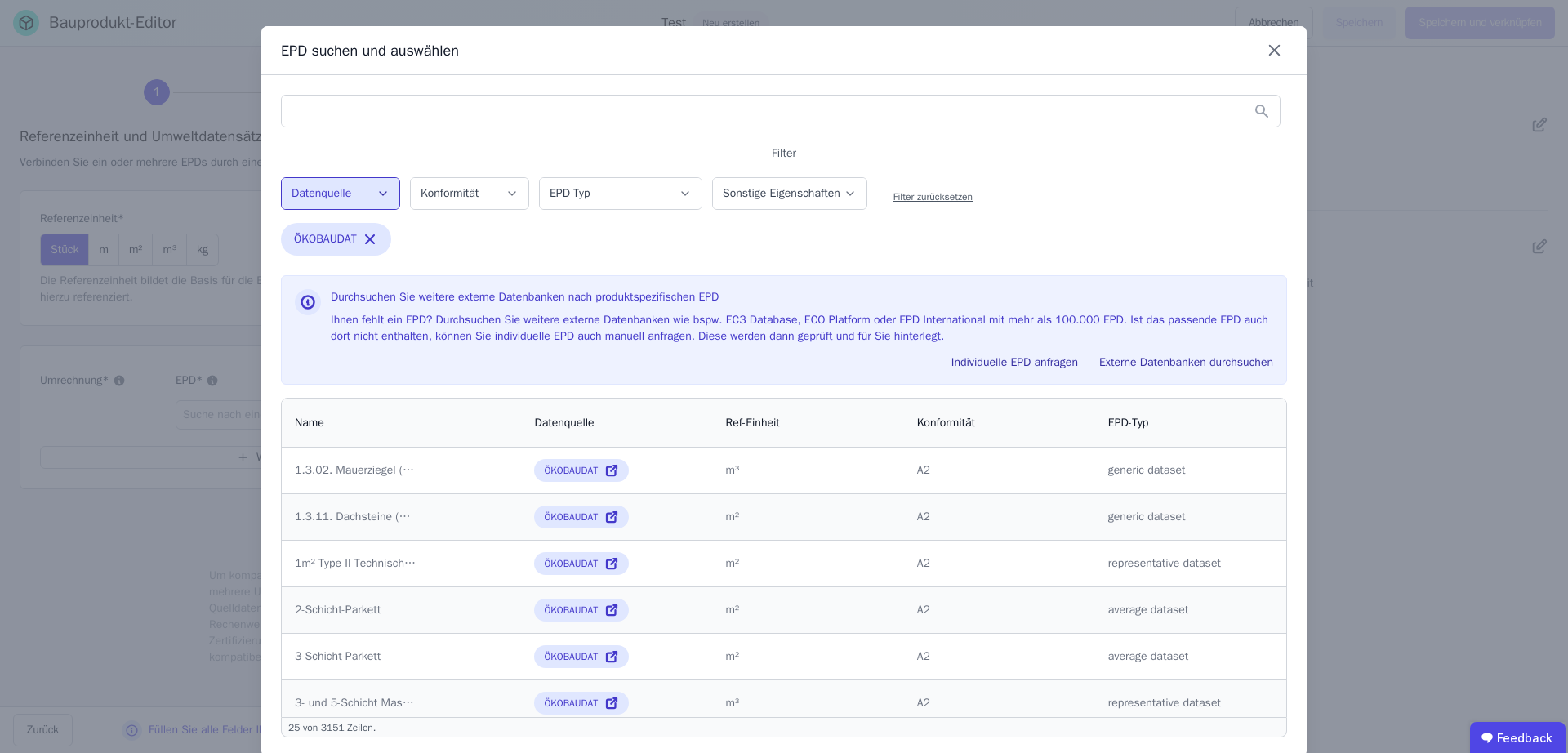 click on "Konformität" at bounding box center [470, 197] 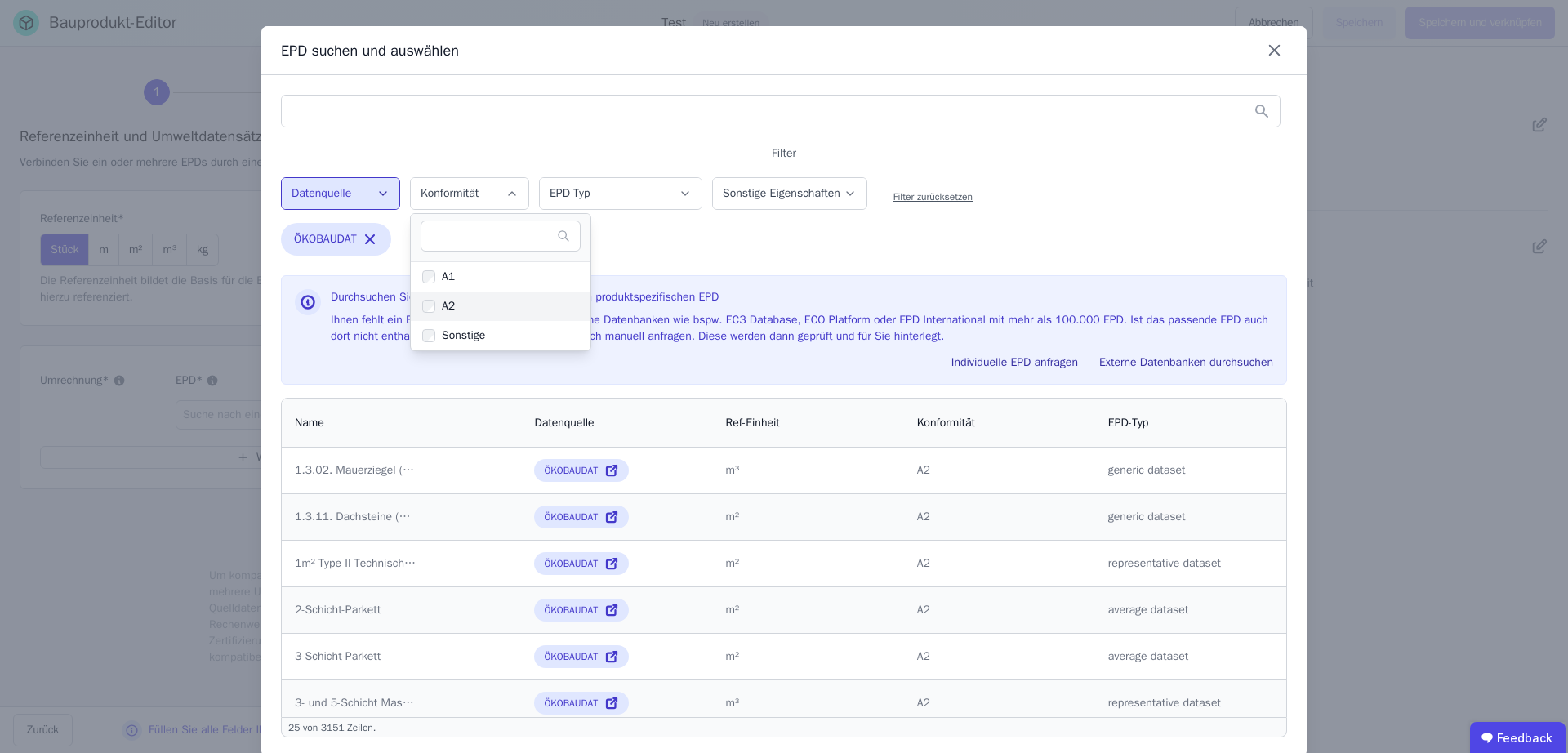 click at bounding box center (429, 306) 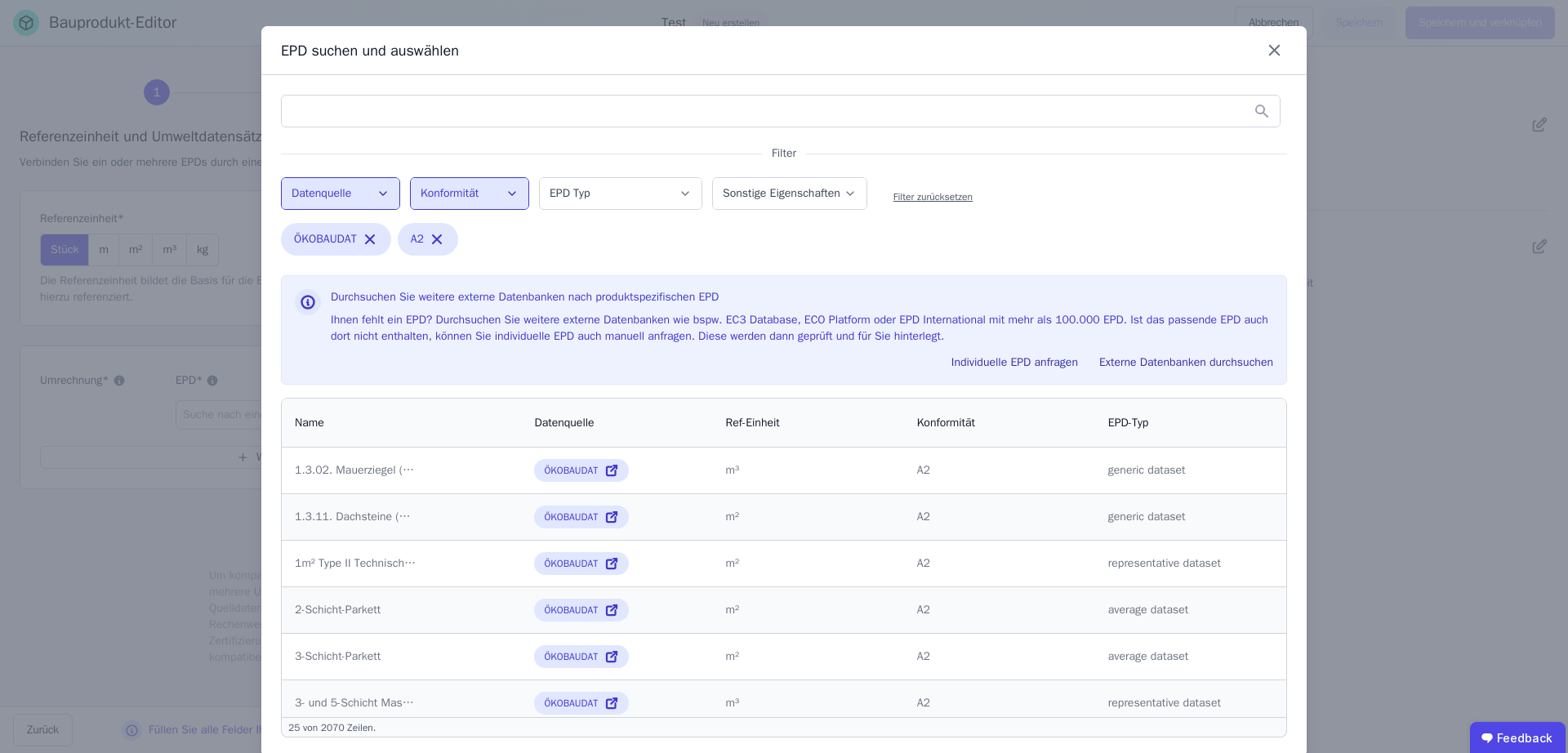 click on "Konformität" at bounding box center [470, 194] 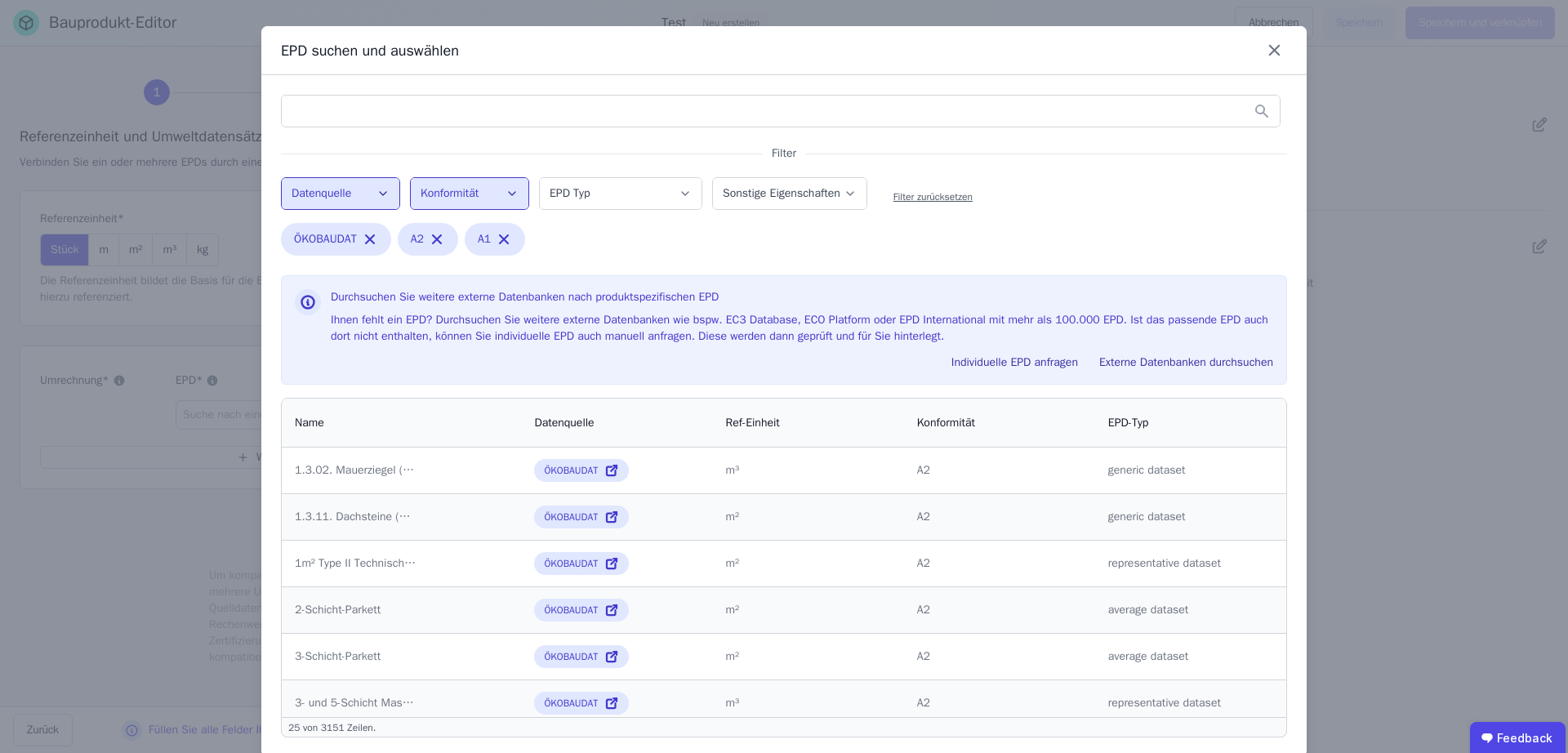 click at bounding box center [781, 111] 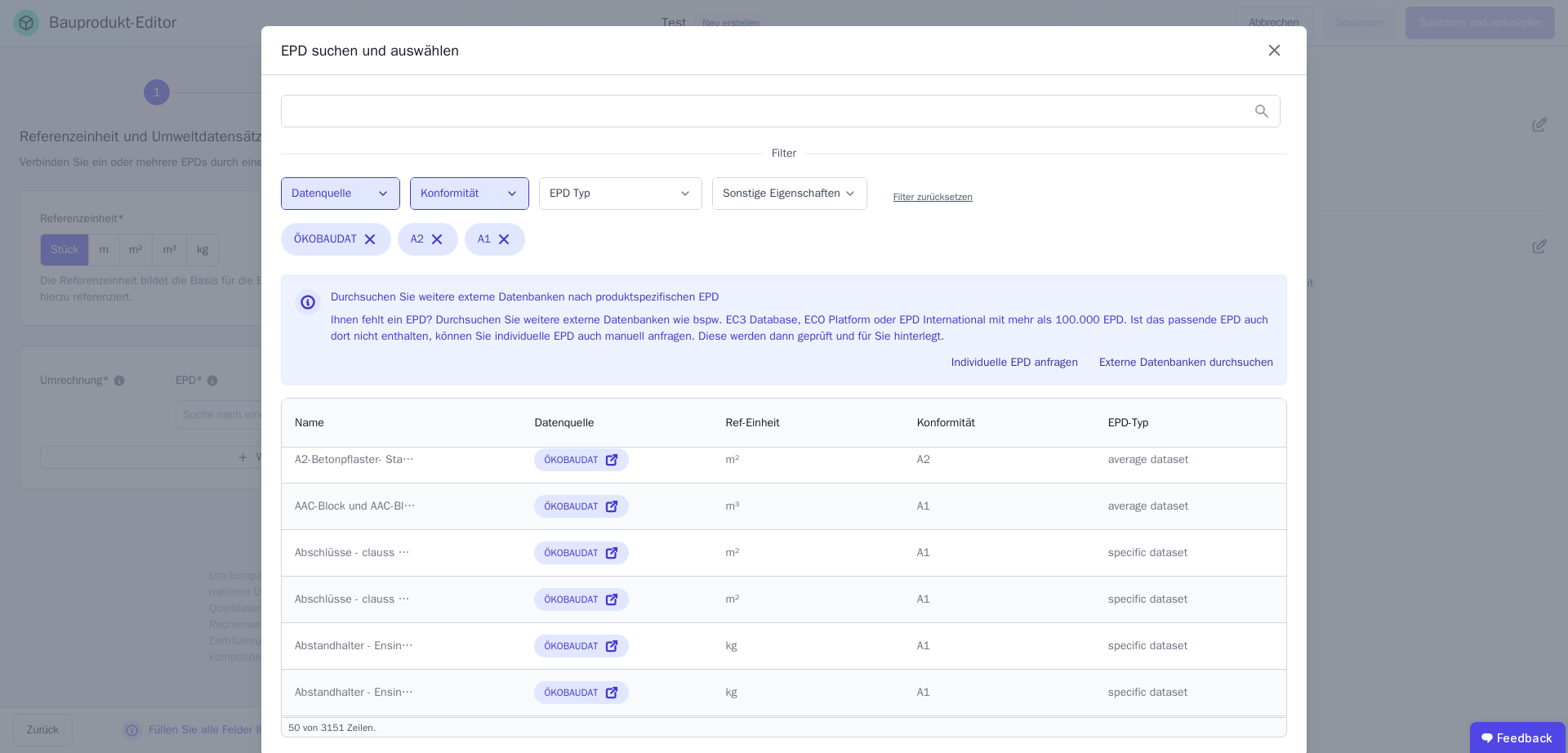 scroll, scrollTop: 0, scrollLeft: 0, axis: both 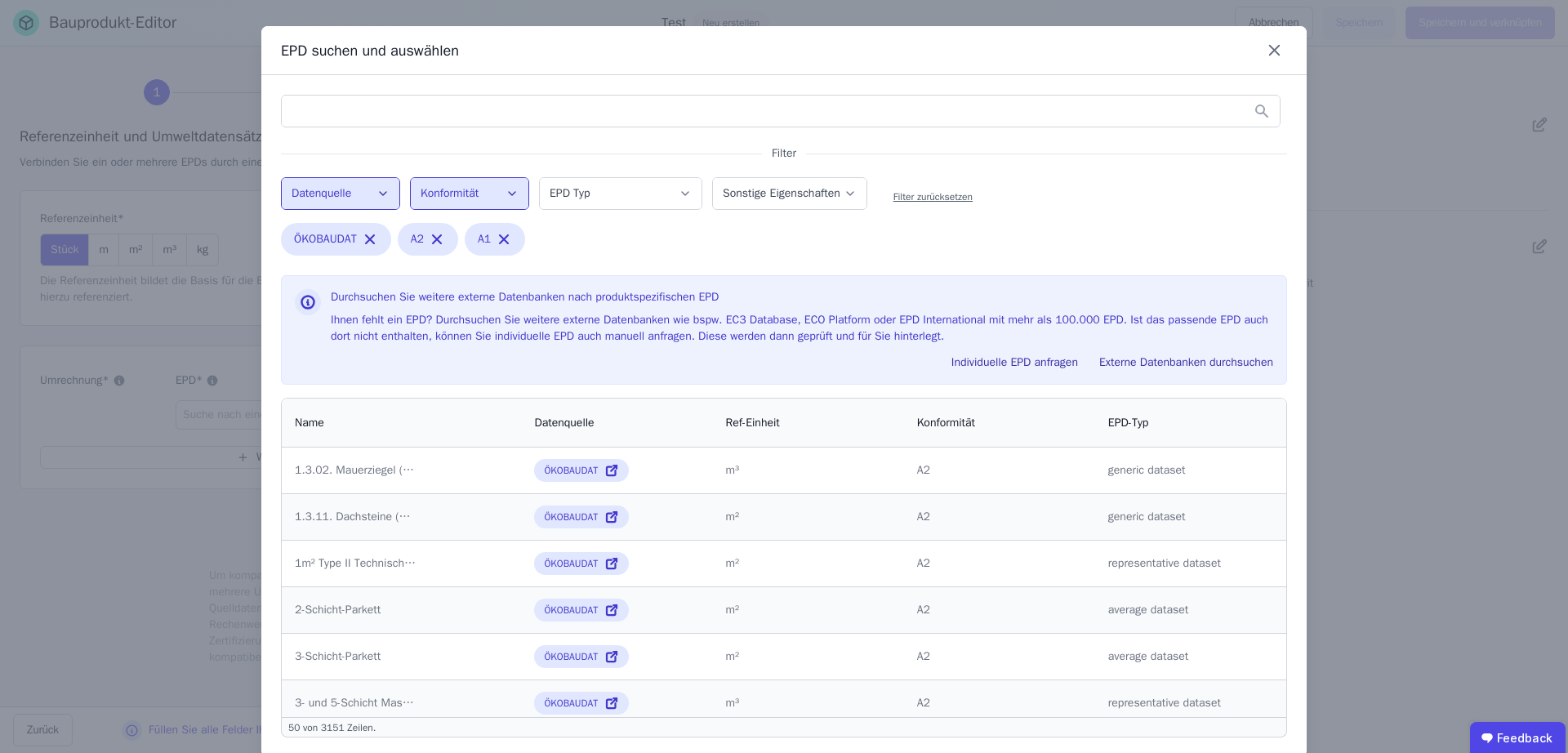 click on "ÖKOBAUDAT Remove small option A2 Remove small option A1 Remove small option" at bounding box center [546, 243] 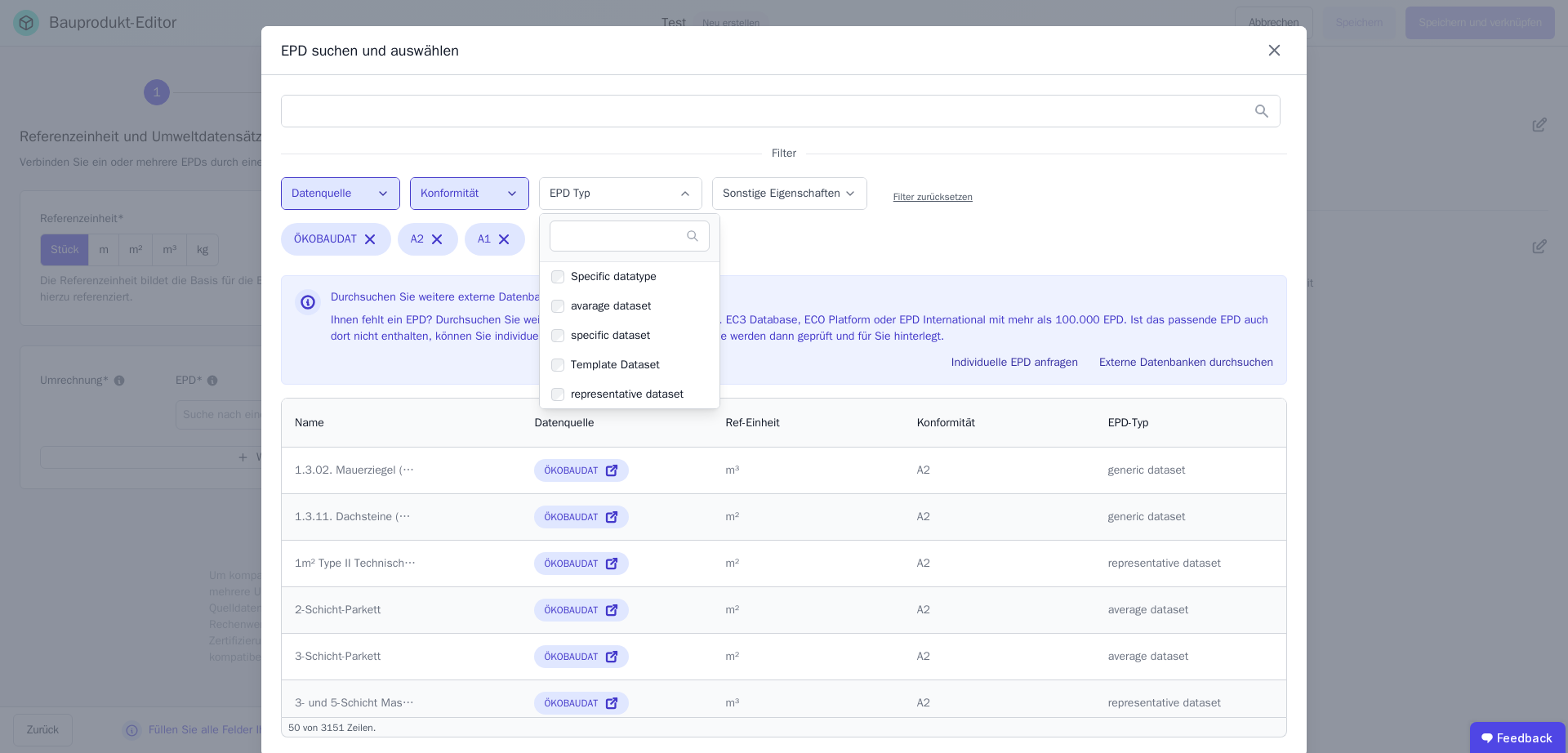 click on "EPD Typ" at bounding box center (572, 193) 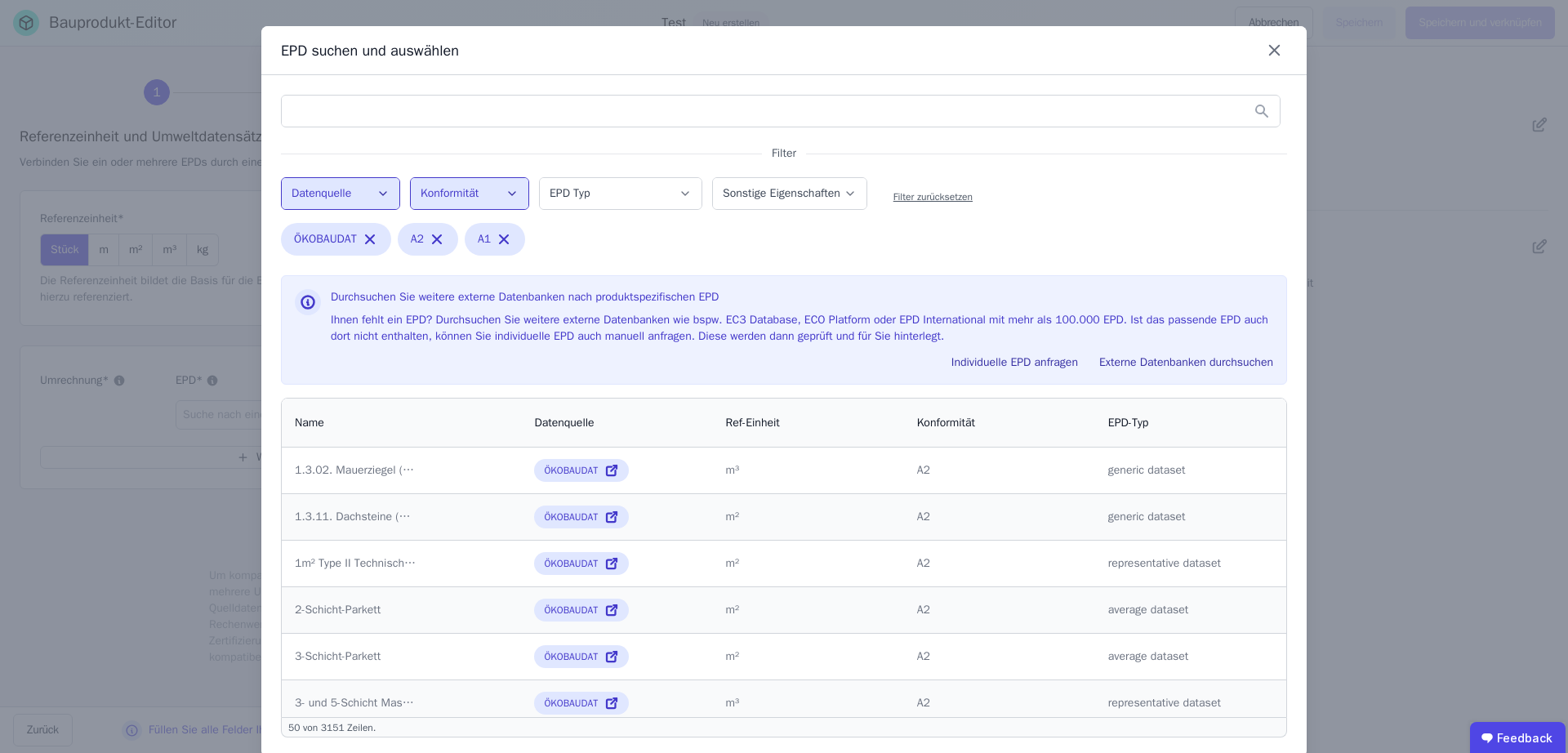 click on "ÖKOBAUDAT Remove small option A2 Remove small option A1 Remove small option" at bounding box center (546, 243) 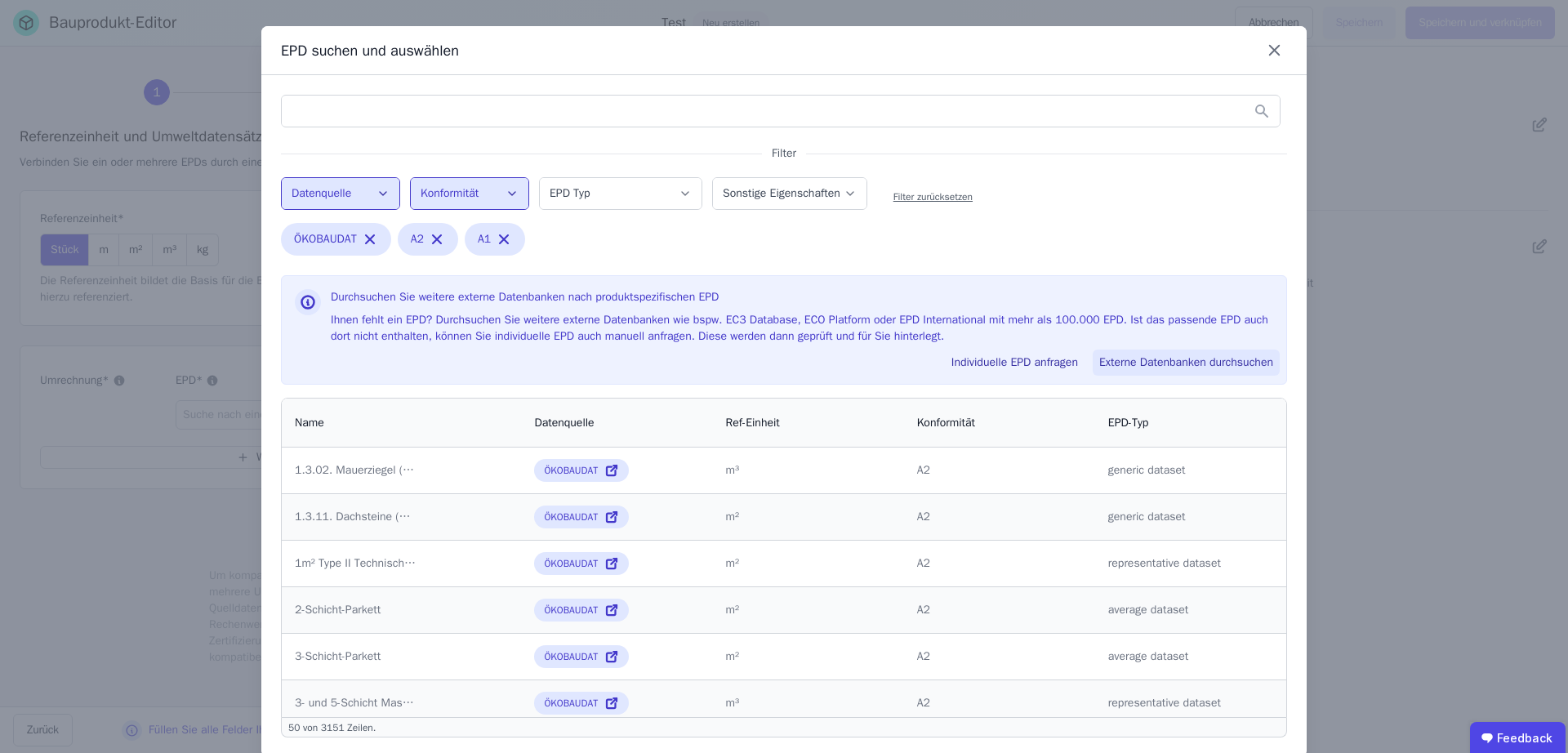 click on "Externe Datenbanken durchsuchen" at bounding box center (1186, 363) 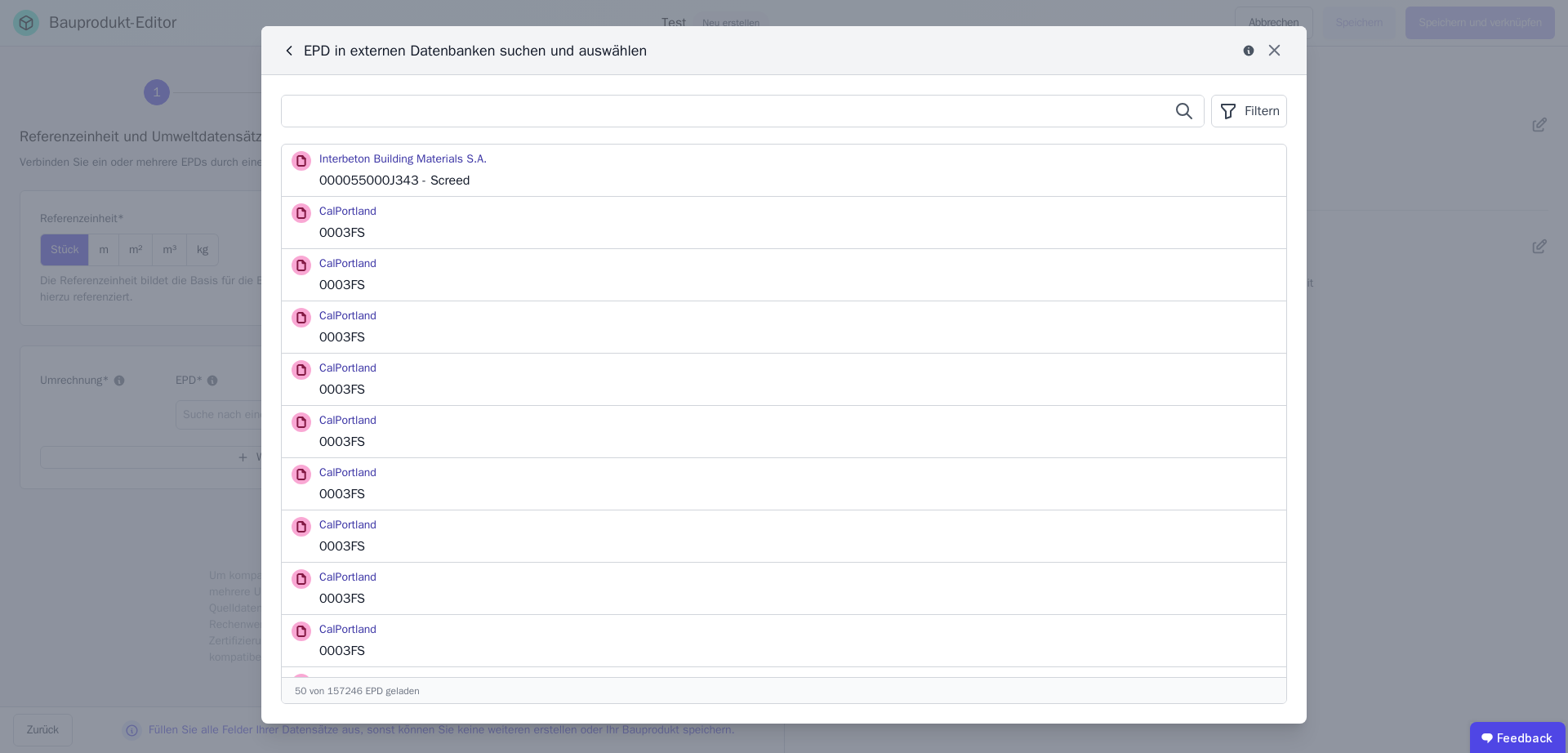 click at bounding box center [742, 111] 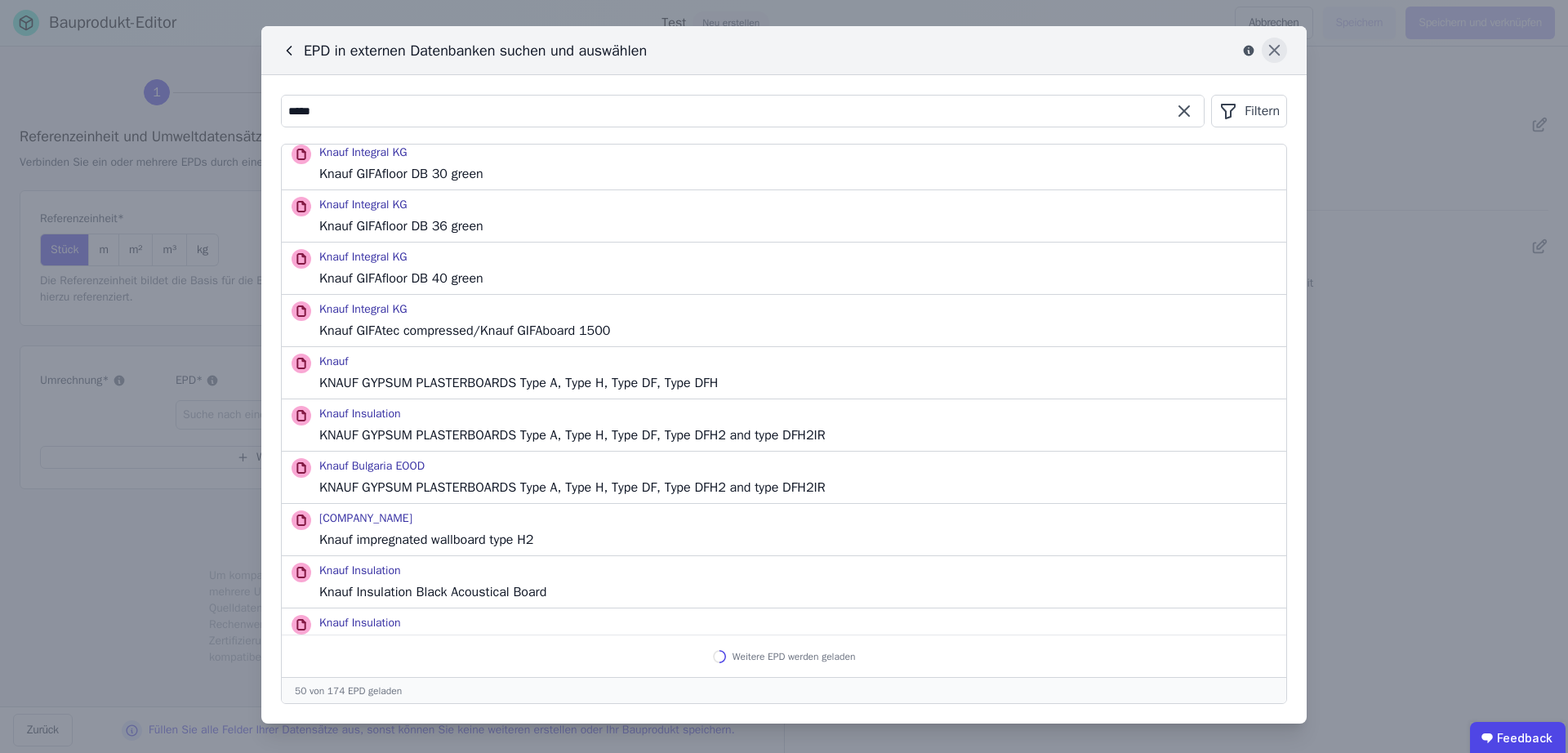 scroll, scrollTop: 1715, scrollLeft: 0, axis: vertical 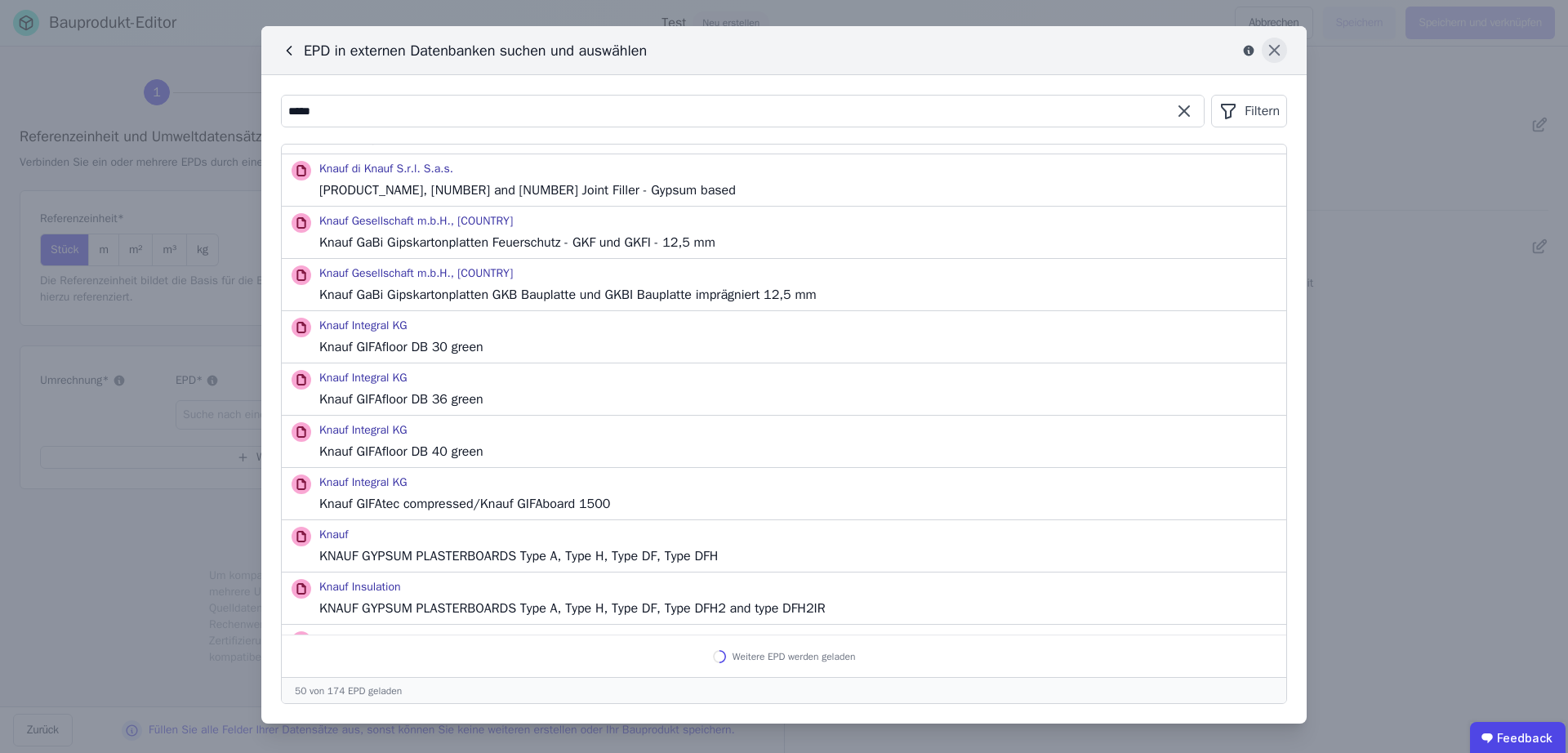 type on "*****" 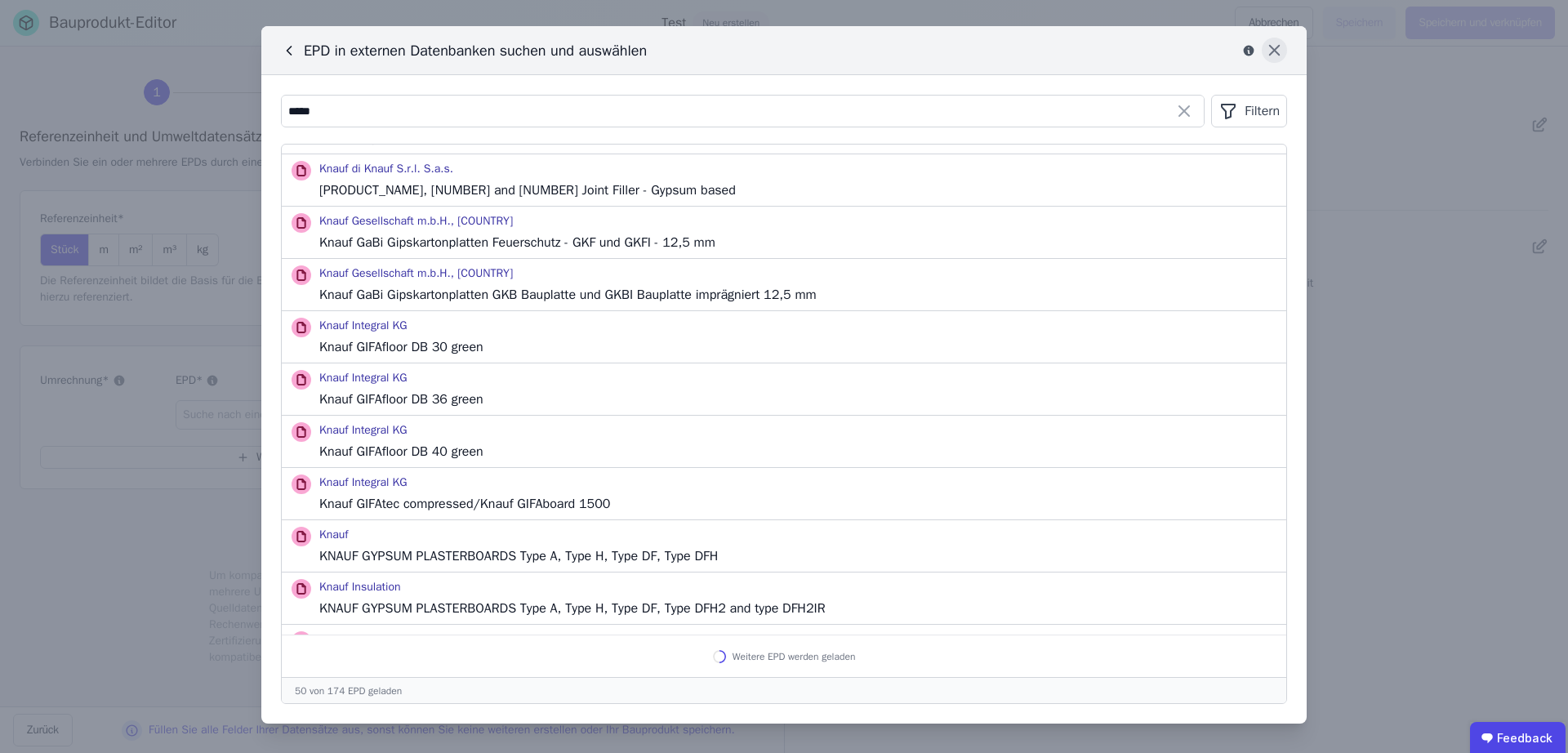 click 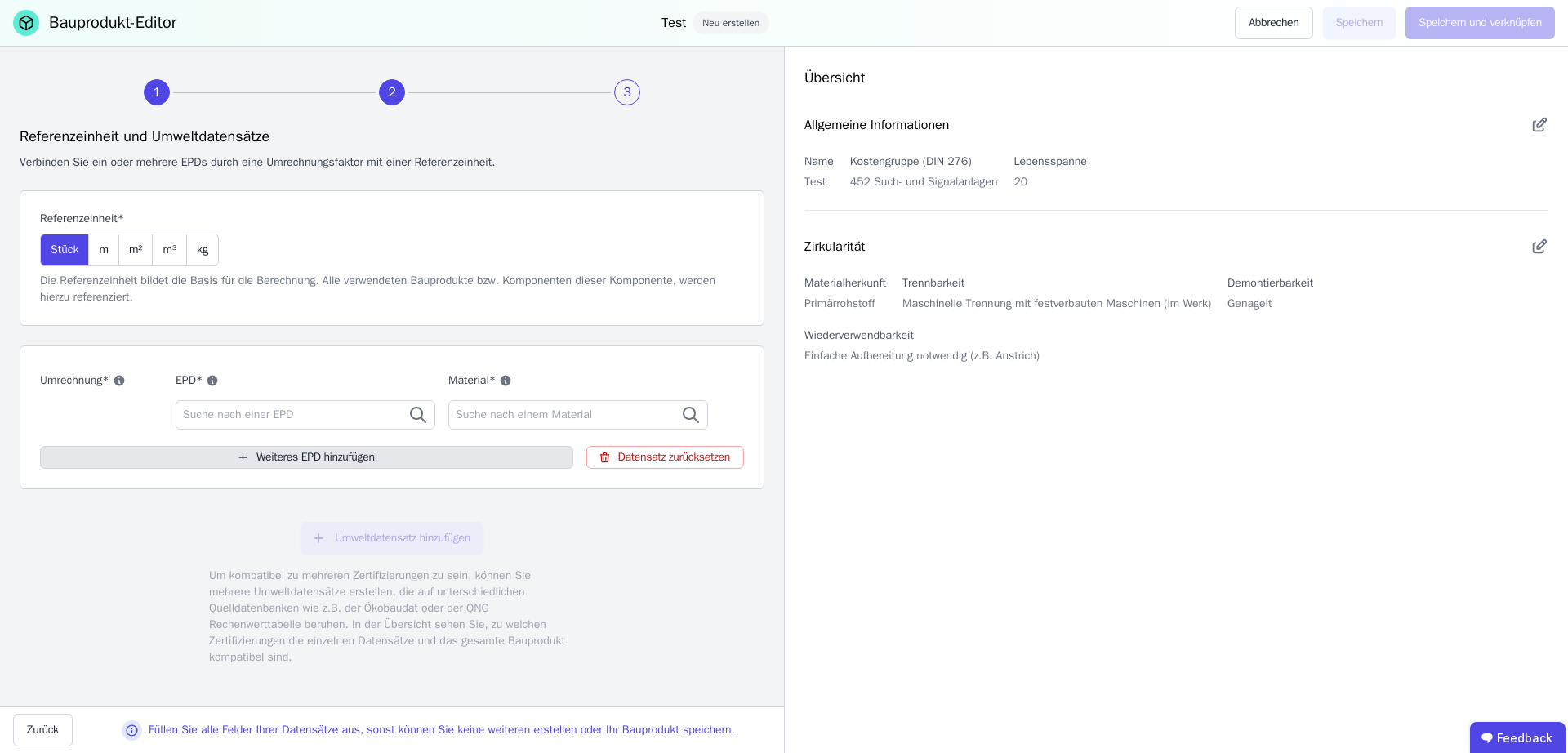 click on "Weiteres EPD hinzufügen" at bounding box center (306, 457) 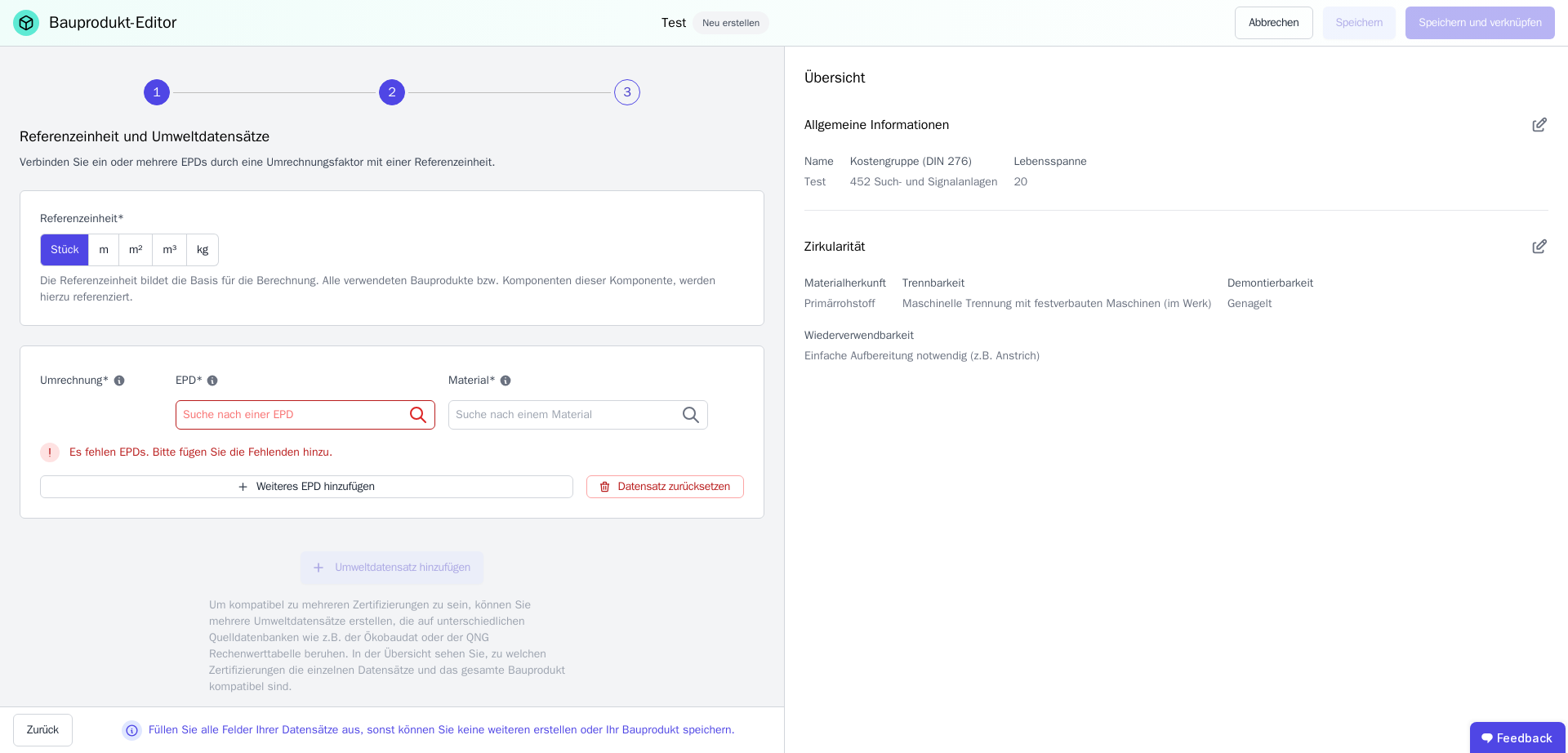 click 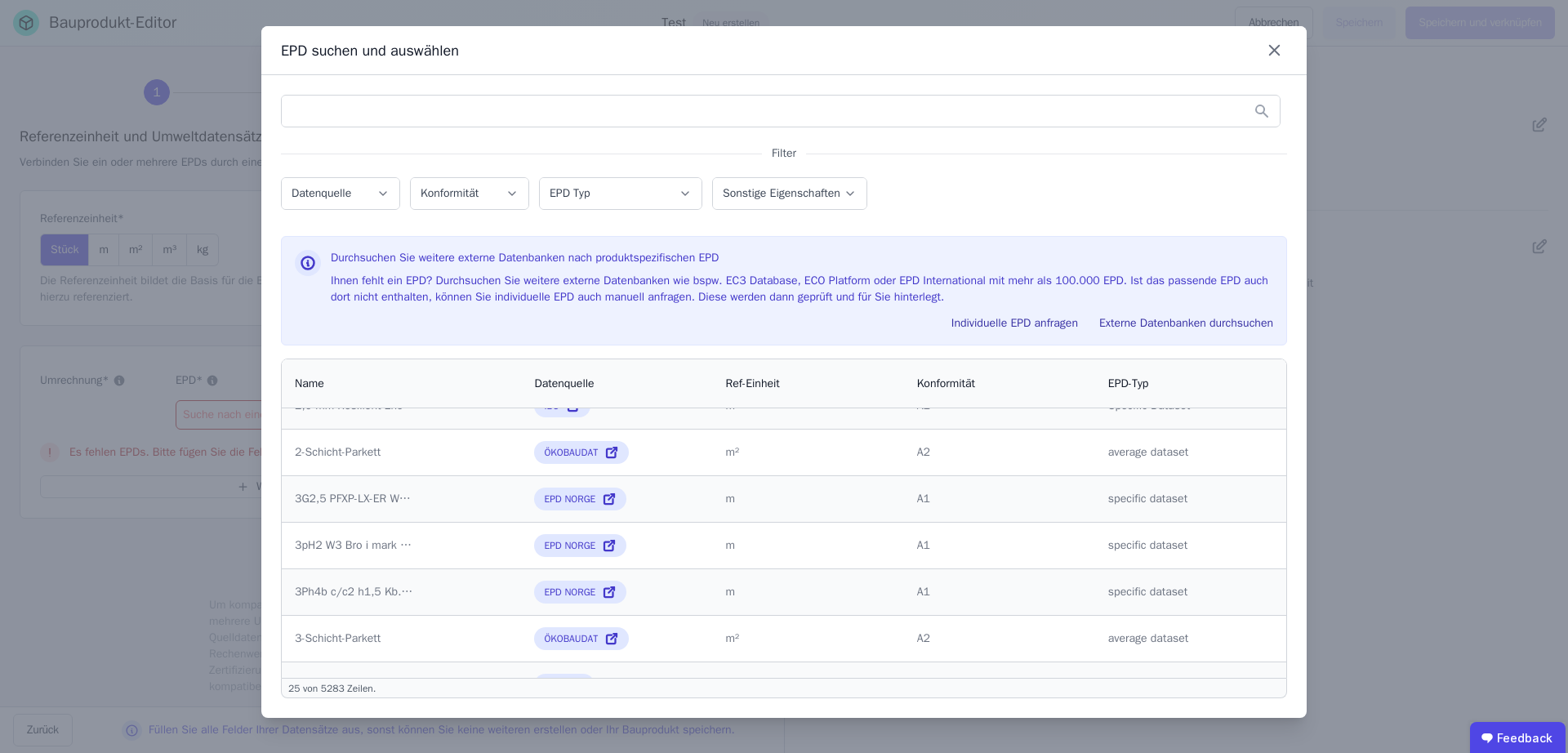 scroll, scrollTop: 0, scrollLeft: 0, axis: both 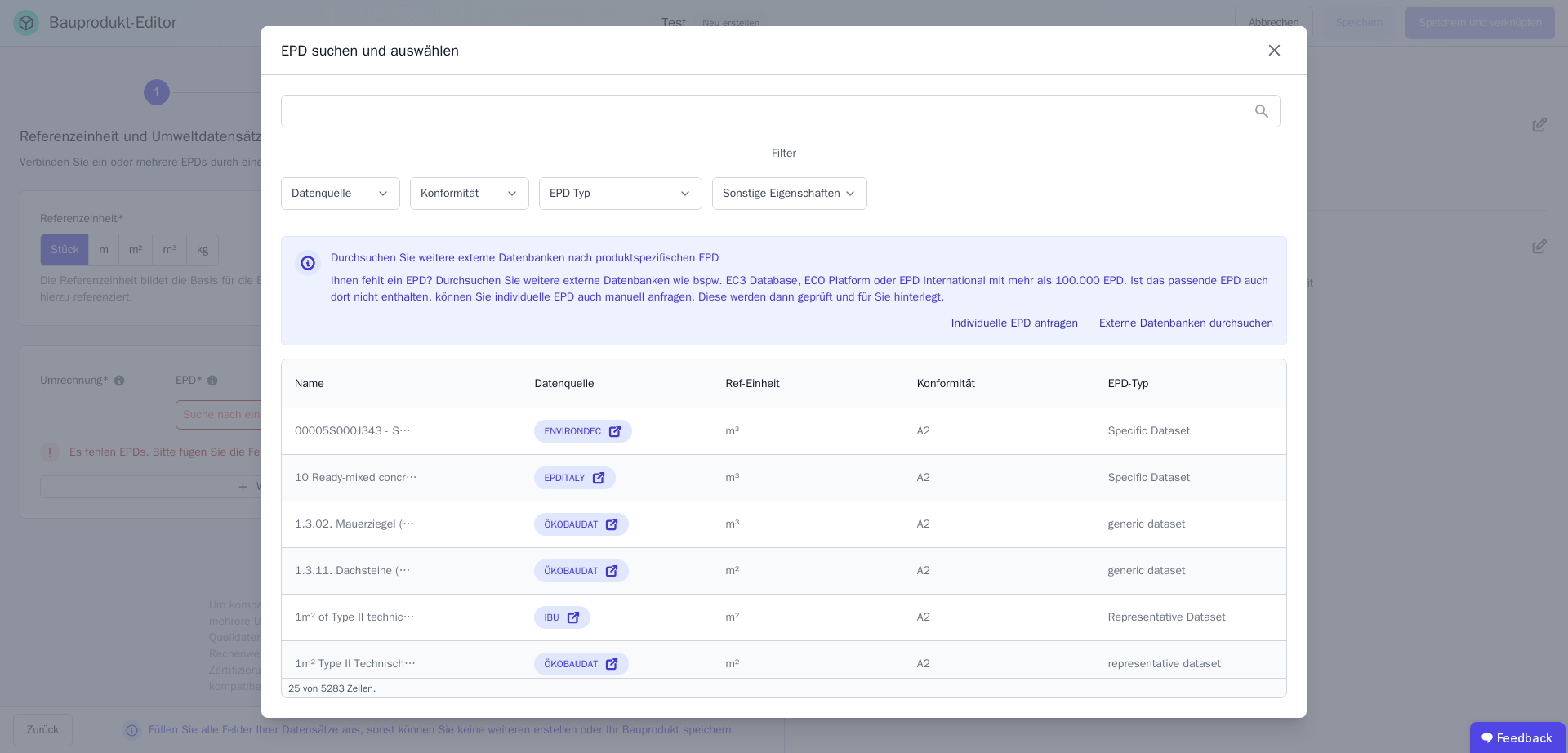 click on "EPD Typ" at bounding box center (621, 194) 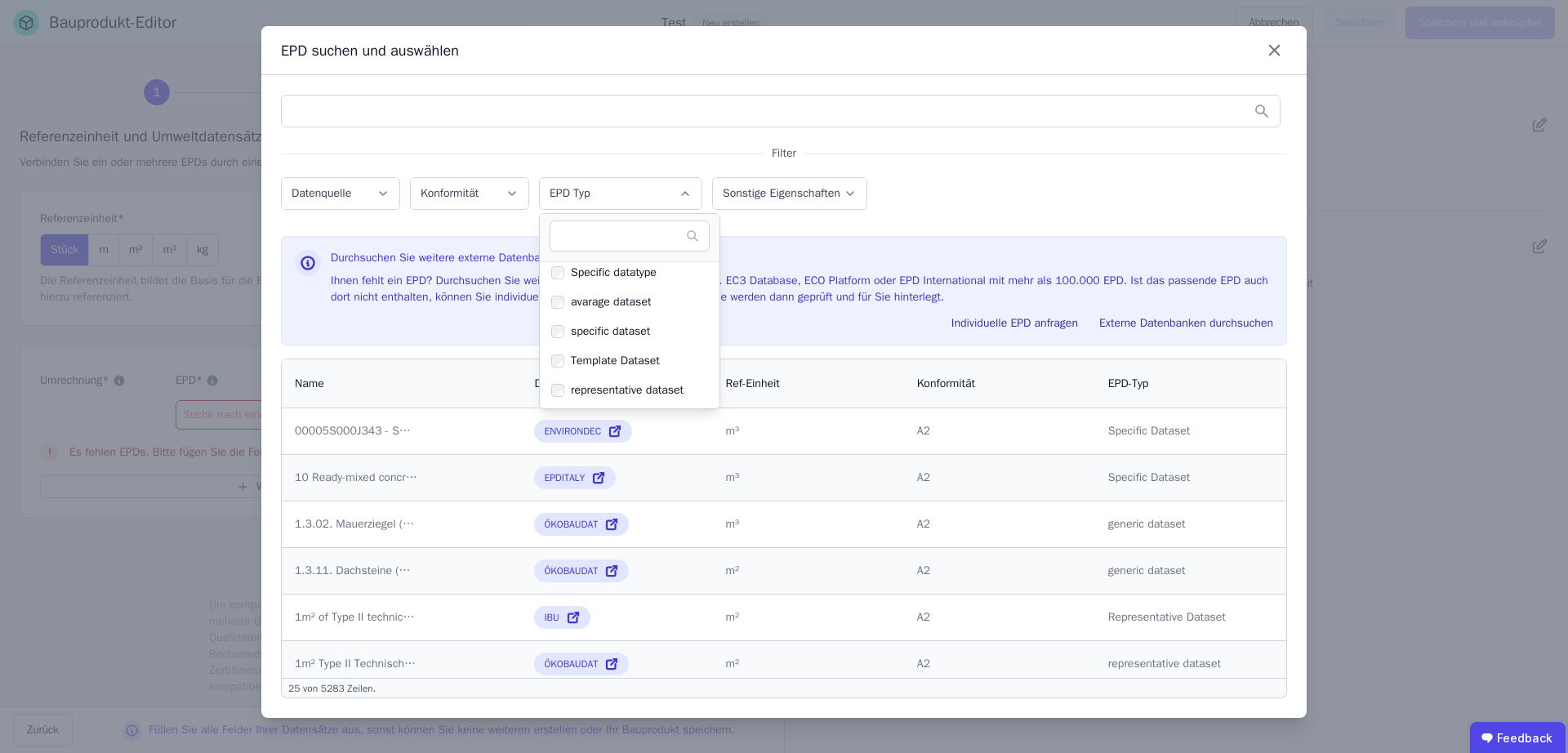 scroll, scrollTop: 0, scrollLeft: 0, axis: both 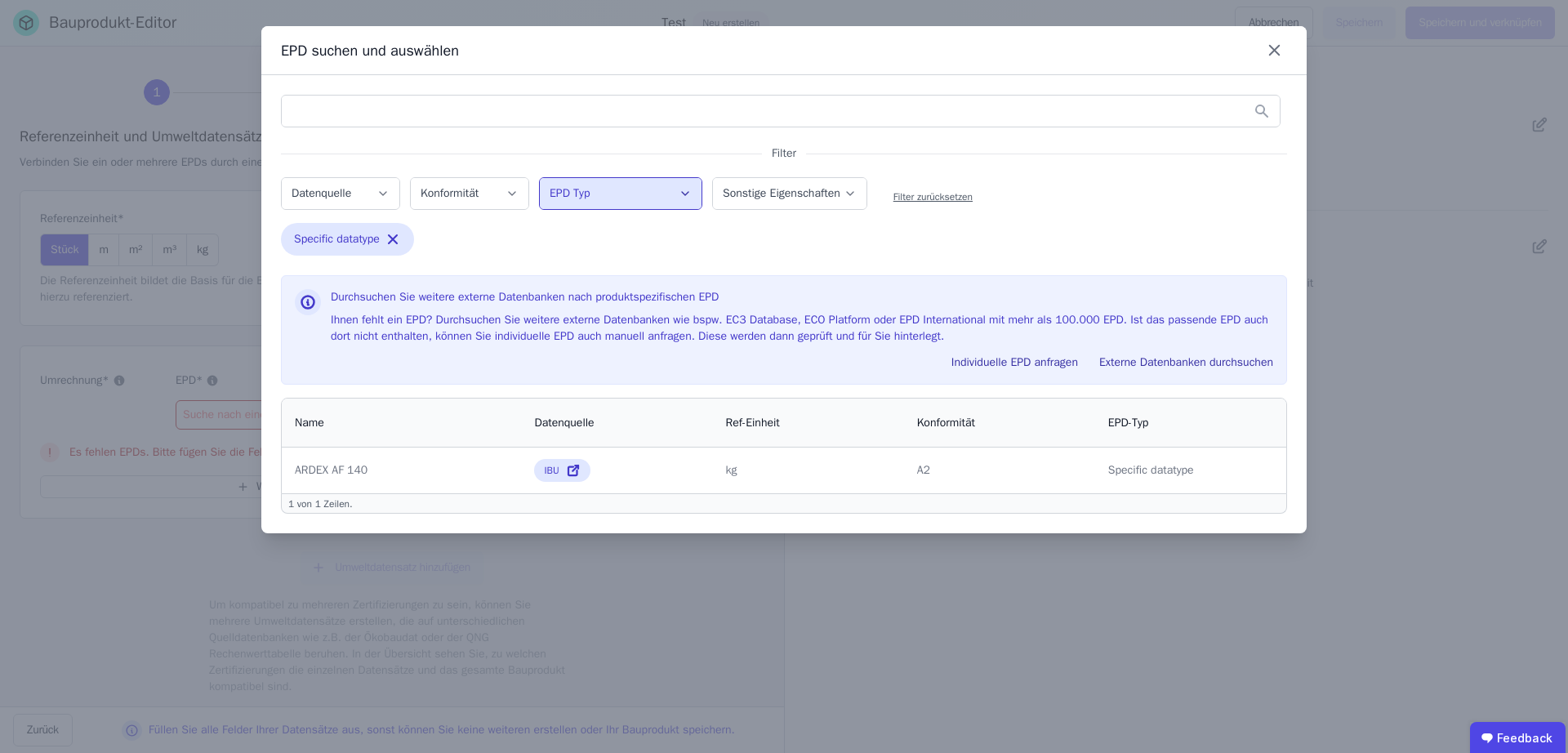click 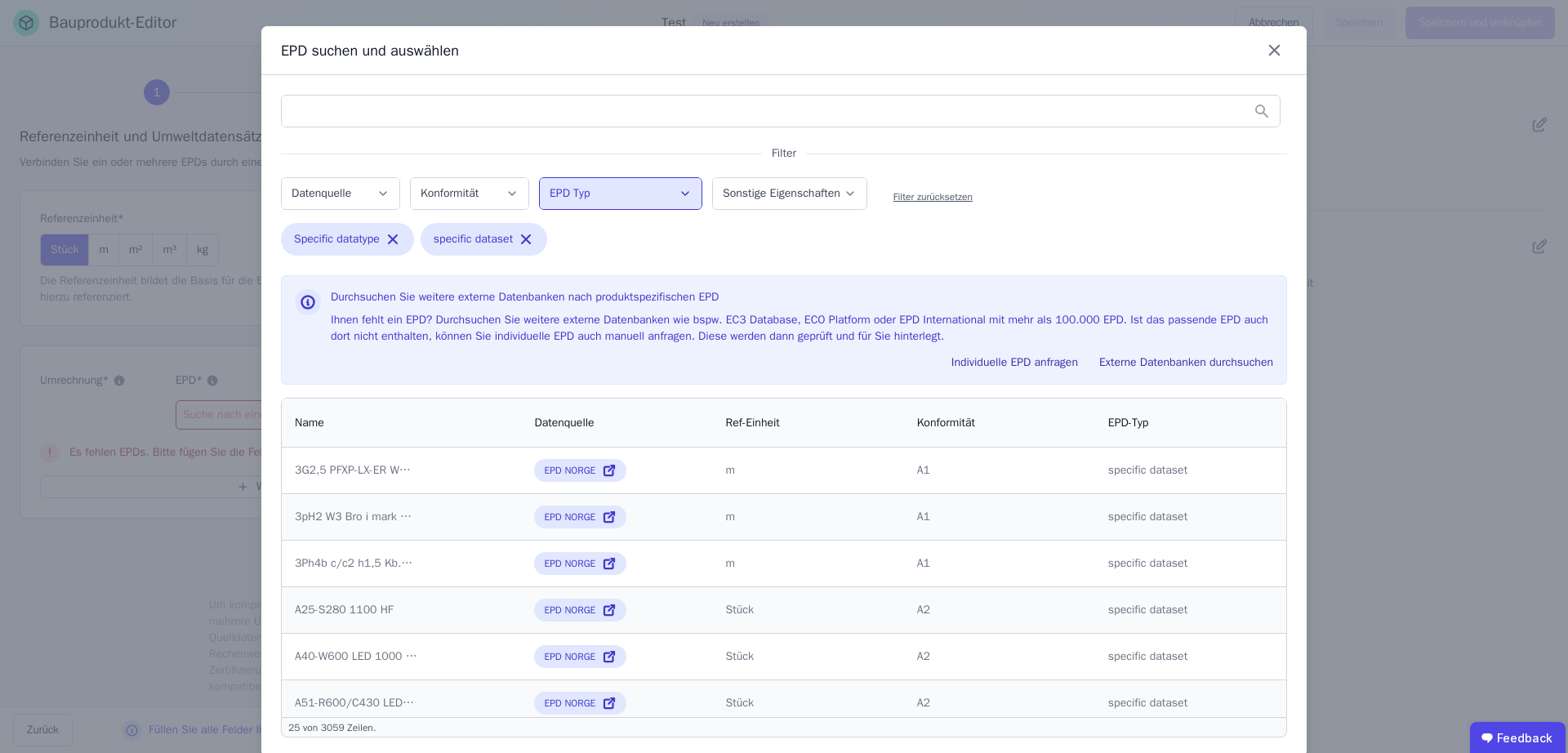 click on "EPD Typ" at bounding box center (621, 194) 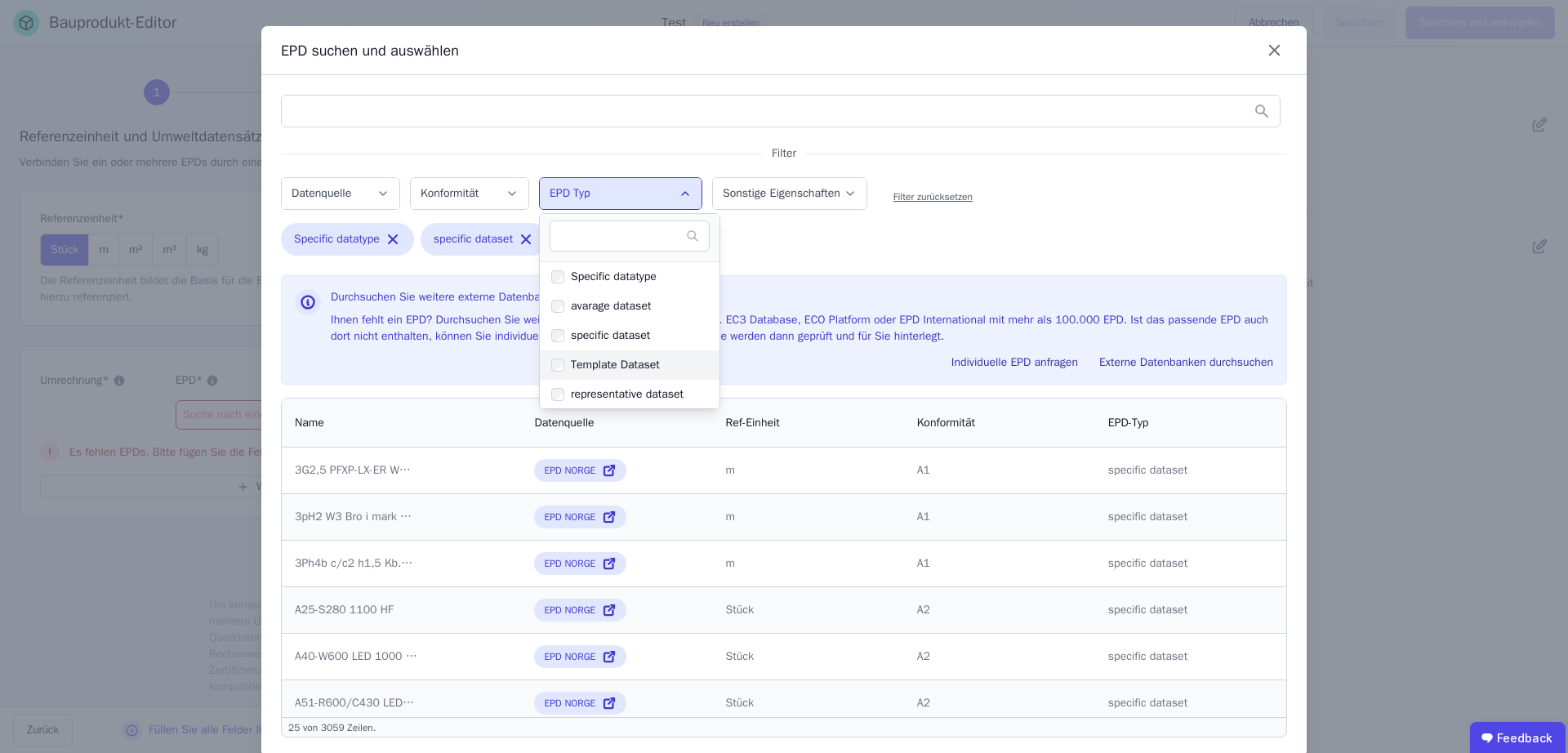 scroll, scrollTop: 102, scrollLeft: 0, axis: vertical 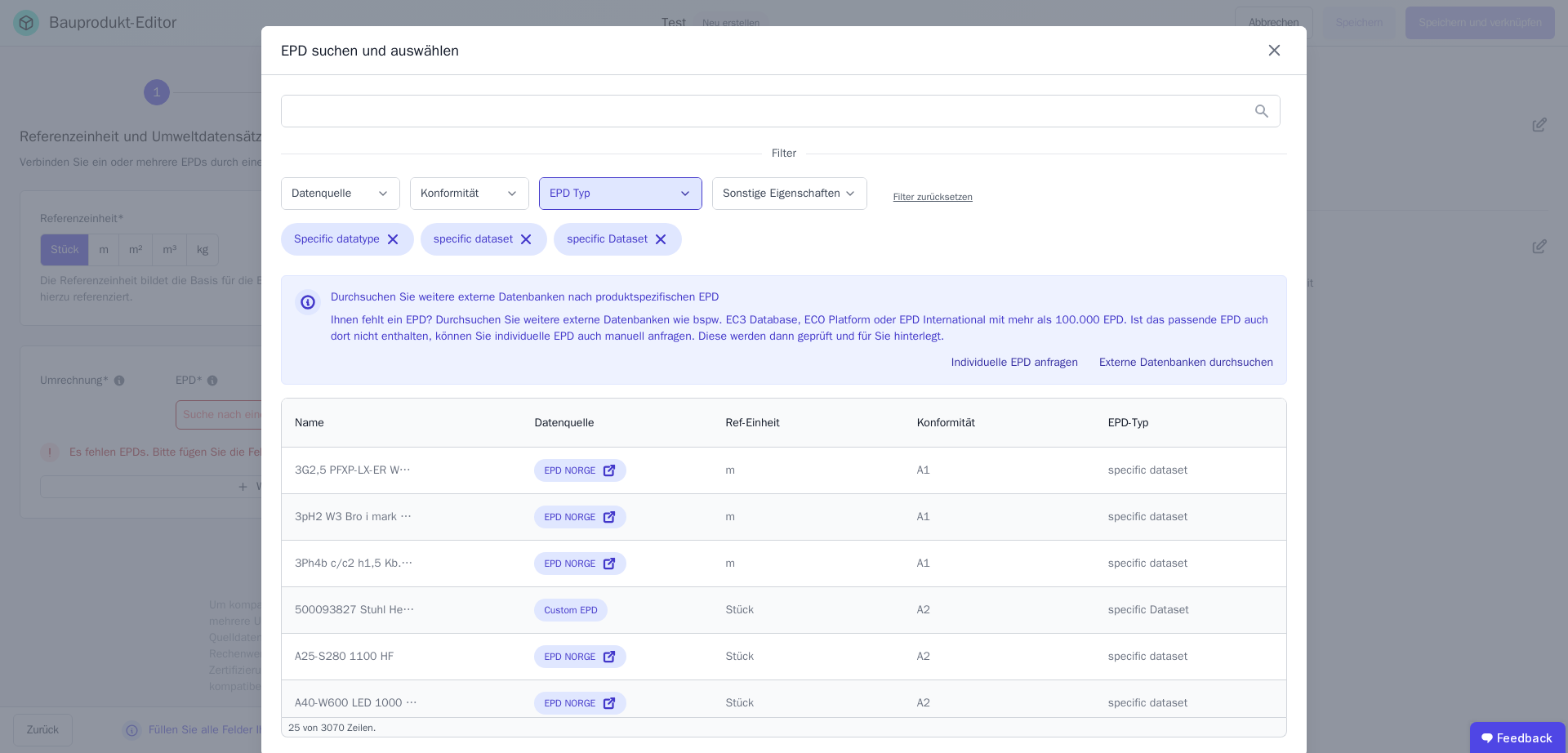 click on "Filter Datenquelle Konformität EPD Typ Sonstige Eigenschaften Filter zurücksetzen Specific datatype Remove small option specific dataset Remove small option specific Dataset Remove small option Durchsuchen Sie weitere externe Datenbanken nach produktspezifischen EPD Ihnen fehlt ein EPD? Durchsuchen Sie weitere externe Datenbanken wie bspw. EC3 Database, ECO Platform oder EPD International mit mehr als 100.000 EPD. Ist das passende EPD auch dort nicht enthalten, können Sie individuelle EPD auch manuell anfragen. Diese werden dann geprüft und für Sie hinterlegt. Individuelle EPD anfragen Externe Datenbanken durchsuchen Name Datenquelle Ref-Einheit Konformität EPD-Typ 3G2,5 PFXP-LX-ER WHITE 3G2,5 PFXP-LX-ER WHITE EPD NORGE m A1 specific dataset 3pH2 W3 Bro i mark h1,2 3pH2 W3 Bro i mark h1,2 EPD NORGE m A1 specific dataset 3Ph4b c/c2 h1,5 Kb.A Fotpl 6m 3Ph4b c/c2 h1,5 Kb.A Fotpl 6m EPD NORGE m A1 specific dataset 500093827 Stuhl Hemp
Mittlere Stahlbeine mit
eingelegter
Sitzstoffgruppe 80
Steelcut trio" at bounding box center (784, 416) 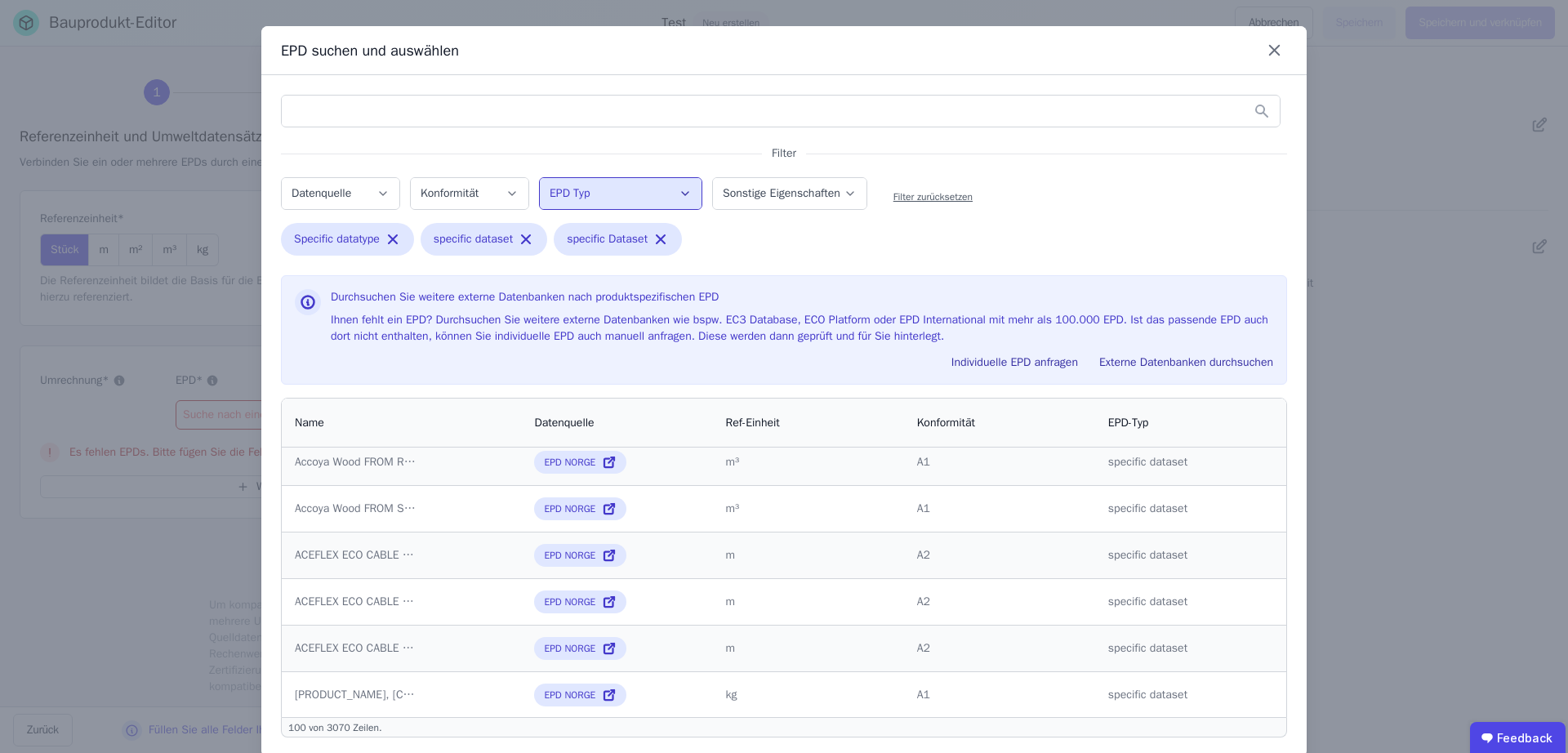 scroll, scrollTop: 873, scrollLeft: 0, axis: vertical 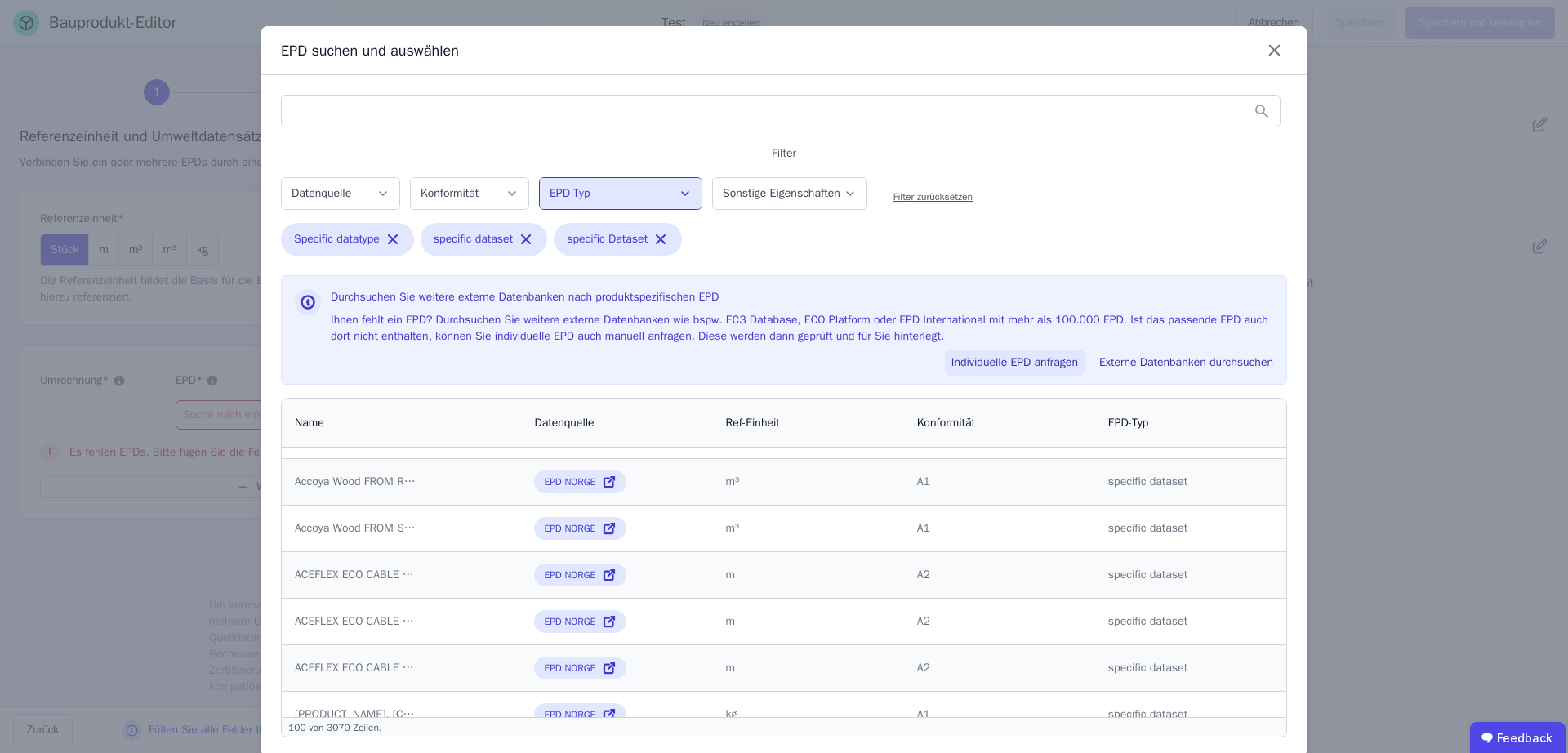 click on "Individuelle EPD anfragen" at bounding box center [1014, 363] 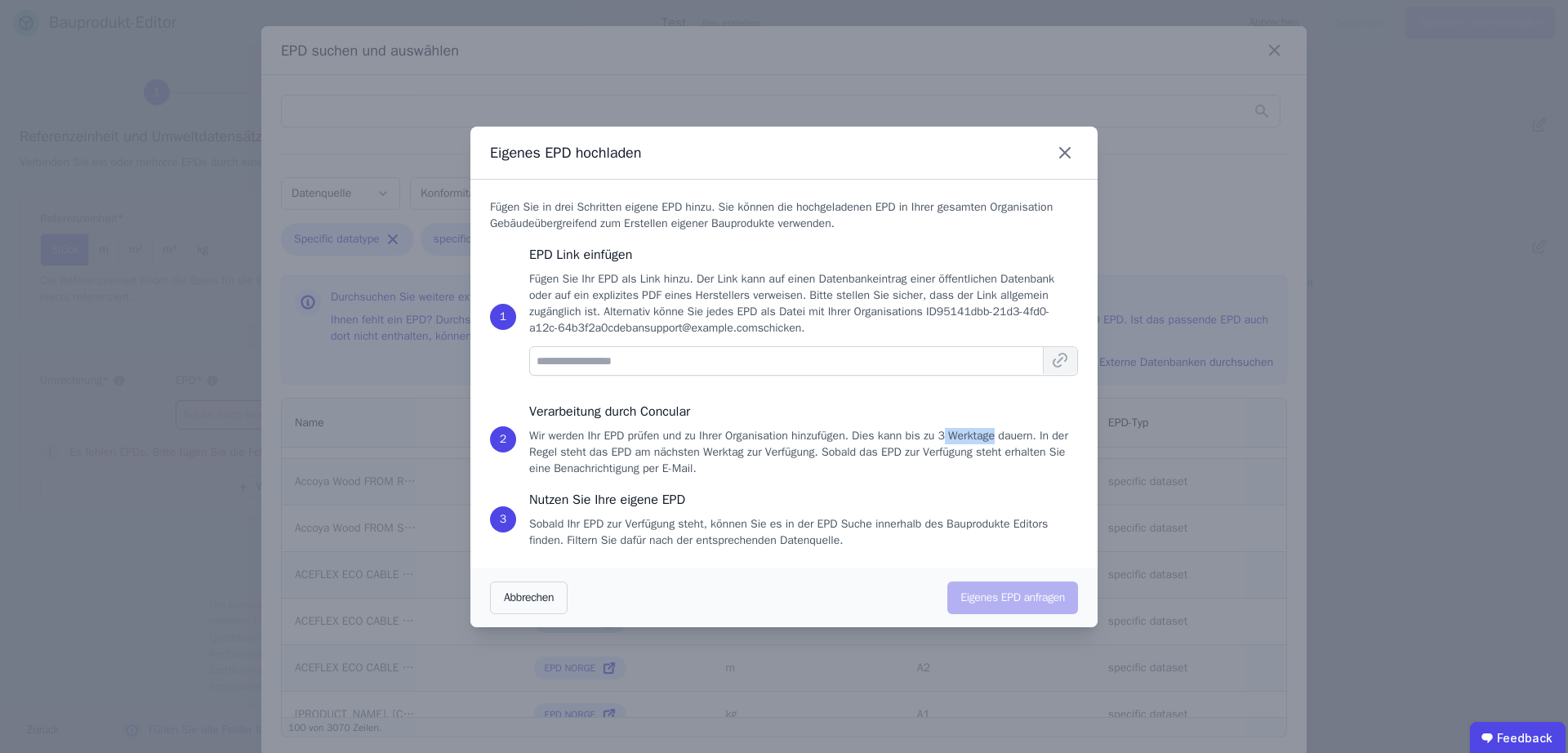 drag, startPoint x: 966, startPoint y: 430, endPoint x: 1004, endPoint y: 437, distance: 38.63936 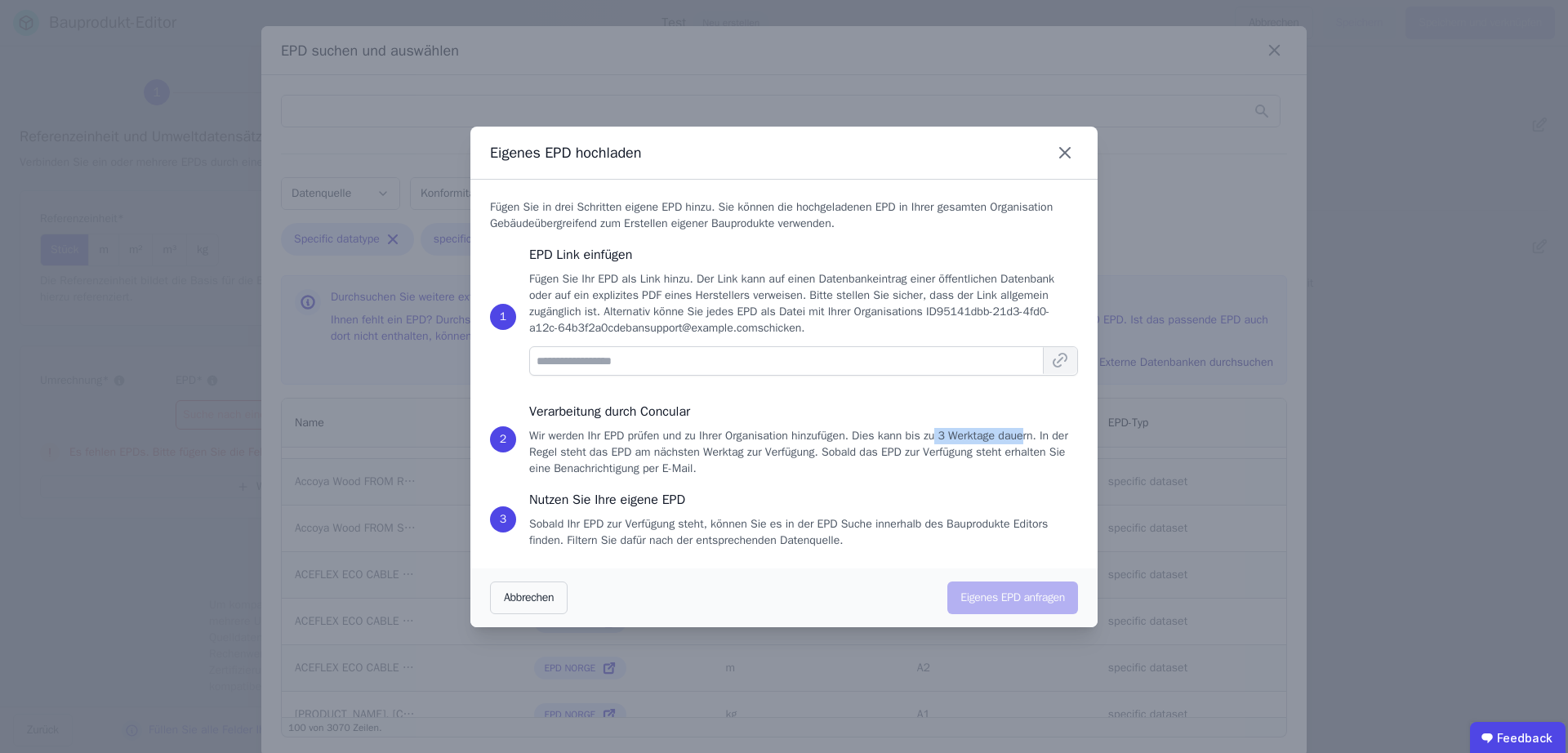 drag, startPoint x: 942, startPoint y: 430, endPoint x: 1033, endPoint y: 434, distance: 91.08787 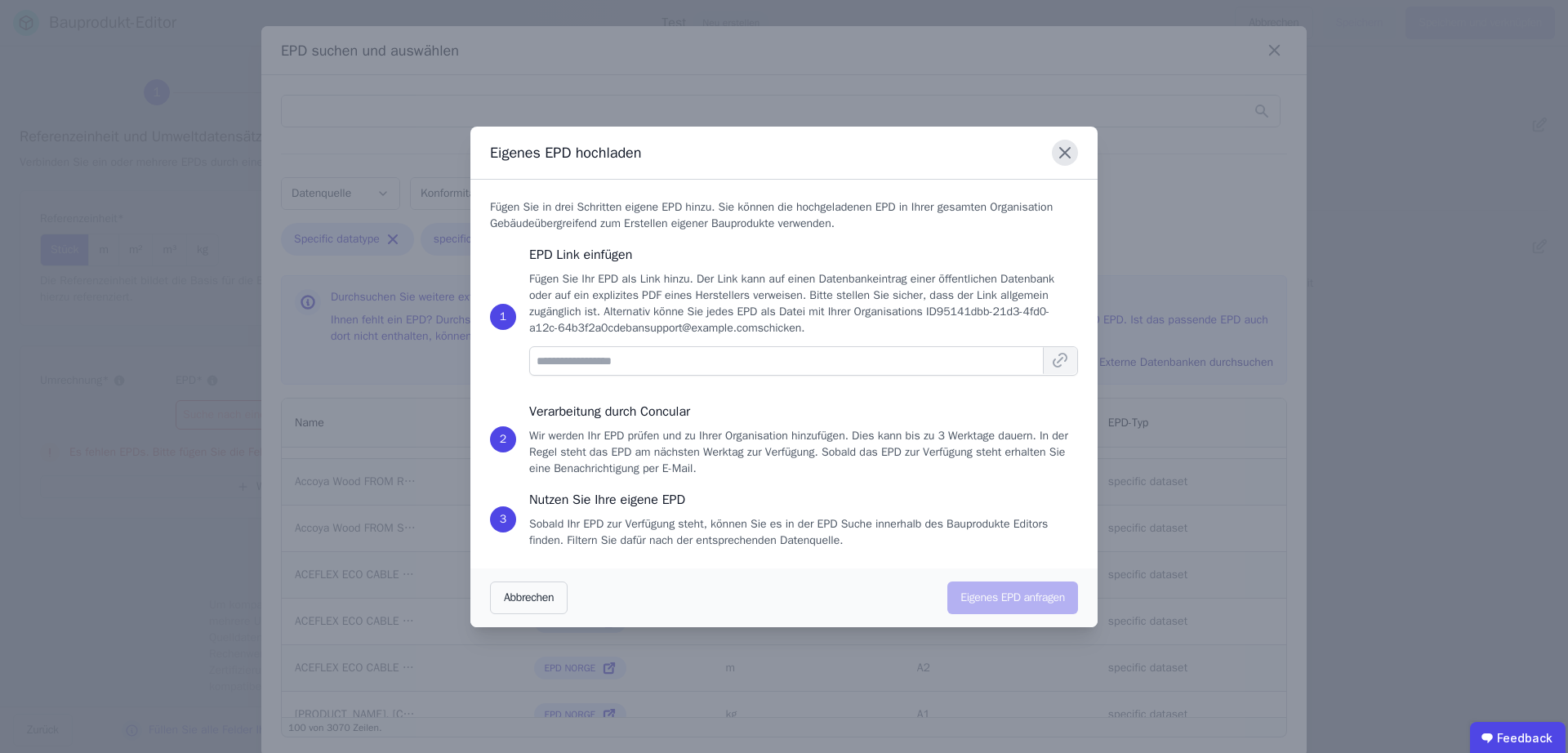 click 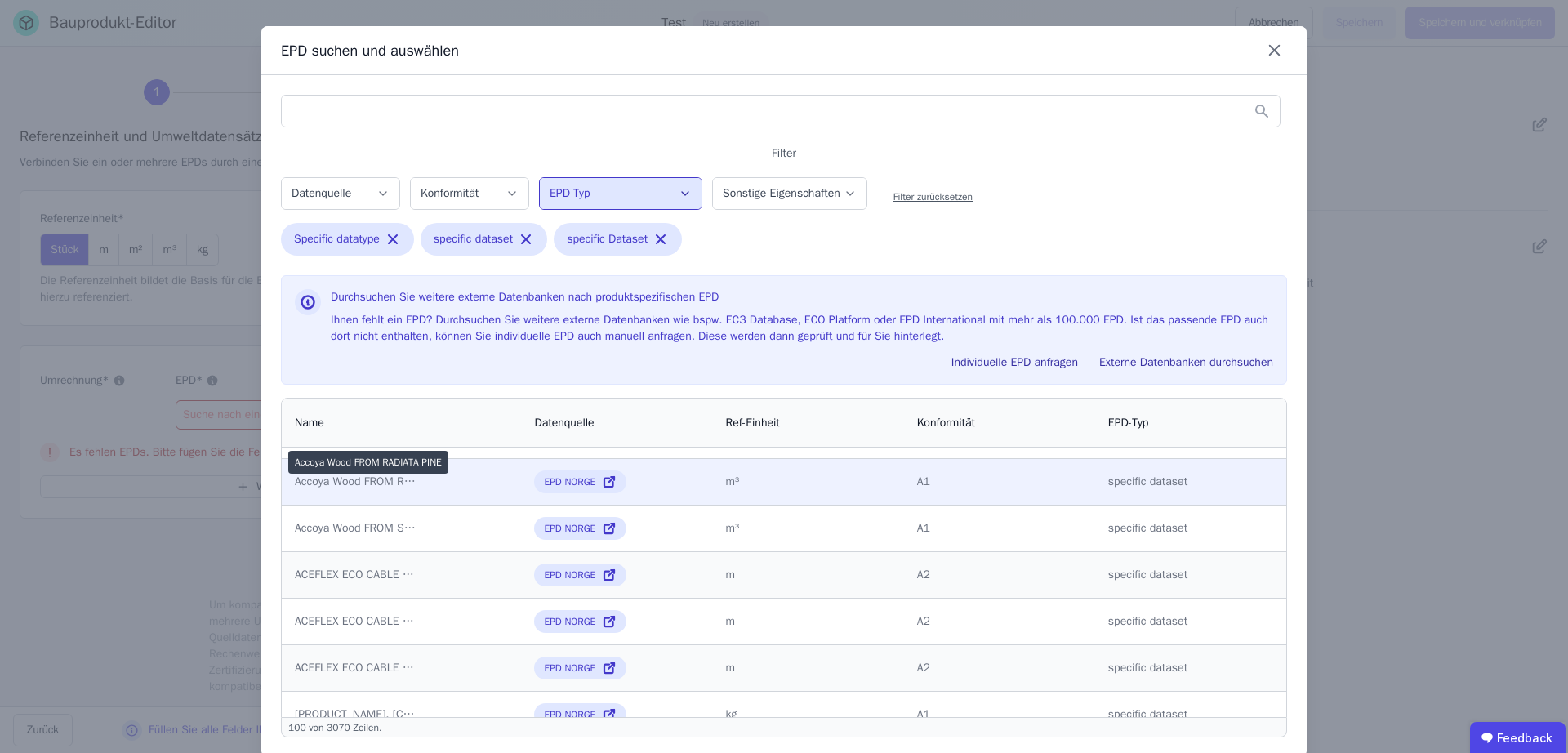 click on "Accoya Wood FROM RADIATA PINE" at bounding box center [356, 482] 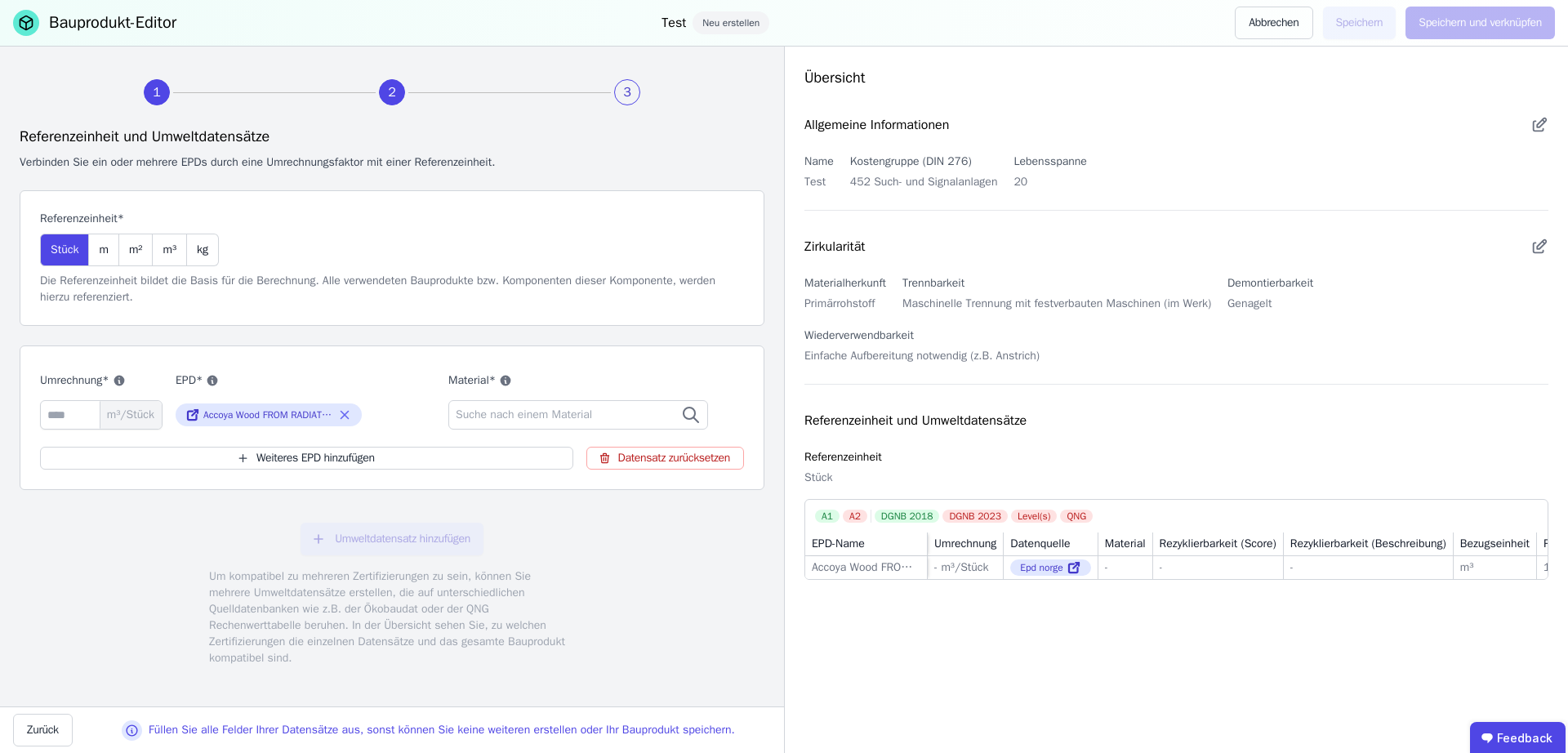 click on "Suche nach einem Material" at bounding box center [525, 415] 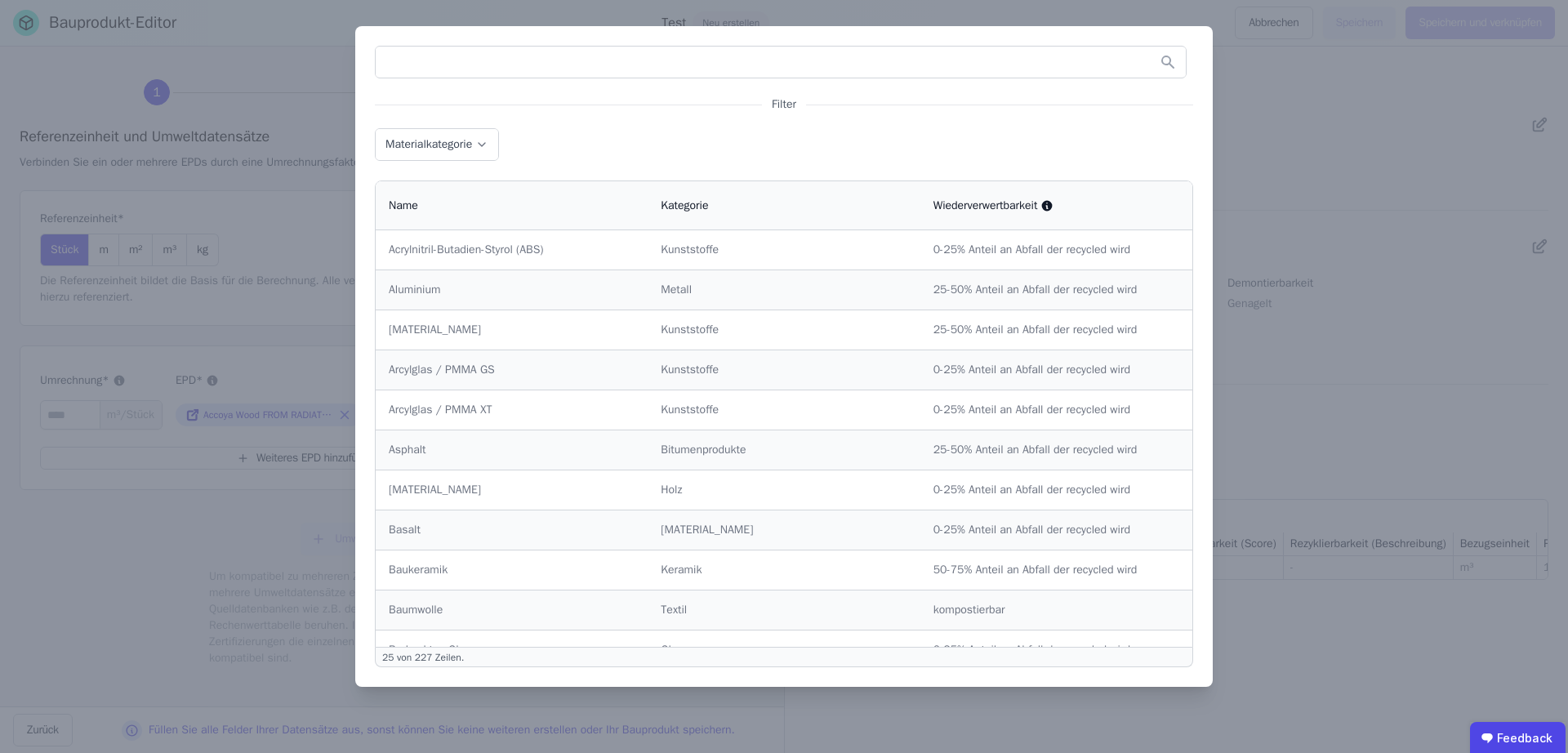 click at bounding box center (781, 62) 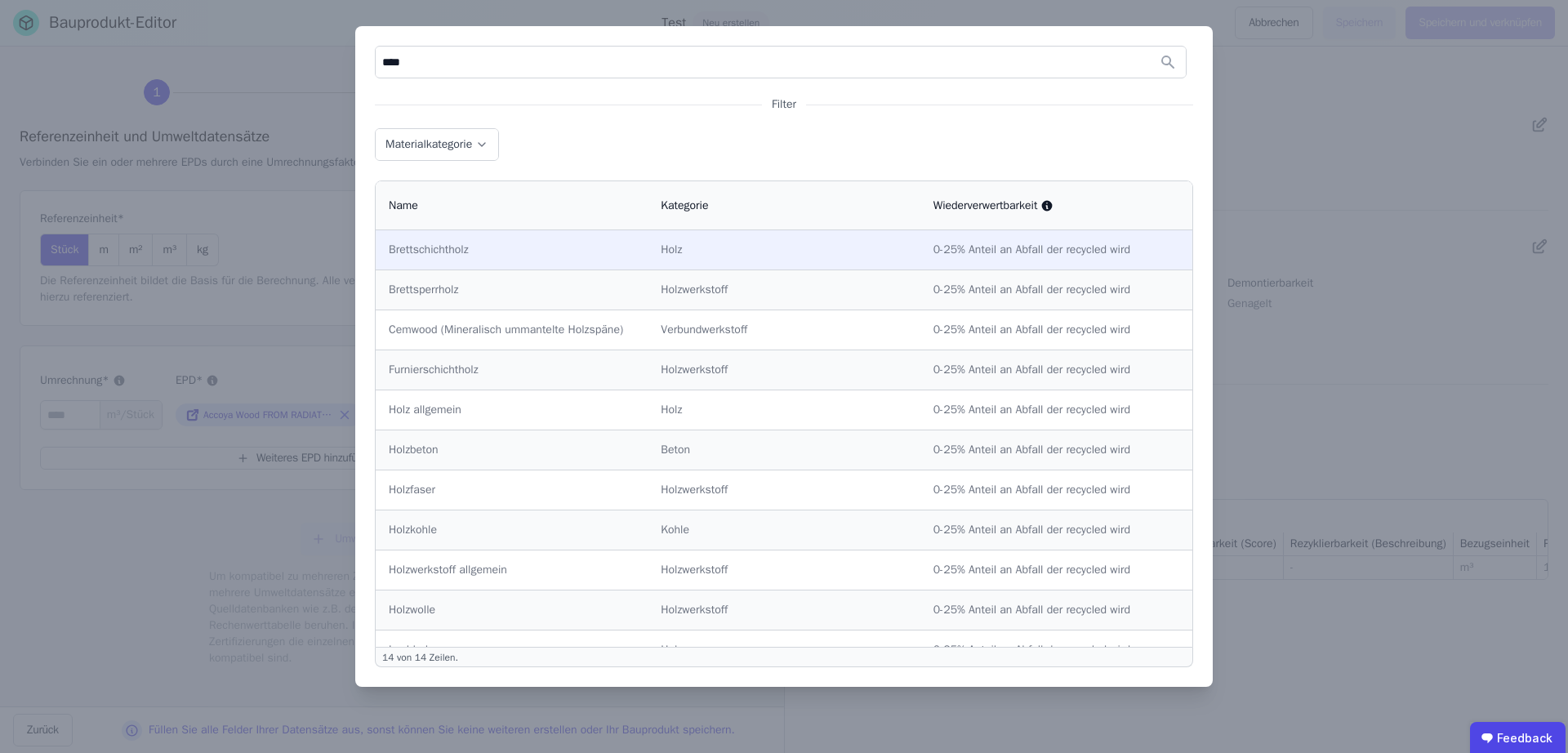 type on "****" 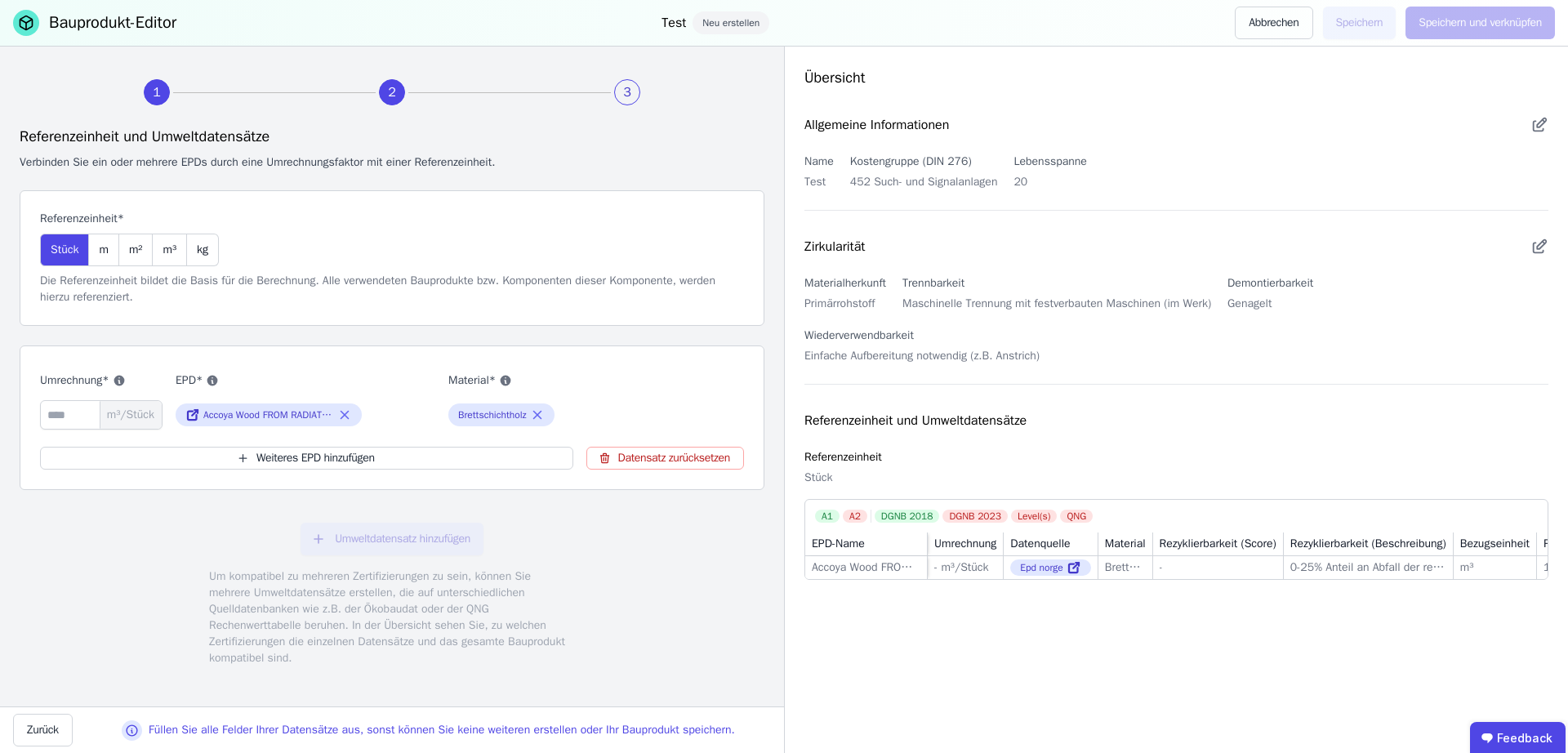 click on "Umweltdatensatz hinzufügen Um kompatibel zu mehreren Zertifizierungen zu sein, können Sie mehrere Umweltdatensätze erstellen, die auf unterschiedlichen Quelldatenbanken wie z.B. der Ökobaudat oder der QNG Rechenwerttabelle beruhen. In der Übersicht sehen Sie, zu welchen Zertifizierungen die einzelnen Datensätze und das gesamte Bauprodukt kompatibel sind." at bounding box center [392, 595] 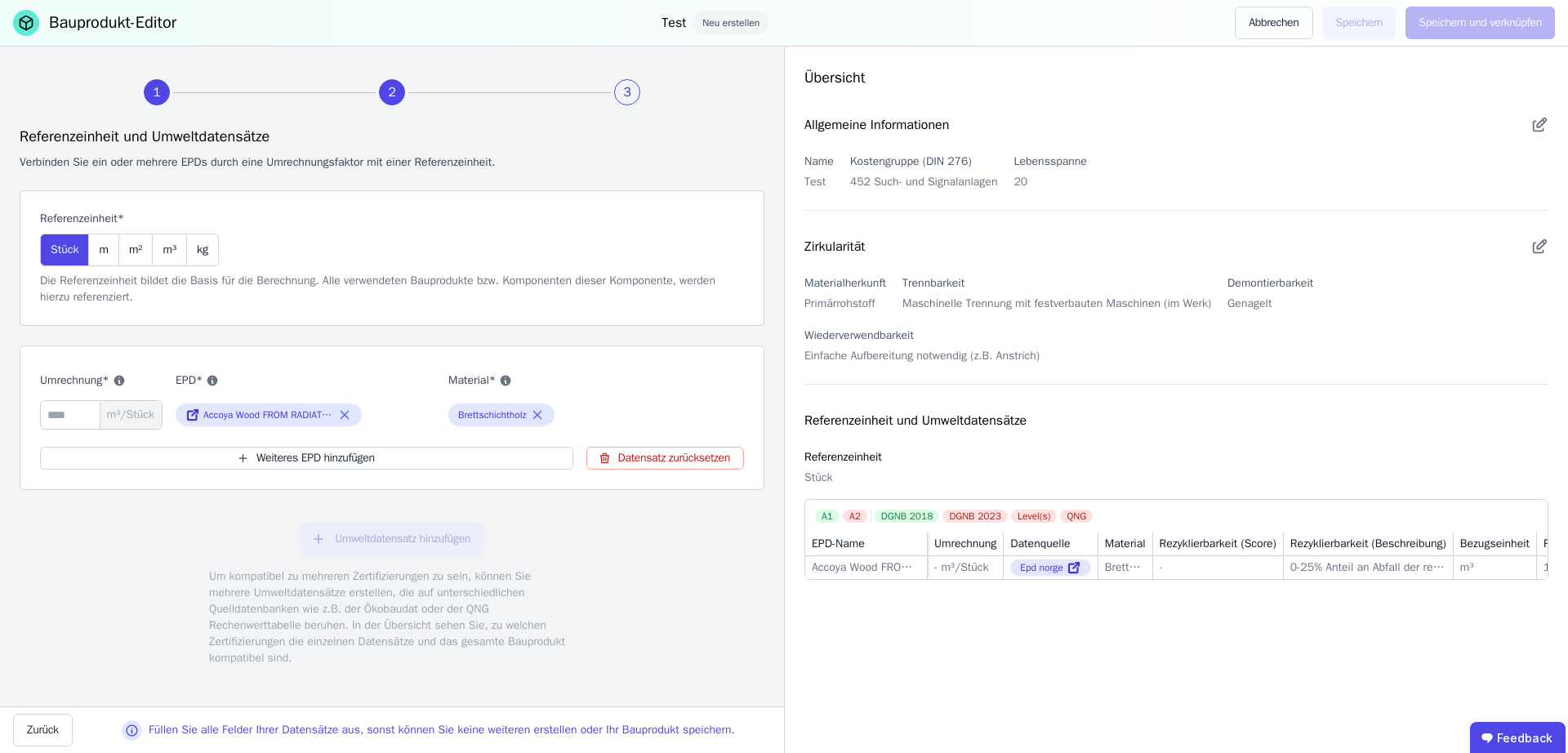 click on "Umrechnung* m³/Stück EPD* Accoya Wood FROM RADIATA PINE Material* Brettschichtholz" at bounding box center (392, 401) 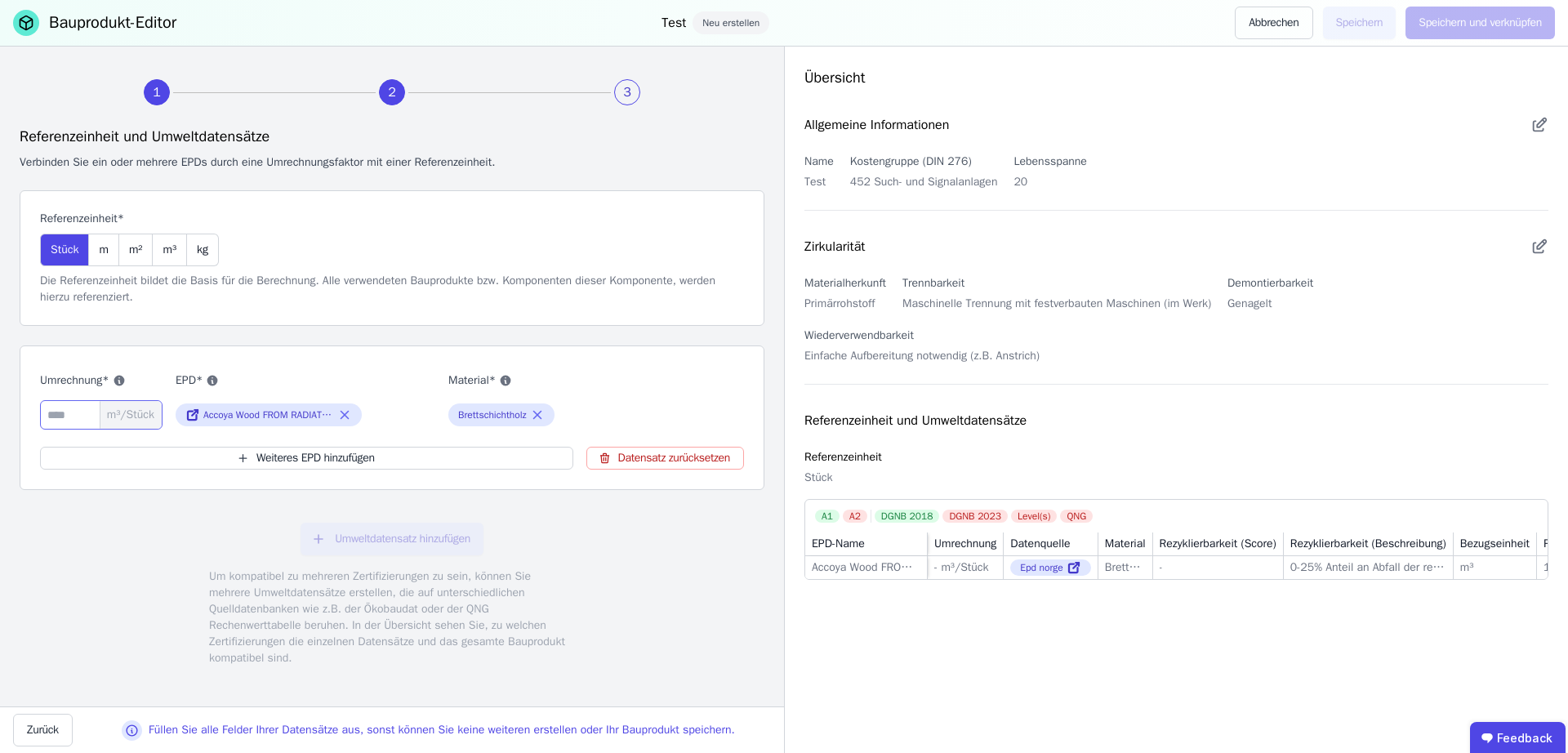 click at bounding box center [101, 415] 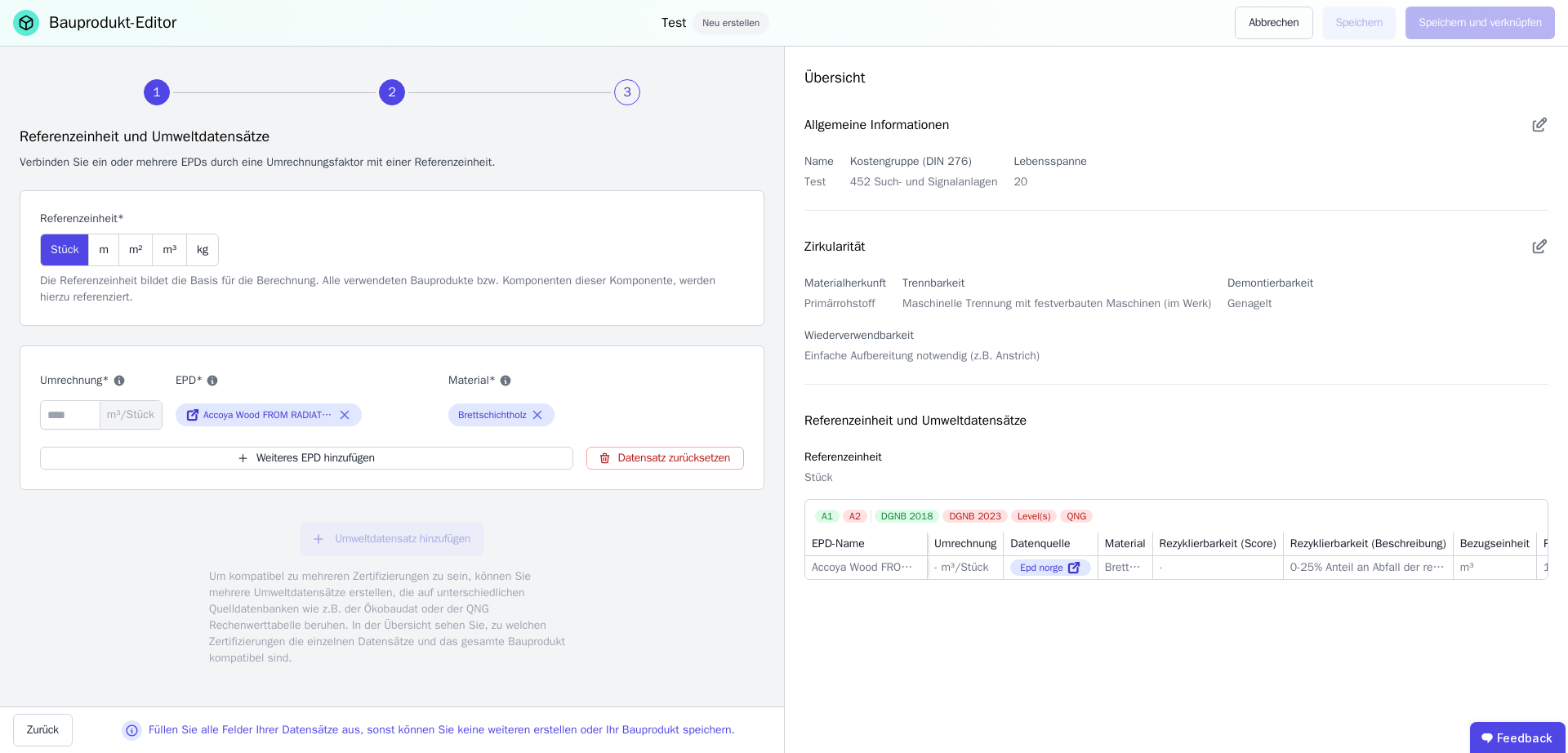 click on "Referenzeinheit und Umweltdatensätze Verbinden Sie ein oder mehrere EPDs durch eine Umrechnungsfaktor mit einer Referenzeinheit. Referenzeinheit*   Stück m m² m³ kg Die Referenzeinheit bildet die Basis für die Berechnung. Alle verwendeten Bauprodukte bzw. Komponenten dieser Komponente, werden hierzu referenziert. Umrechnung* m³/Stück EPD* Accoya Wood FROM RADIATA PINE Material* Brettschichtholz Weiteres EPD hinzufügen Datensatz zurücksetzen Umweltdatensatz hinzufügen Um kompatibel zu mehreren Zertifizierungen zu sein, können Sie mehrere Umweltdatensätze erstellen, die auf unterschiedlichen Quelldatenbanken wie z.B. der Ökobaudat oder der QNG Rechenwerttabelle beruhen. In der Übersicht sehen Sie, zu welchen Zertifizierungen die einzelnen Datensätze und das gesamte Bauprodukt kompatibel sind." at bounding box center (392, 405) 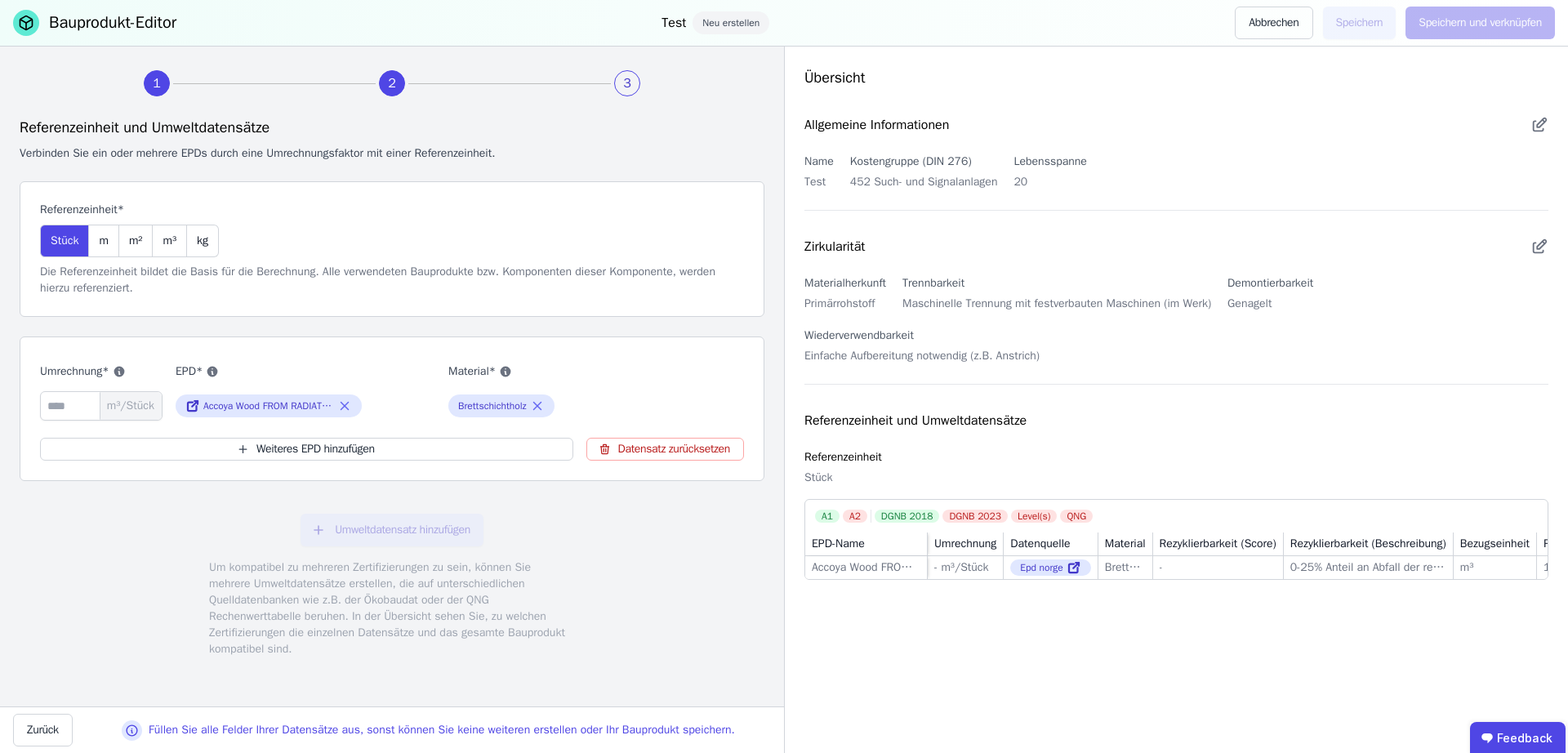 scroll, scrollTop: 11, scrollLeft: 0, axis: vertical 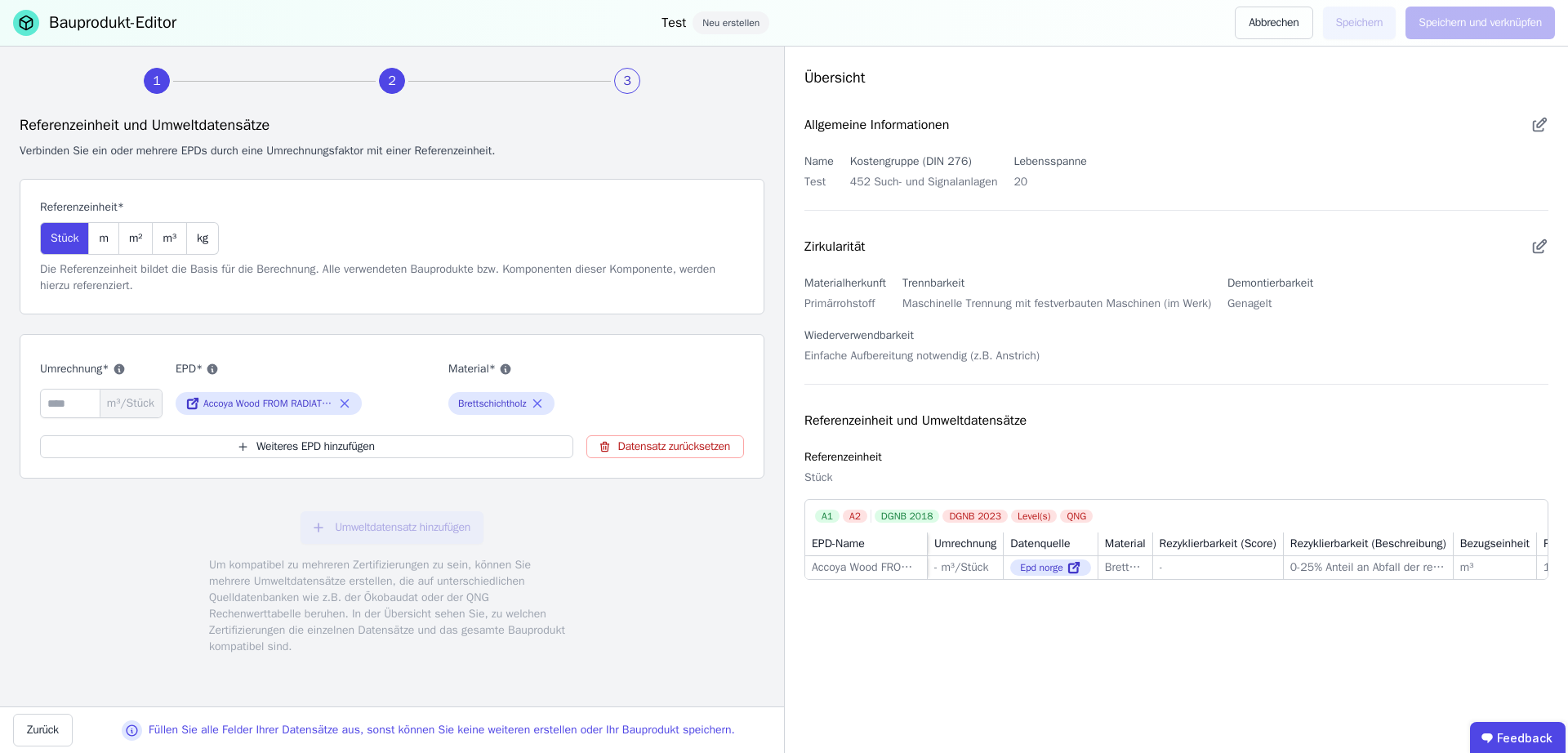click on "Umweltdatensatz hinzufügen Um kompatibel zu mehreren Zertifizierungen zu sein, können Sie mehrere Umweltdatensätze erstellen, die auf unterschiedlichen Quelldatenbanken wie z.B. der Ökobaudat oder der QNG Rechenwerttabelle beruhen. In der Übersicht sehen Sie, zu welchen Zertifizierungen die einzelnen Datensätze und das gesamte Bauprodukt kompatibel sind." at bounding box center (392, 583) 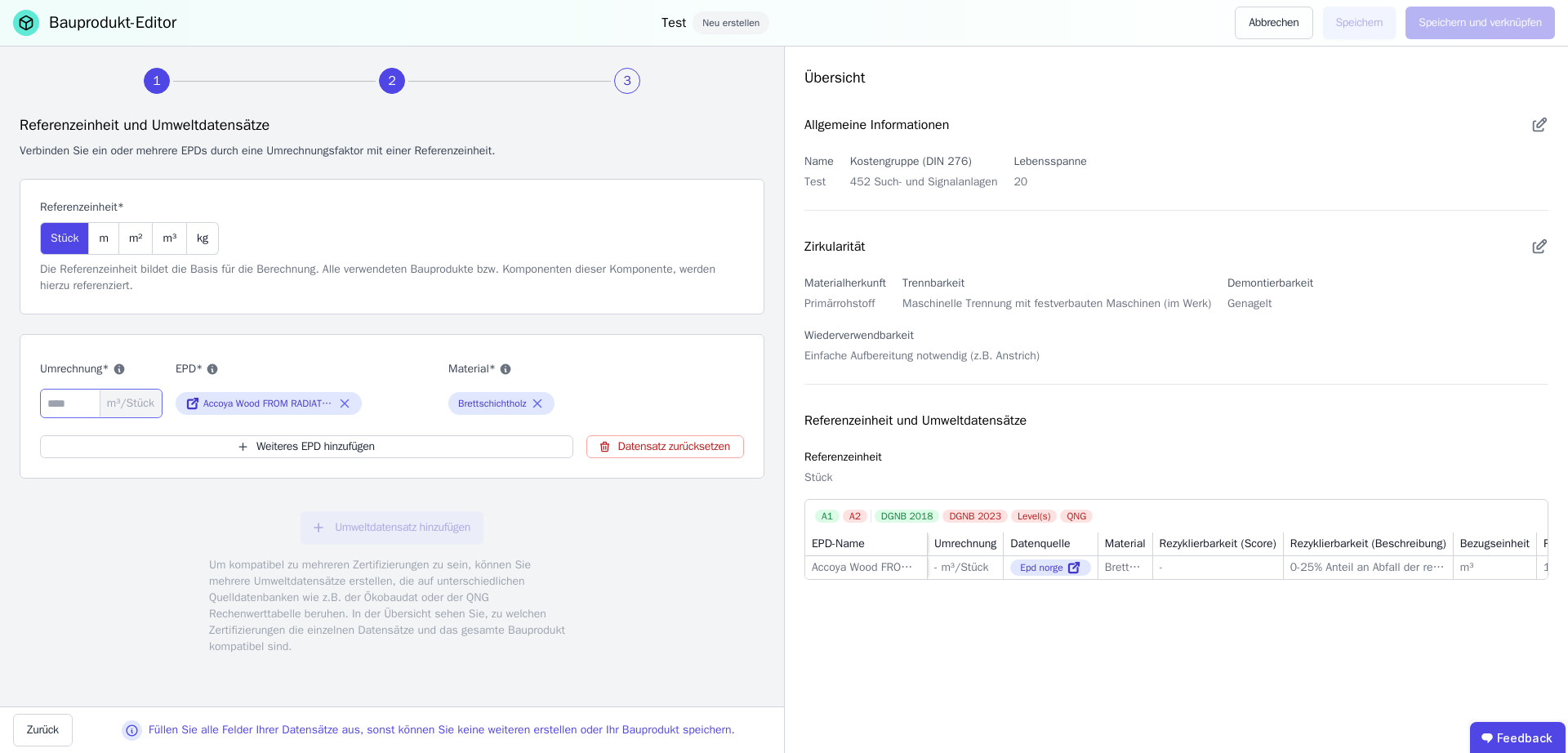 click at bounding box center (101, 403) 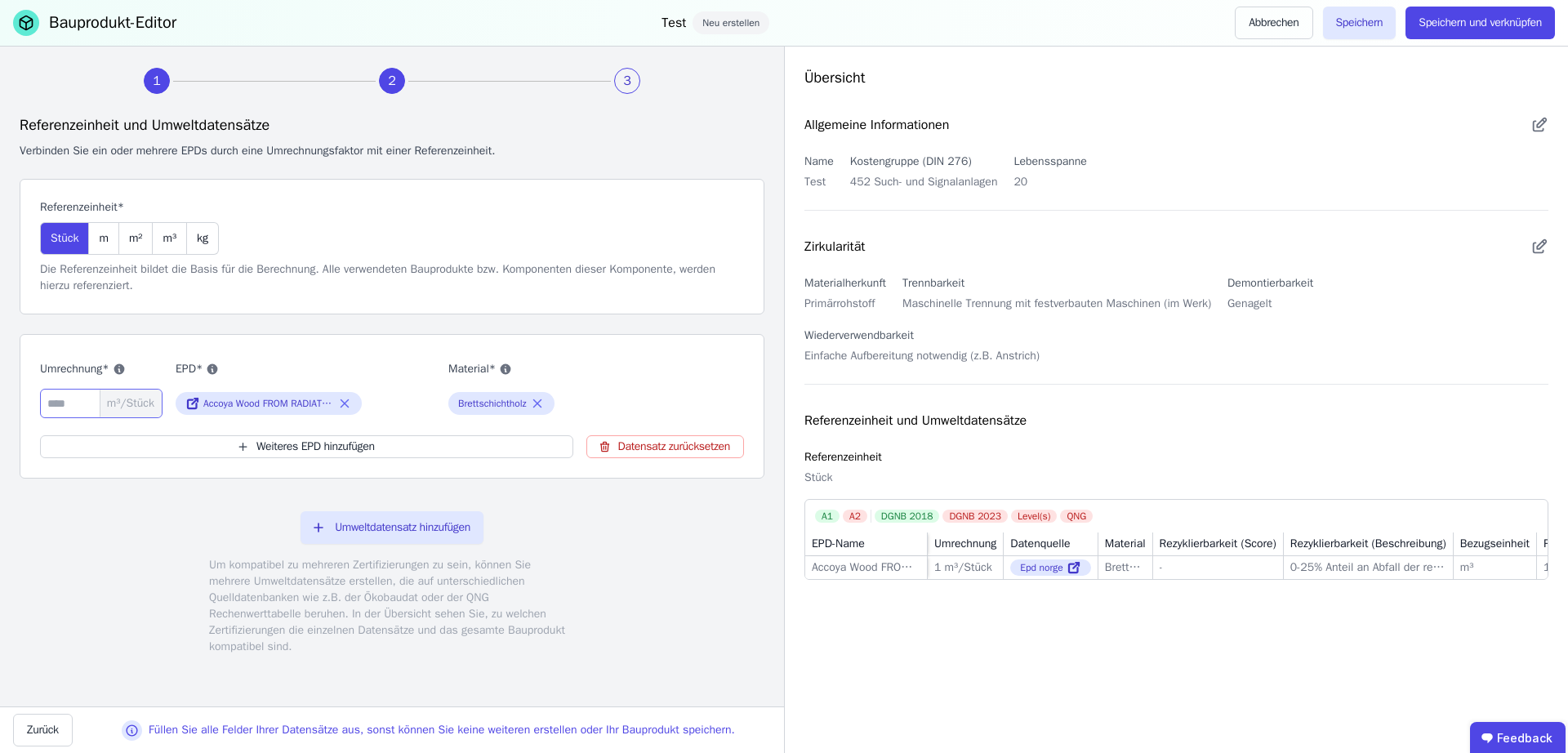 type on "*" 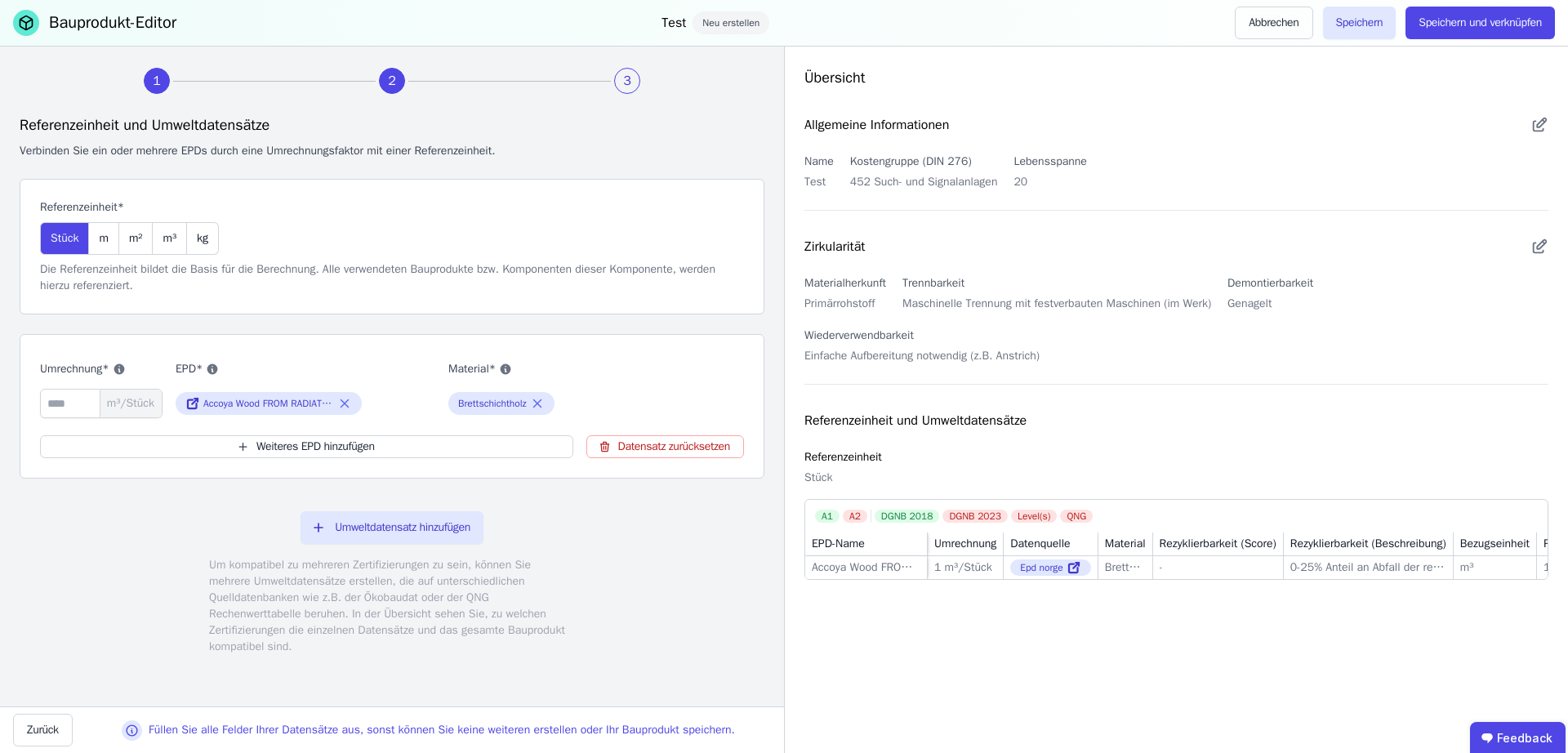 click on "Umrechnung* * m³/Stück EPD* Accoya Wood FROM RADIATA PINE Material* Brettschichtholz Weiteres EPD hinzufügen Datensatz zurücksetzen" at bounding box center [392, 406] 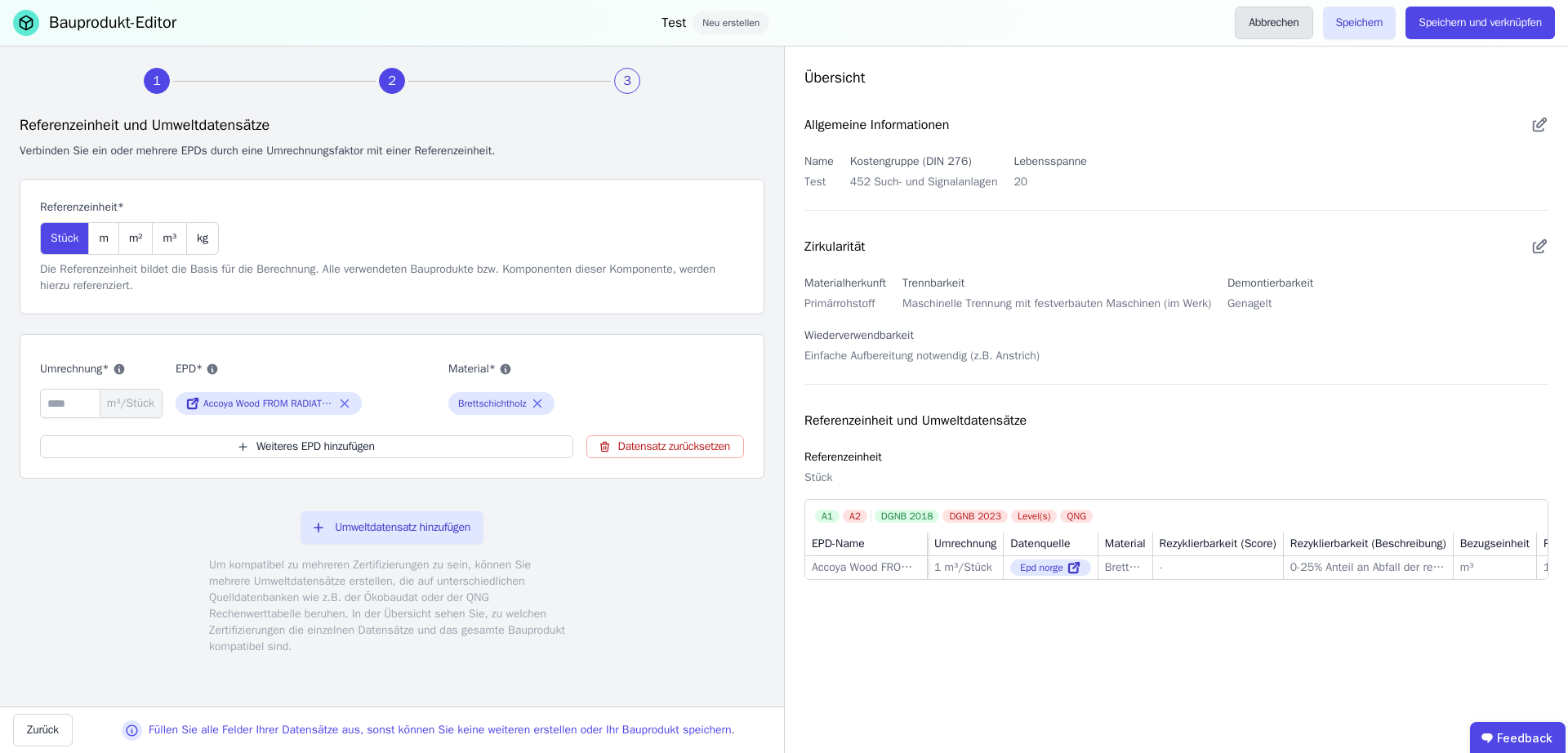 click on "Abbrechen" at bounding box center (1273, 23) 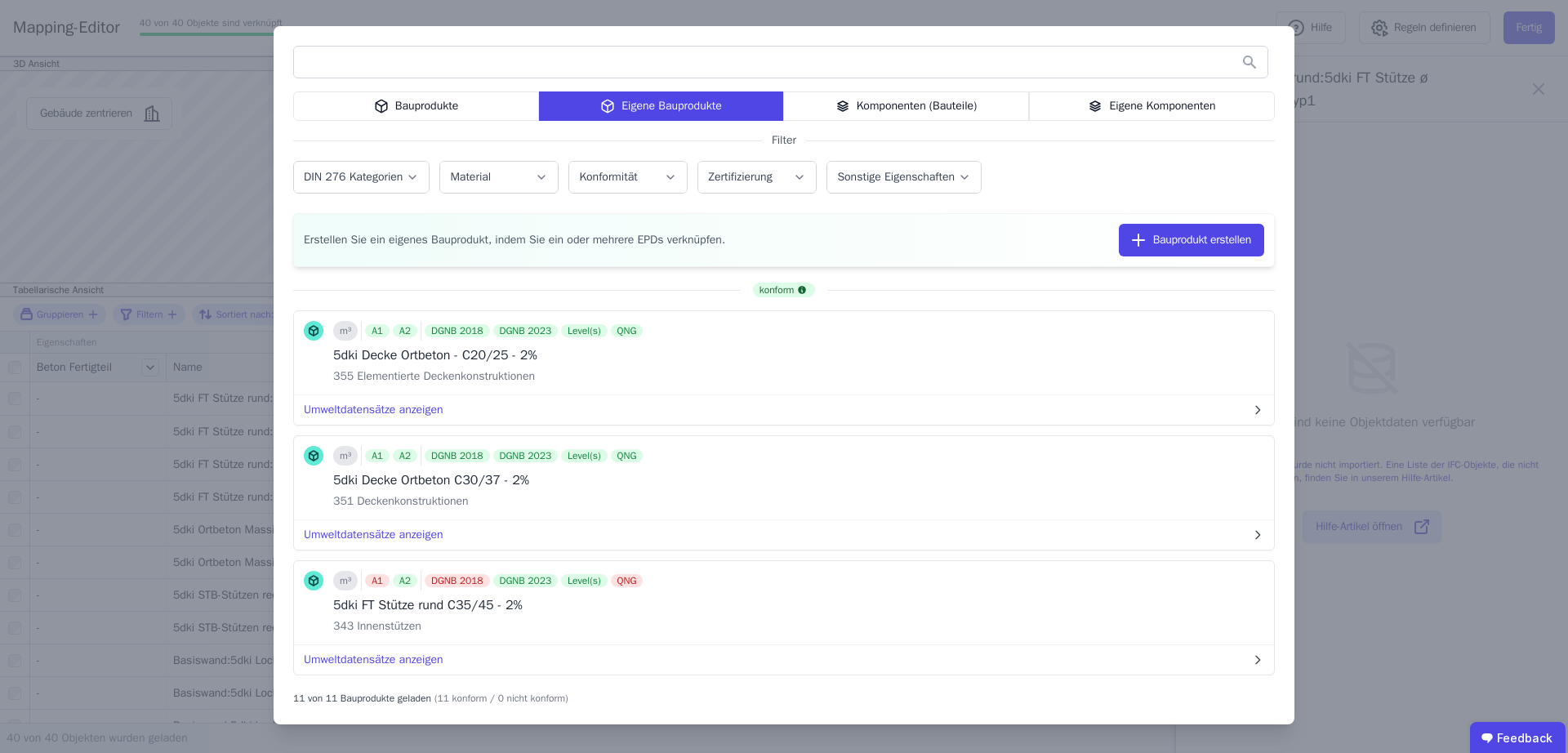click on "Eigene Komponenten" at bounding box center (1152, 106) 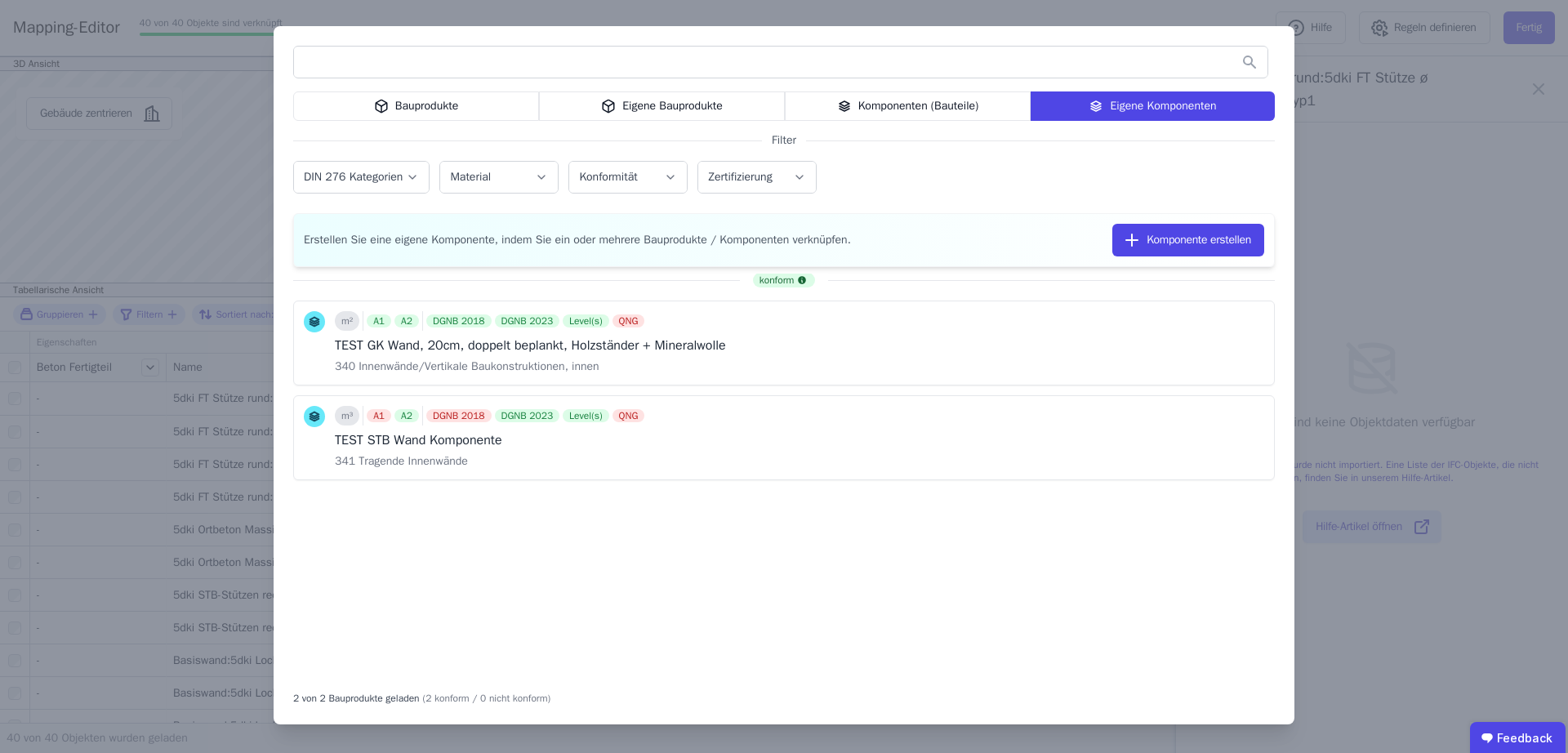 click on "Eigene Bauprodukte" at bounding box center (662, 106) 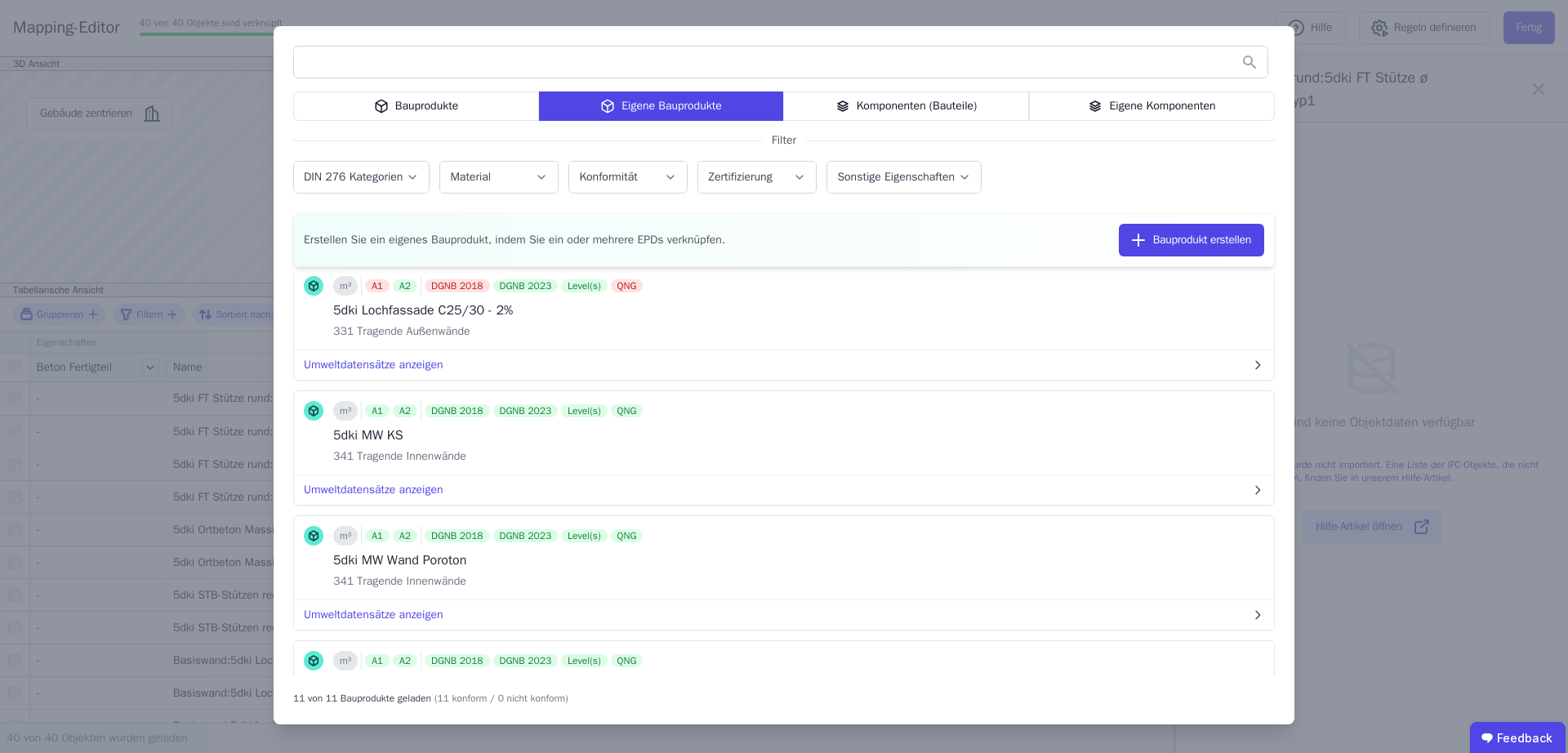 scroll, scrollTop: 0, scrollLeft: 0, axis: both 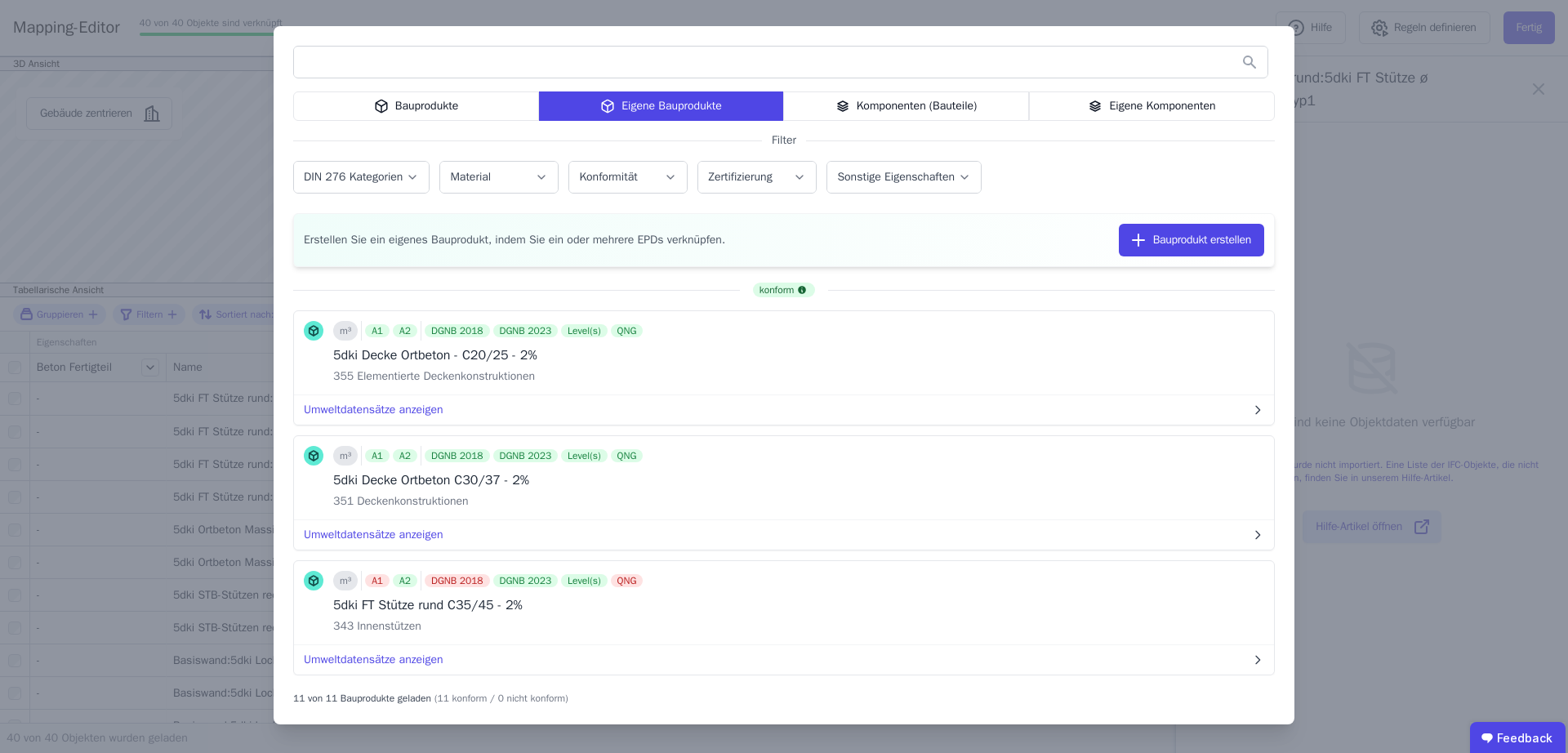 drag, startPoint x: 471, startPoint y: 125, endPoint x: 461, endPoint y: 112, distance: 16 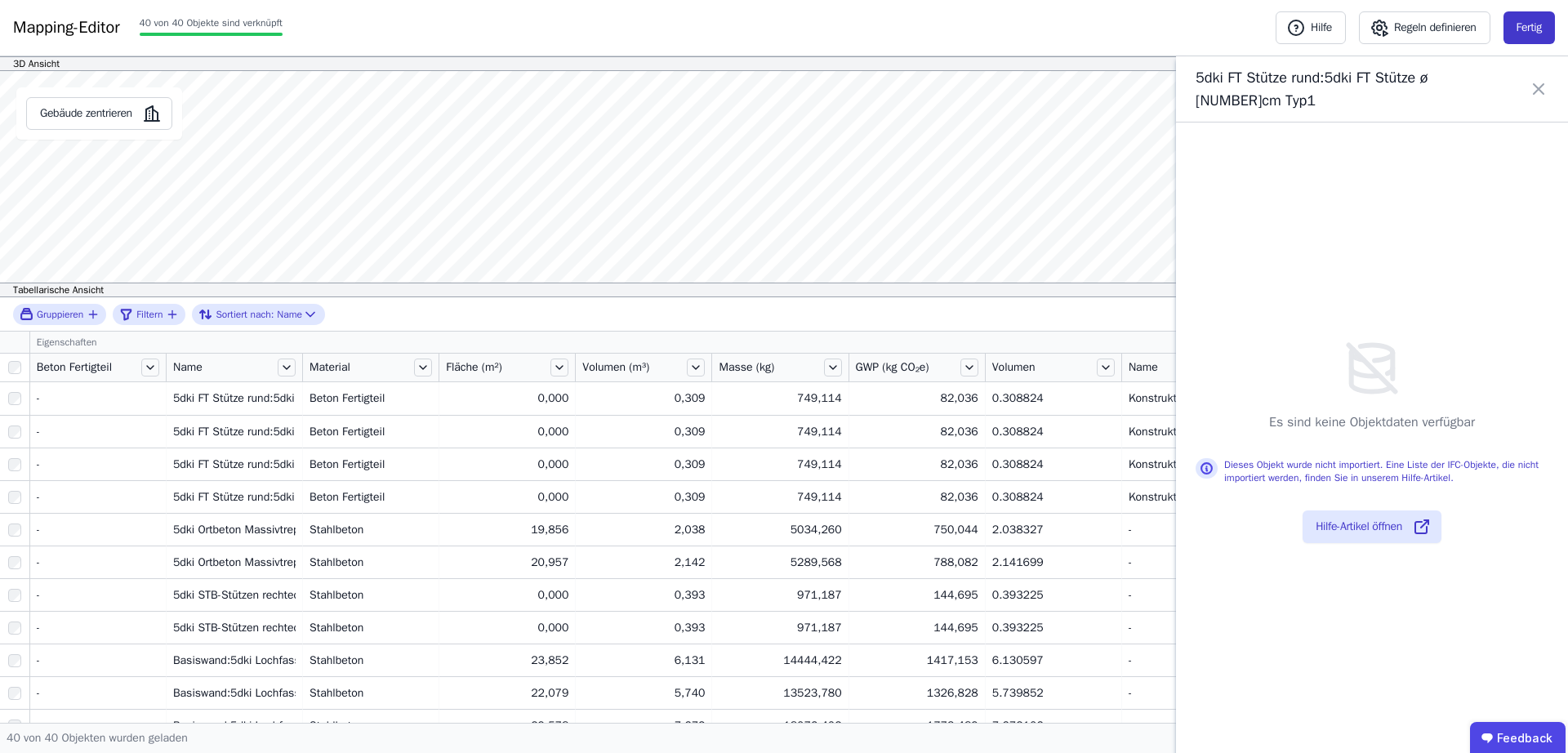 click on "Fertig" at bounding box center [1529, 28] 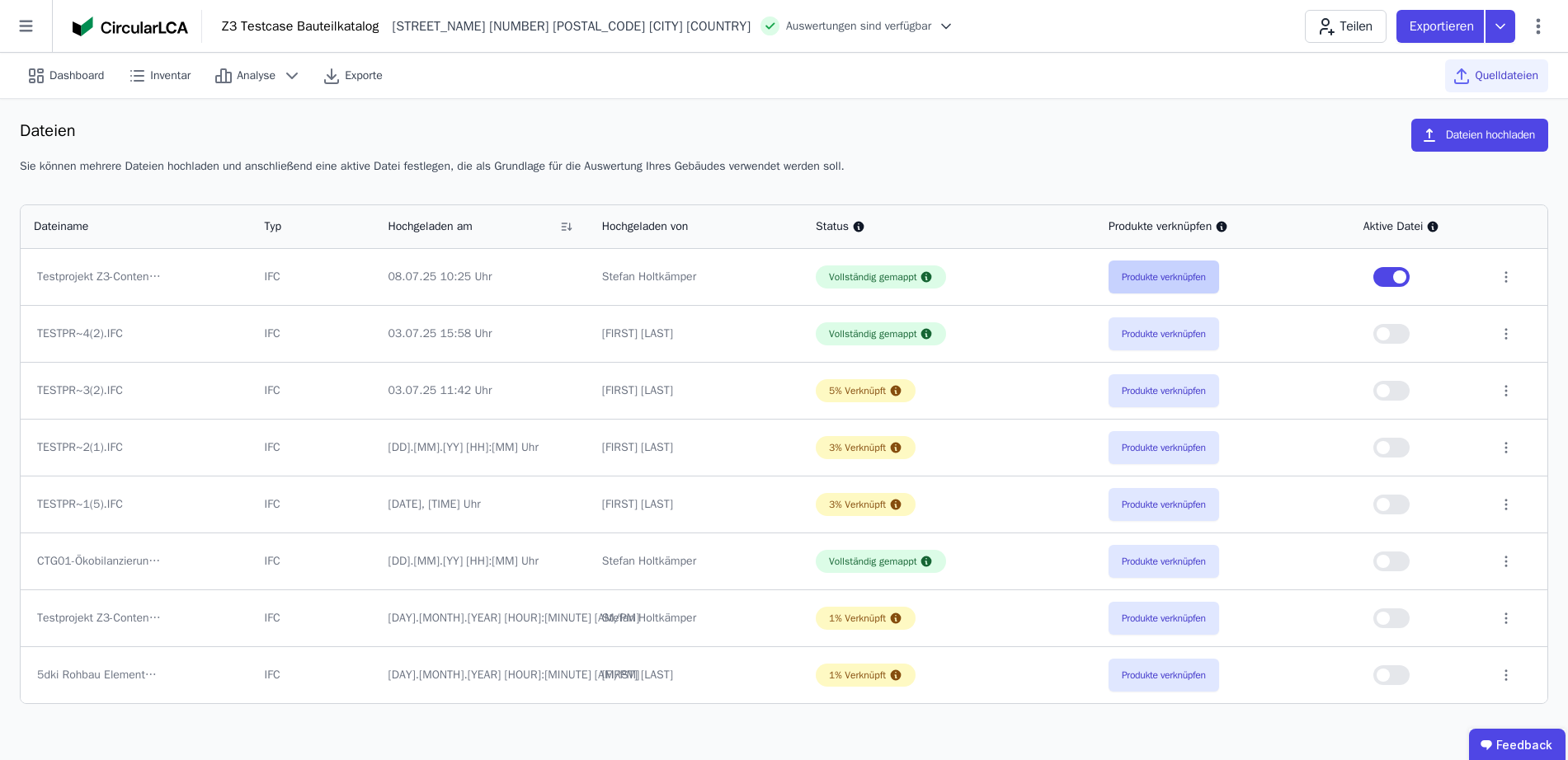 click on "Produkte verknüpfen" at bounding box center [1164, 277] 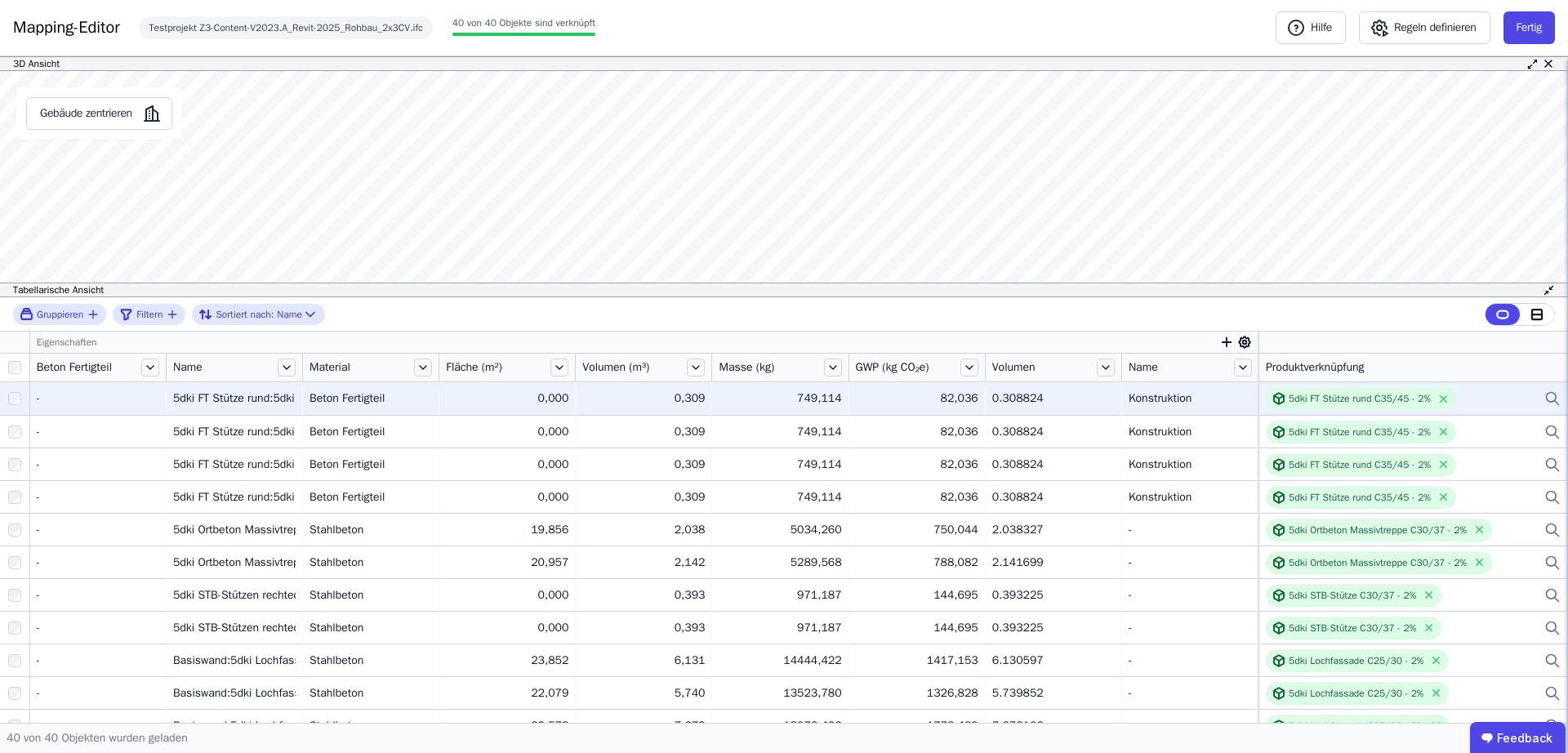 click on "-" at bounding box center (98, 399) 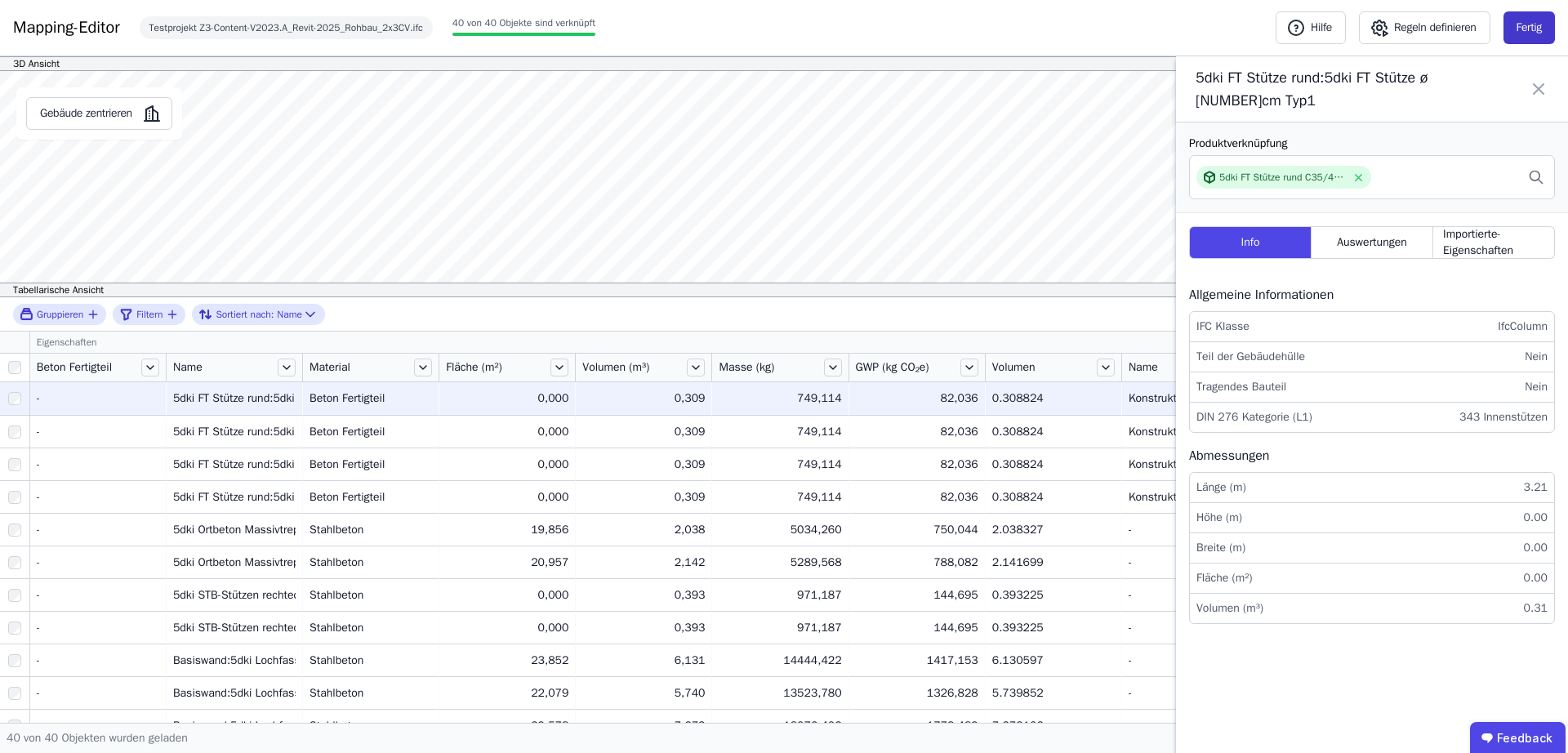 click on "Fertig" at bounding box center [1529, 28] 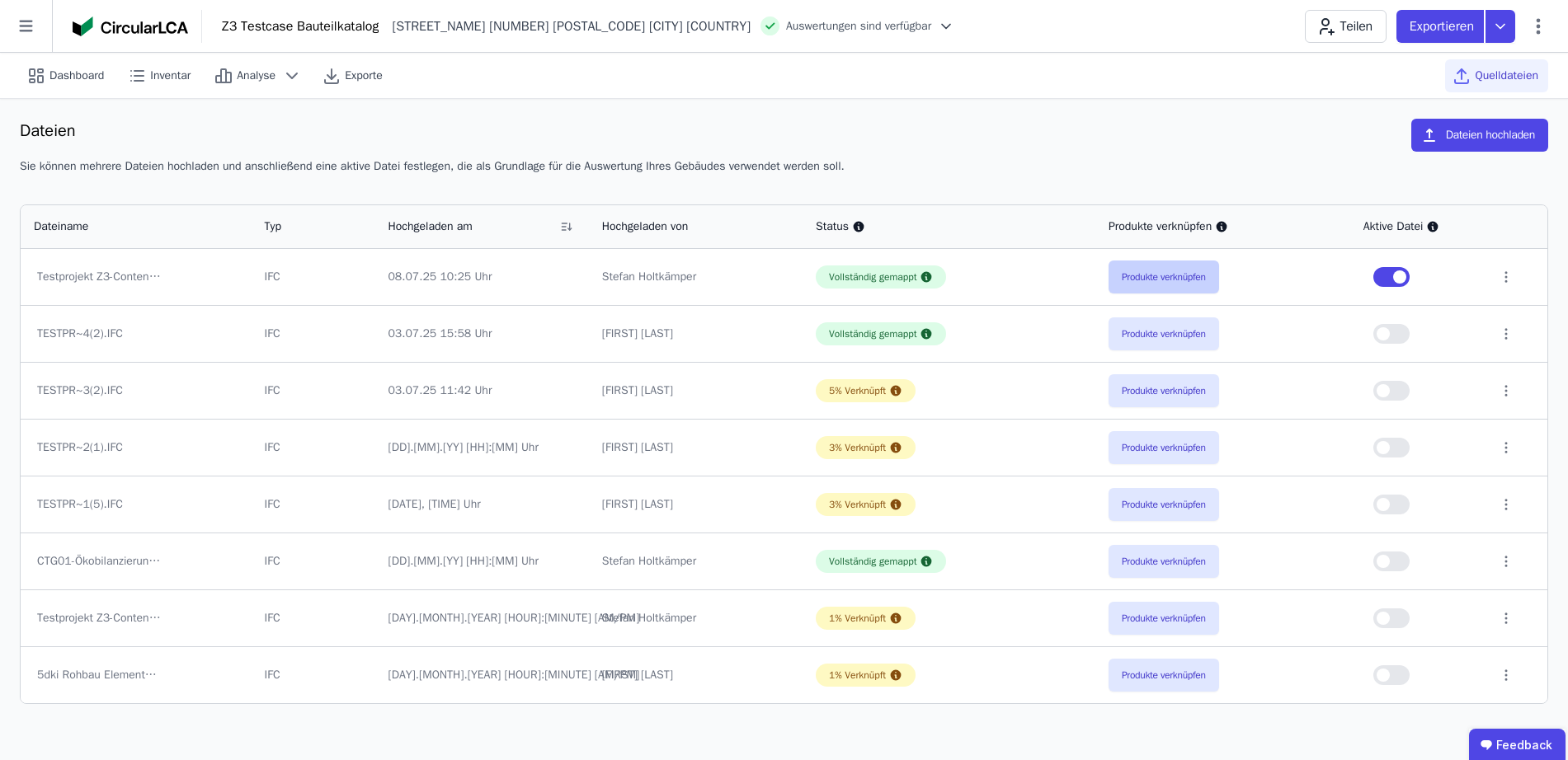 click on "Produkte verknüpfen" at bounding box center (1164, 277) 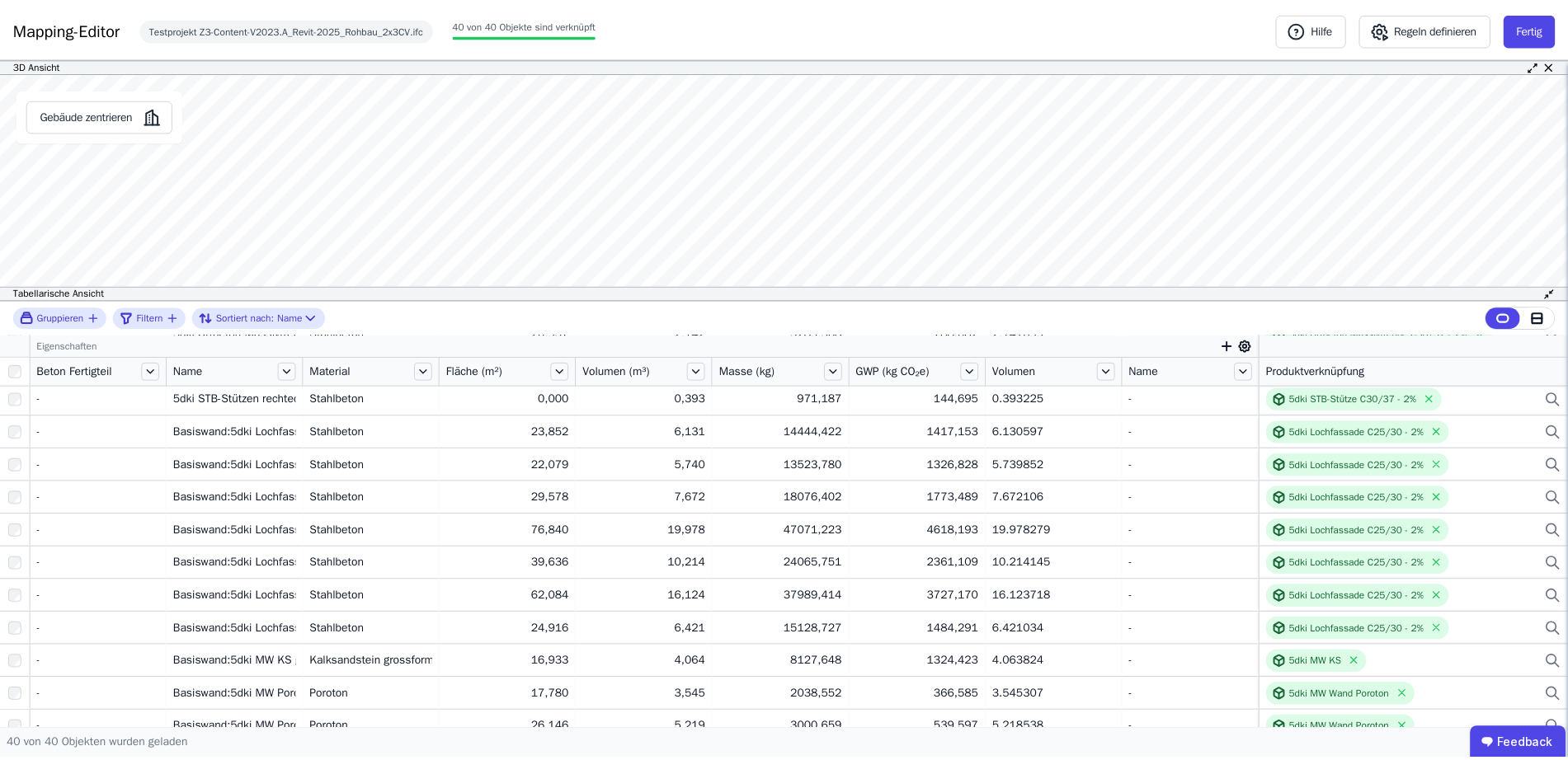scroll, scrollTop: 0, scrollLeft: 0, axis: both 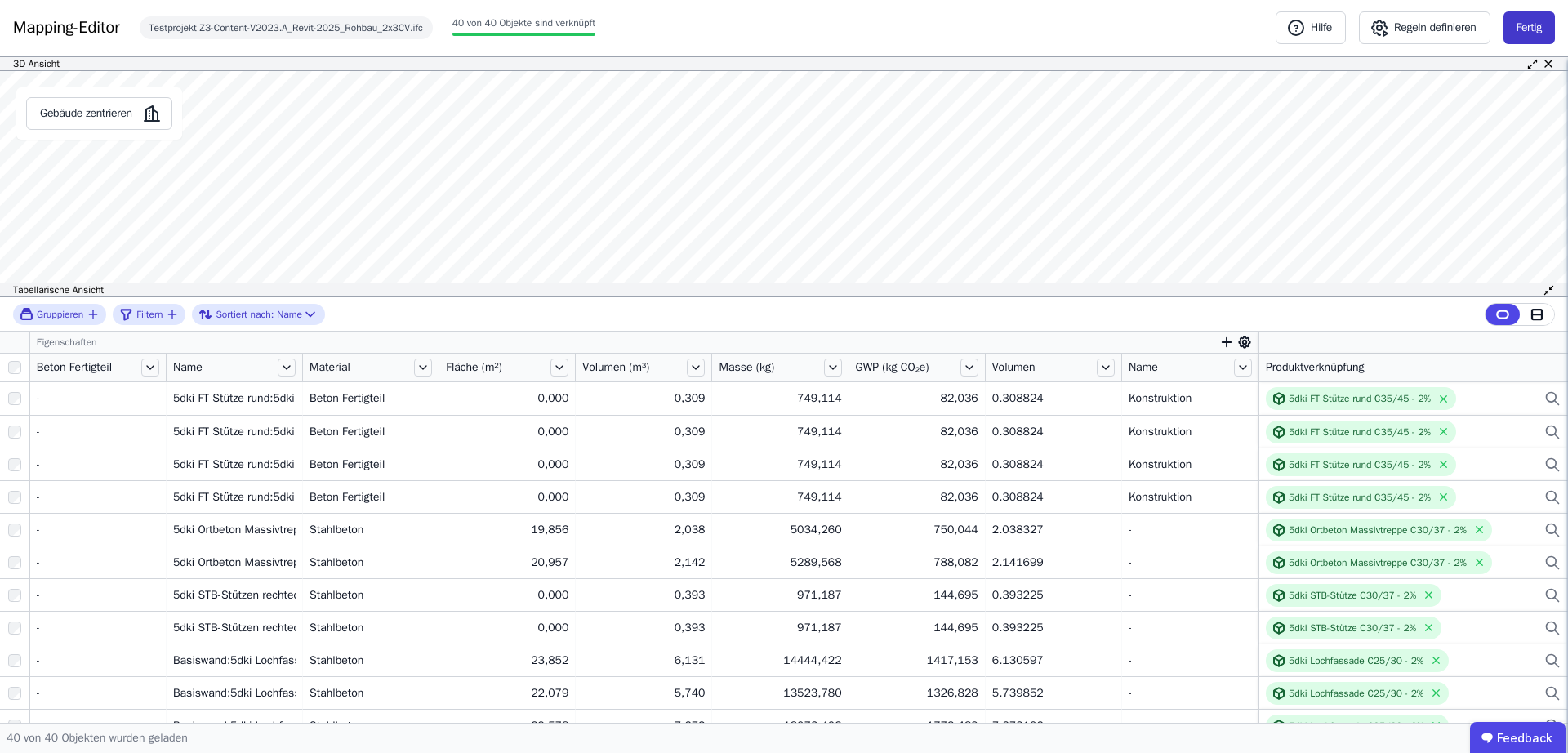 click on "Fertig" at bounding box center [1529, 28] 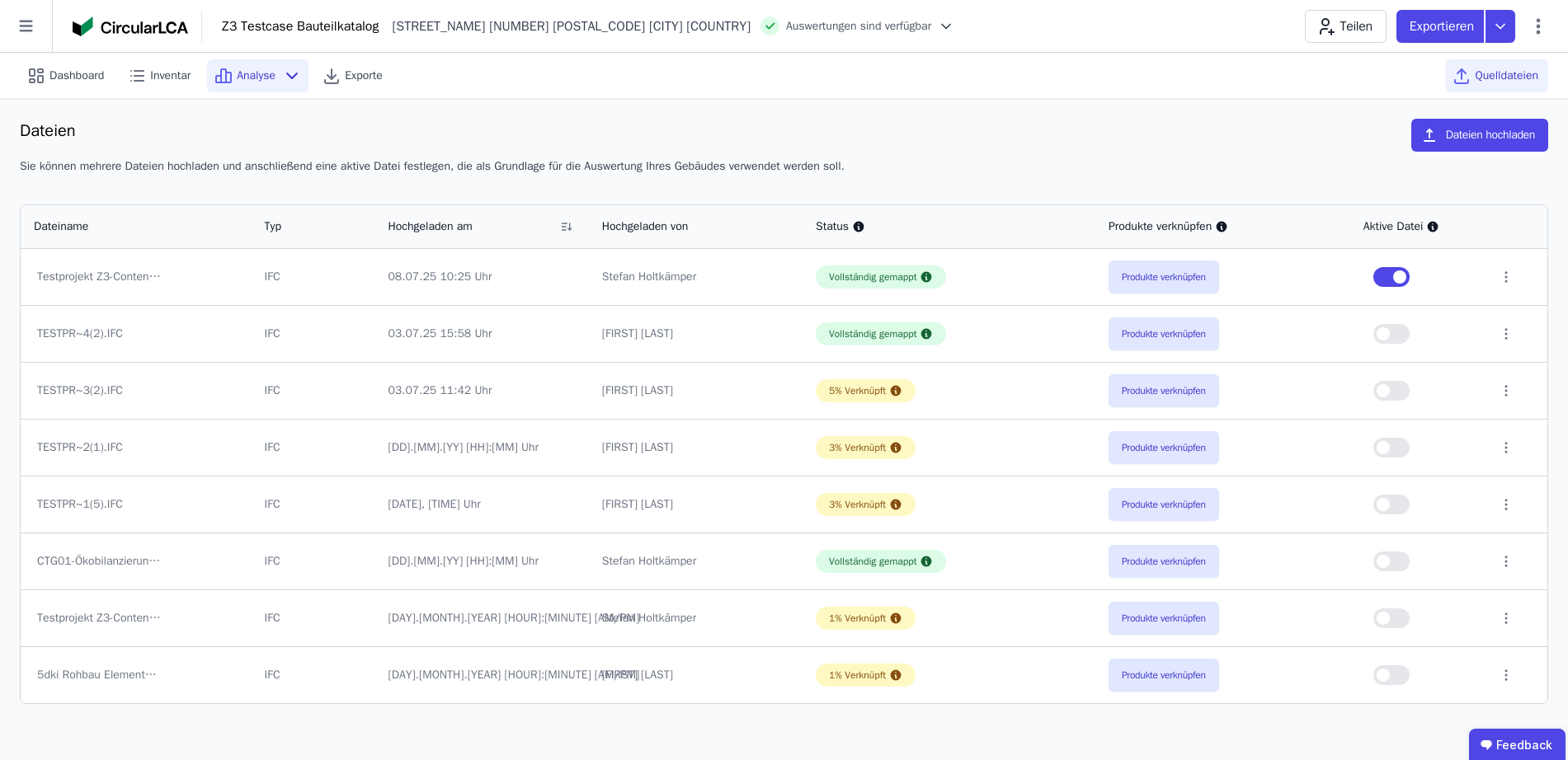 click 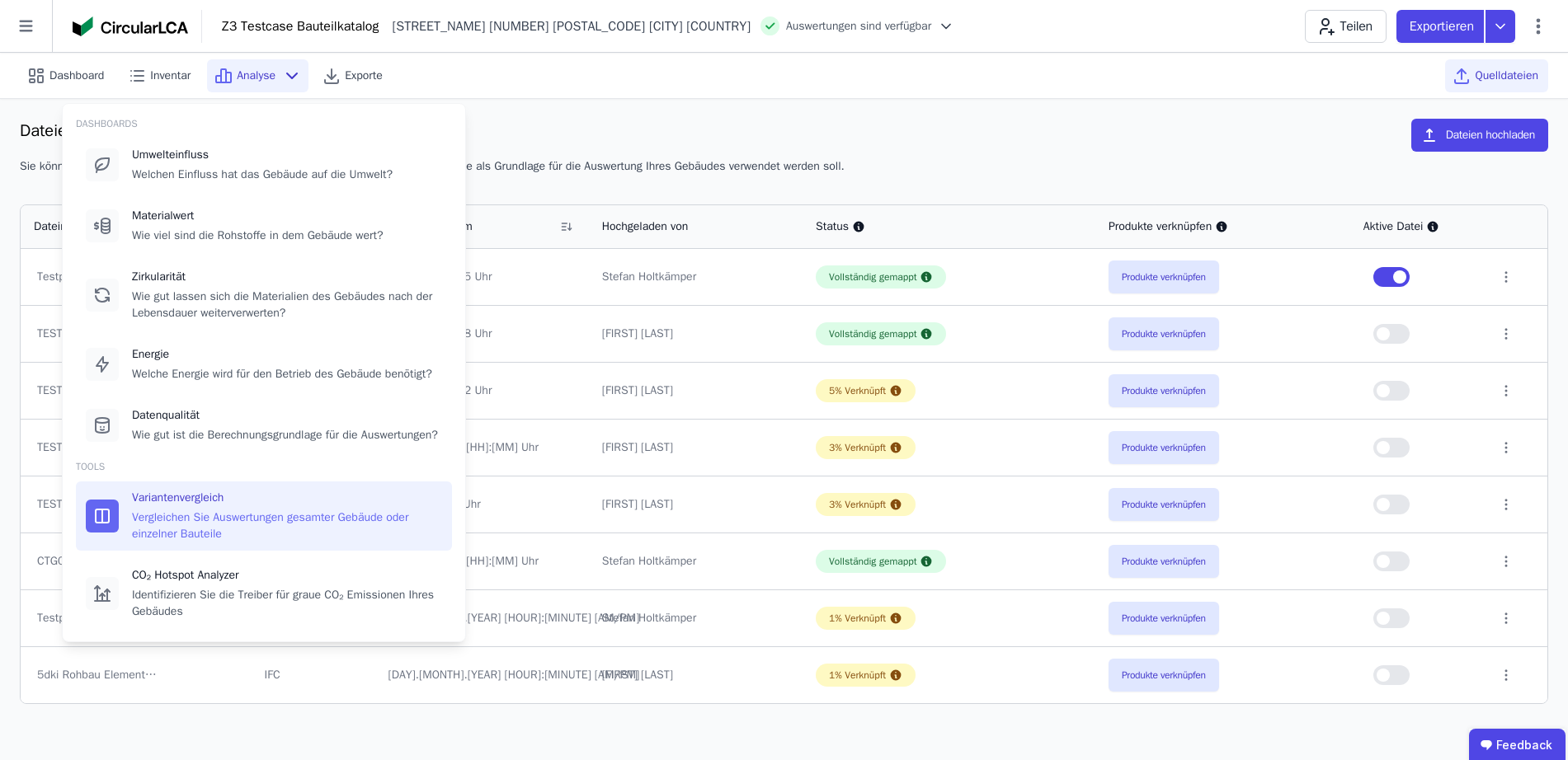 click on "Variantenvergleich" at bounding box center [287, 498] 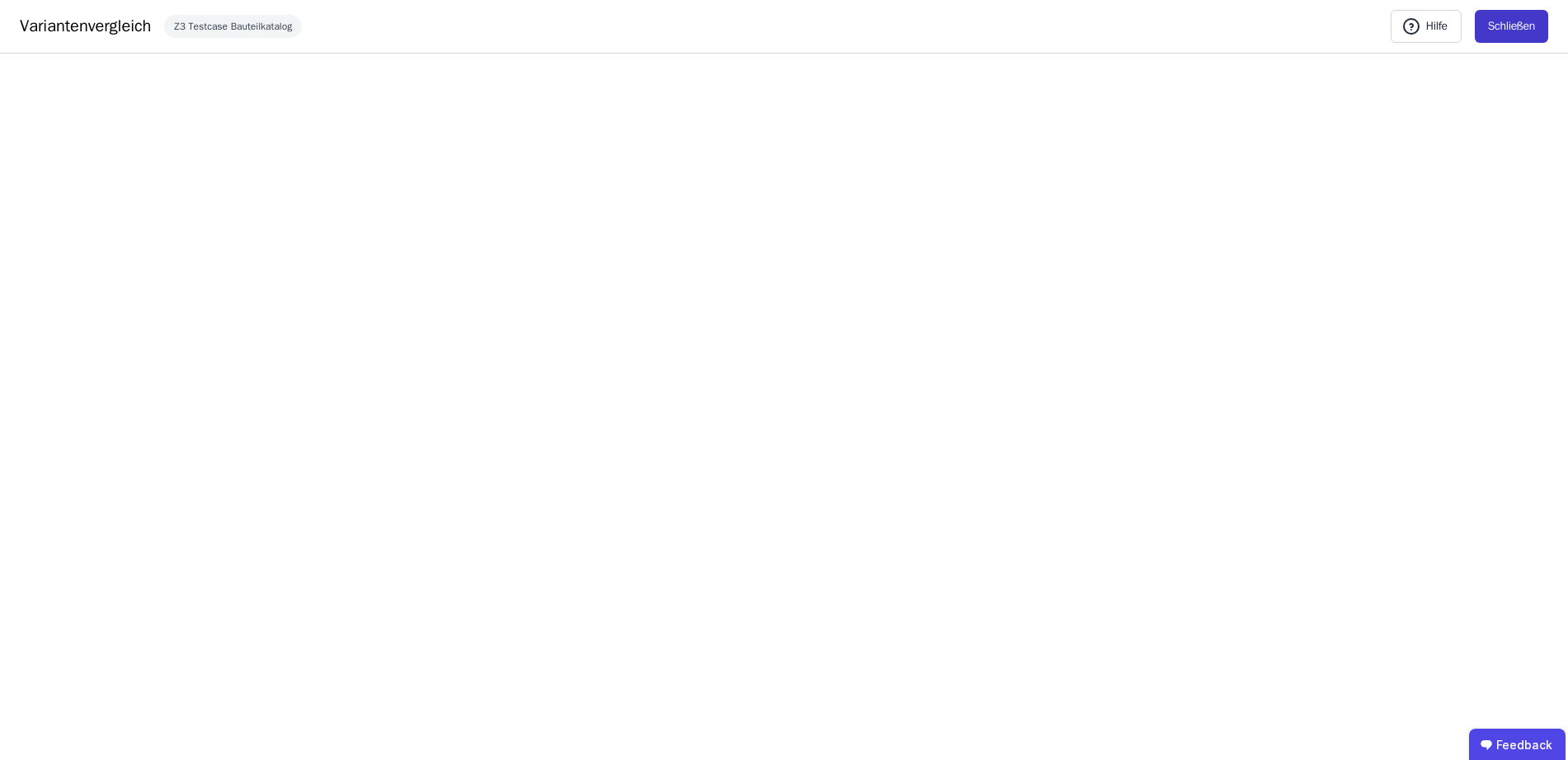 click on "Schließen" at bounding box center (1511, 26) 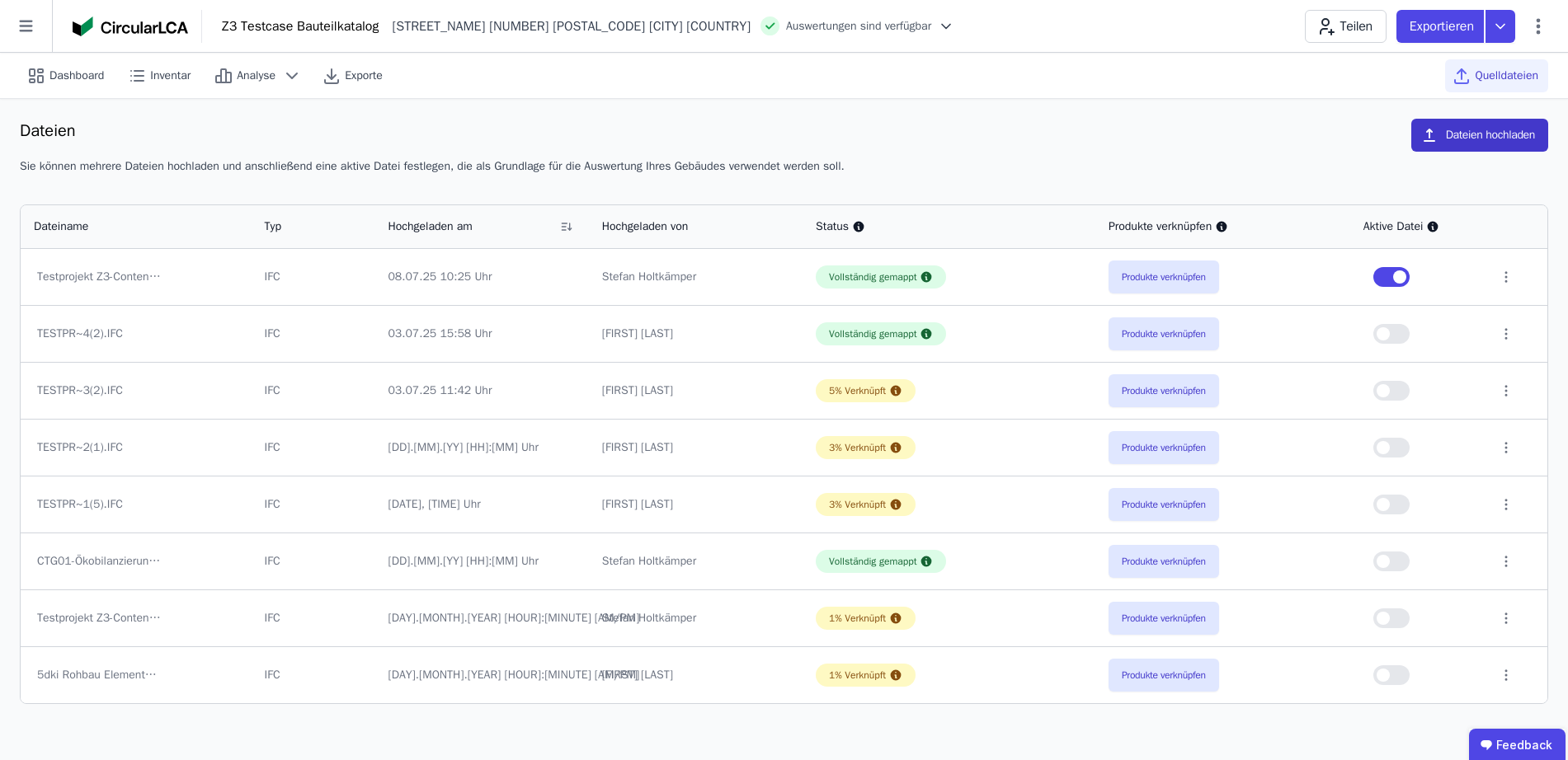 click on "Dateien hochladen" at bounding box center [1480, 135] 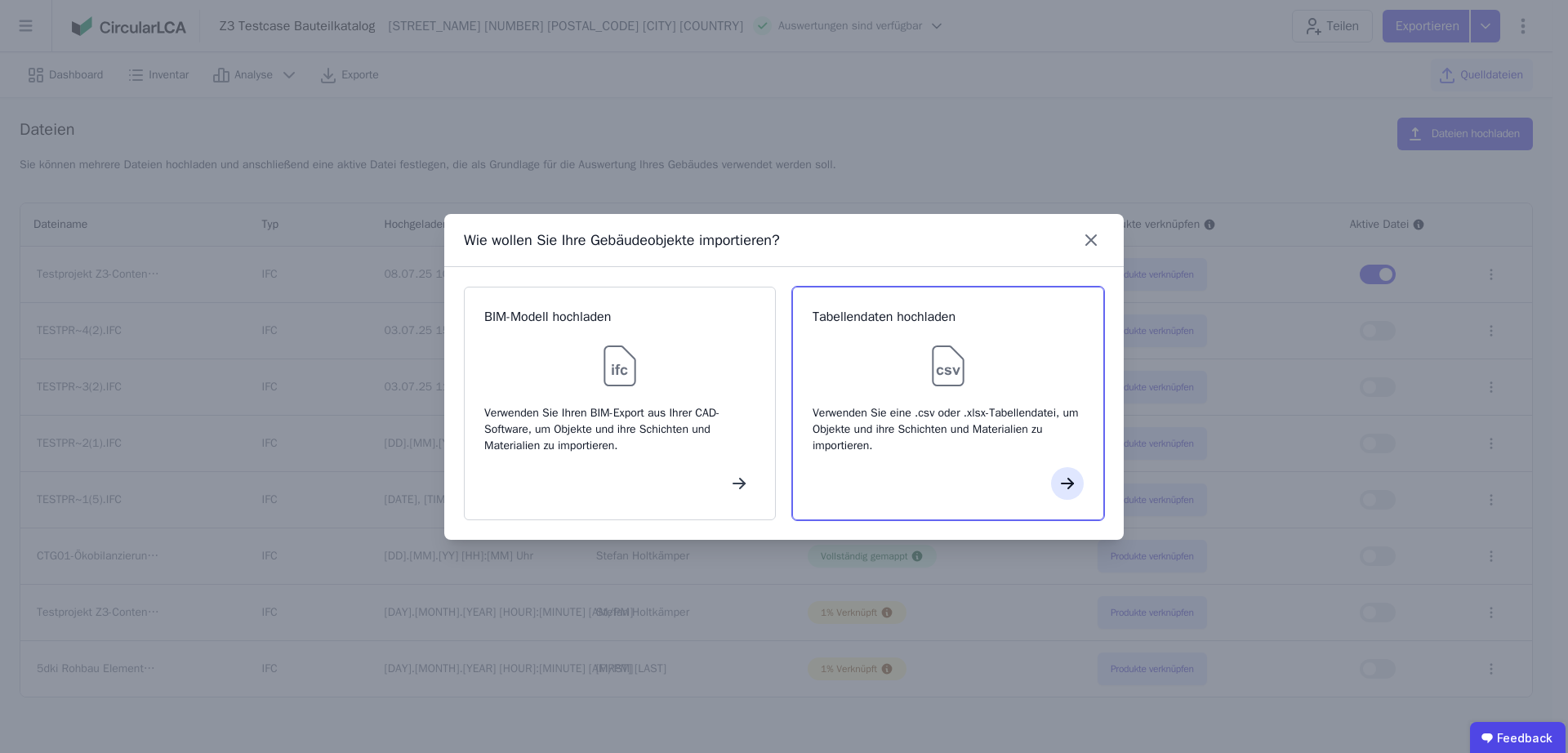 click at bounding box center (1067, 483) 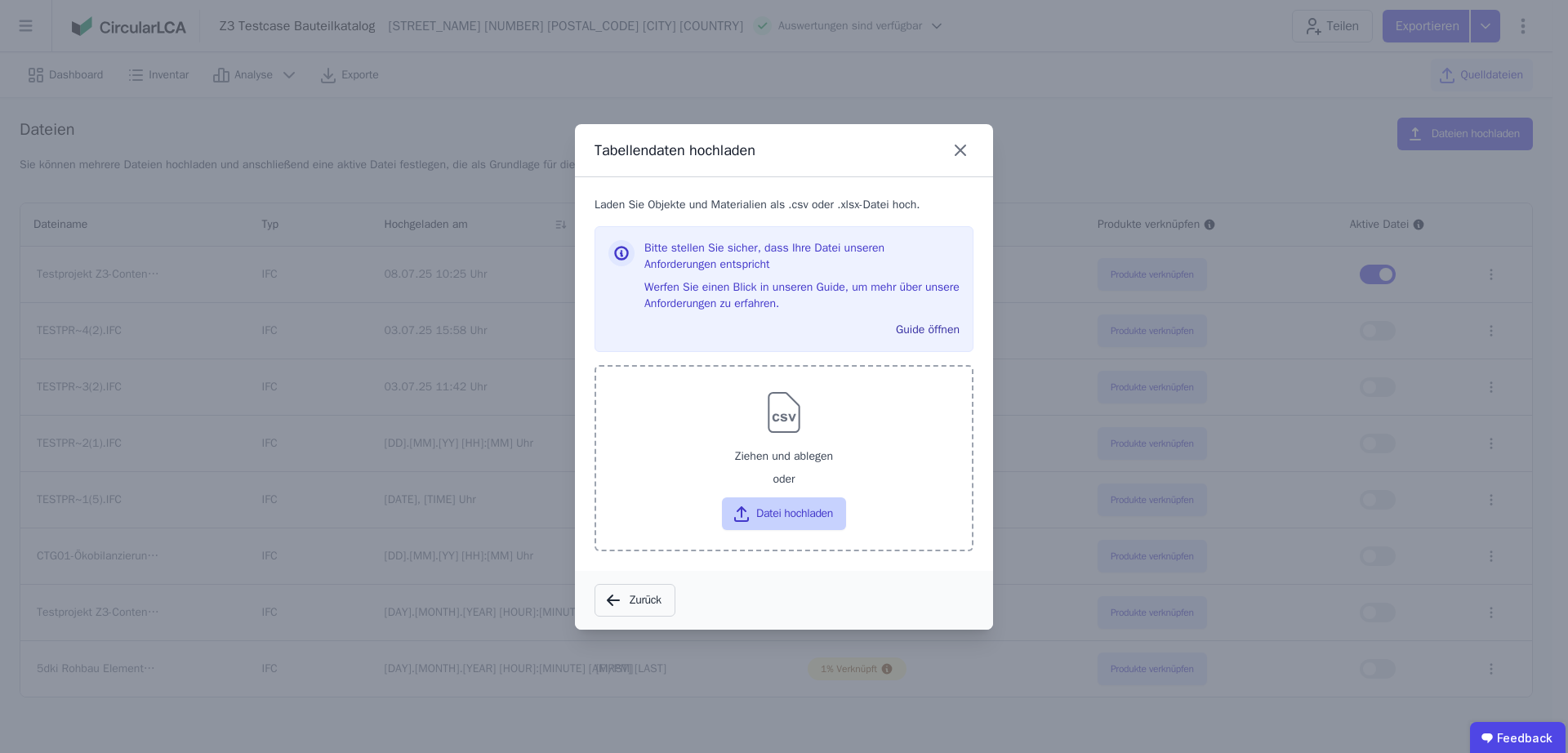 click on "Datei hochladen" at bounding box center [784, 514] 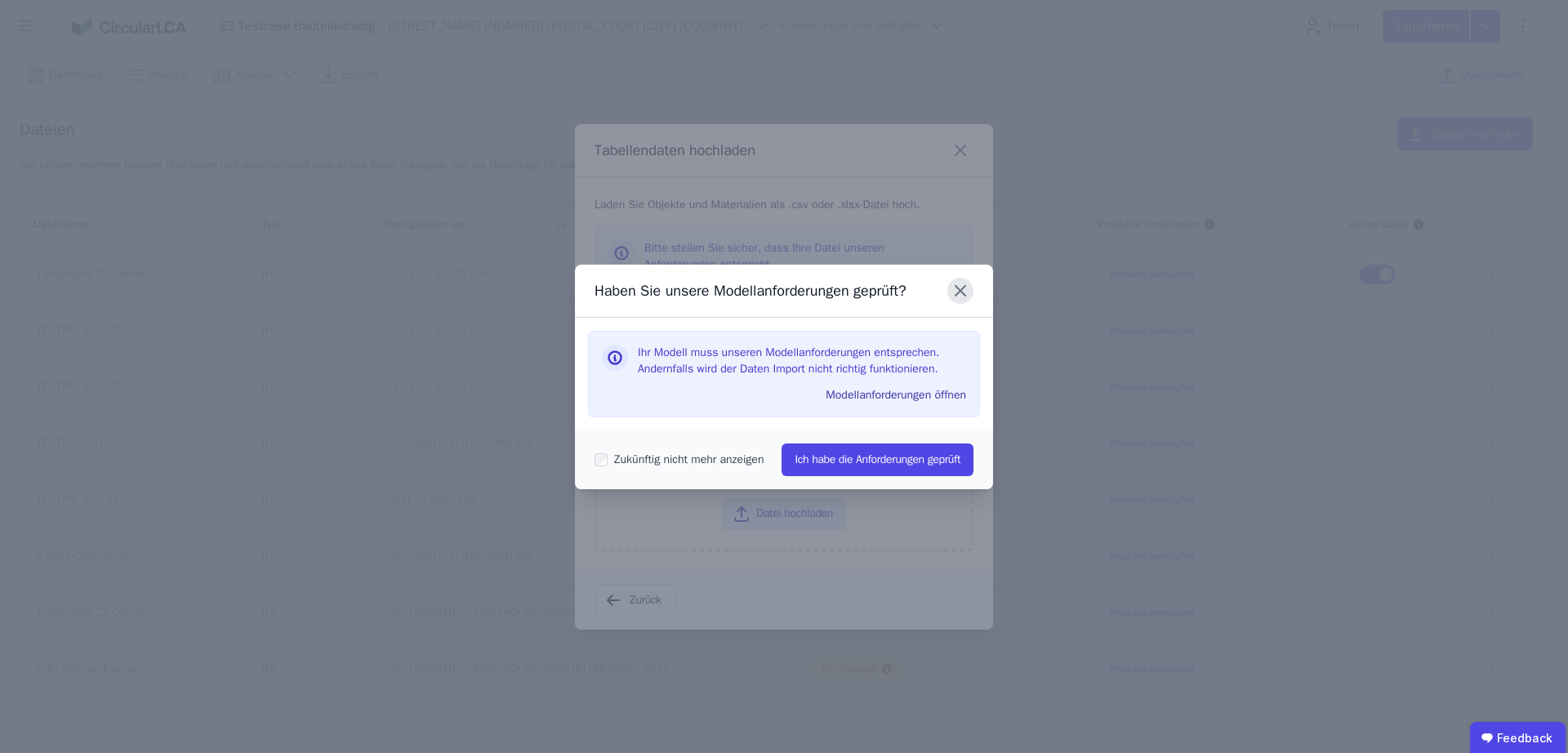click 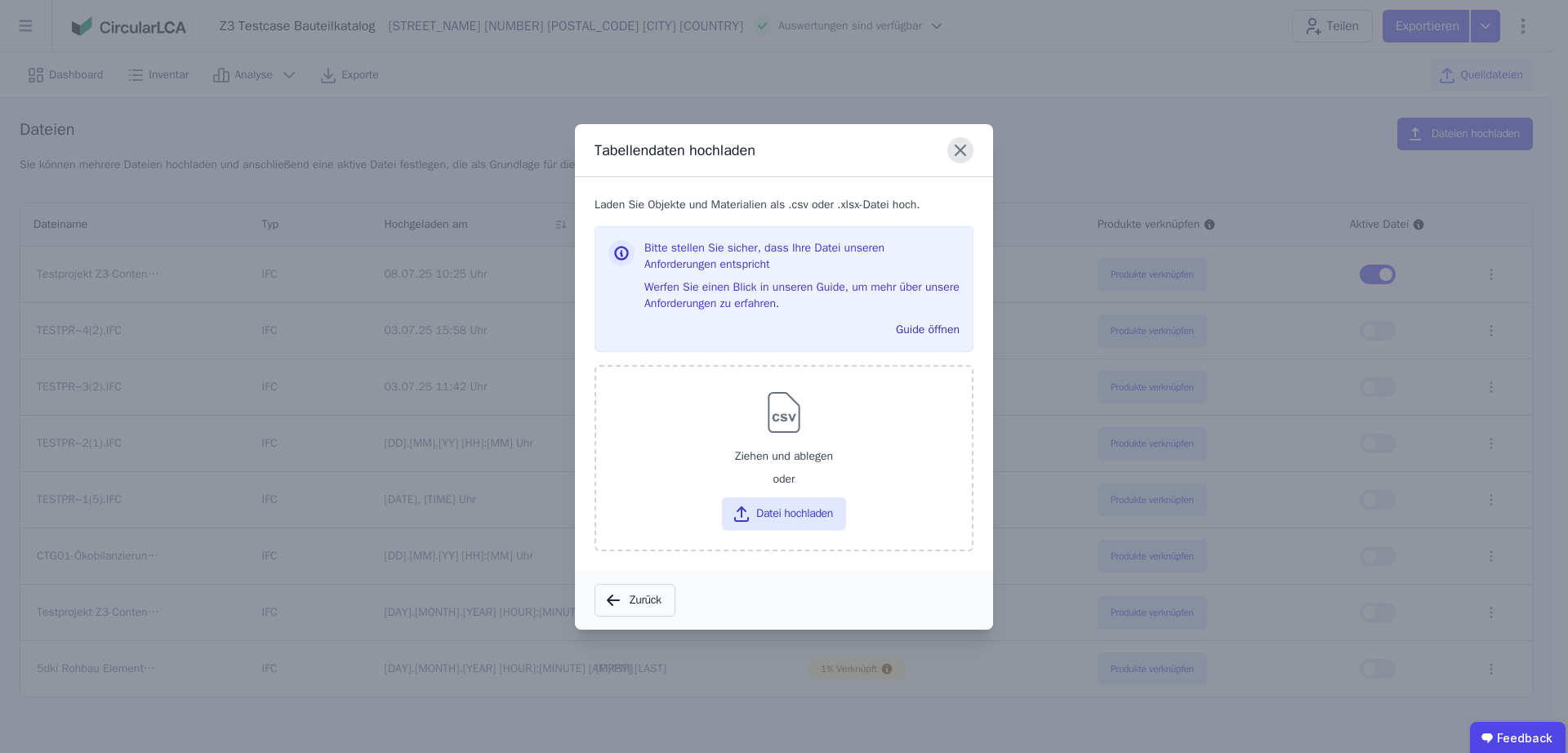 click 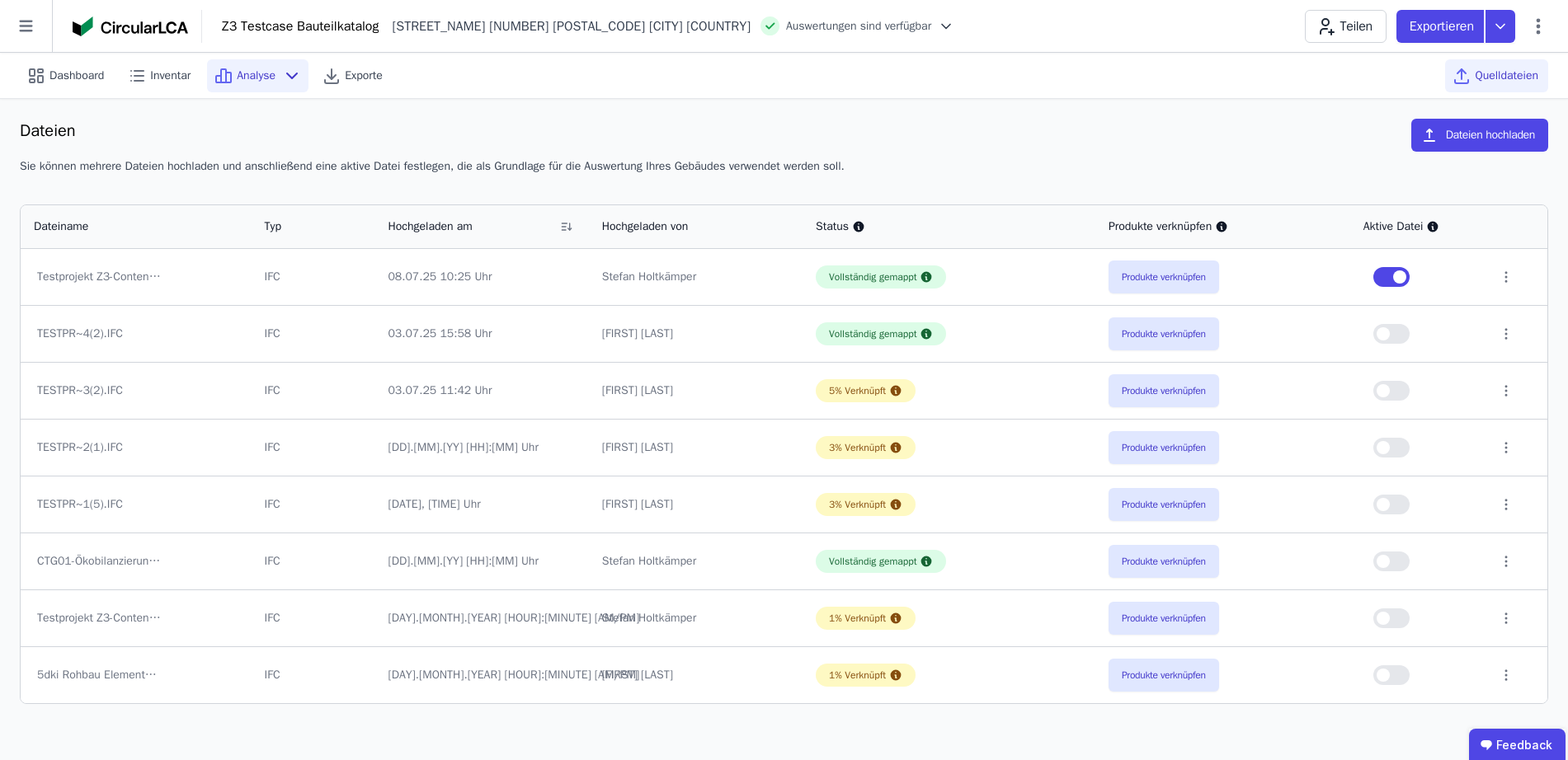 click on "Analyse" at bounding box center (256, 76) 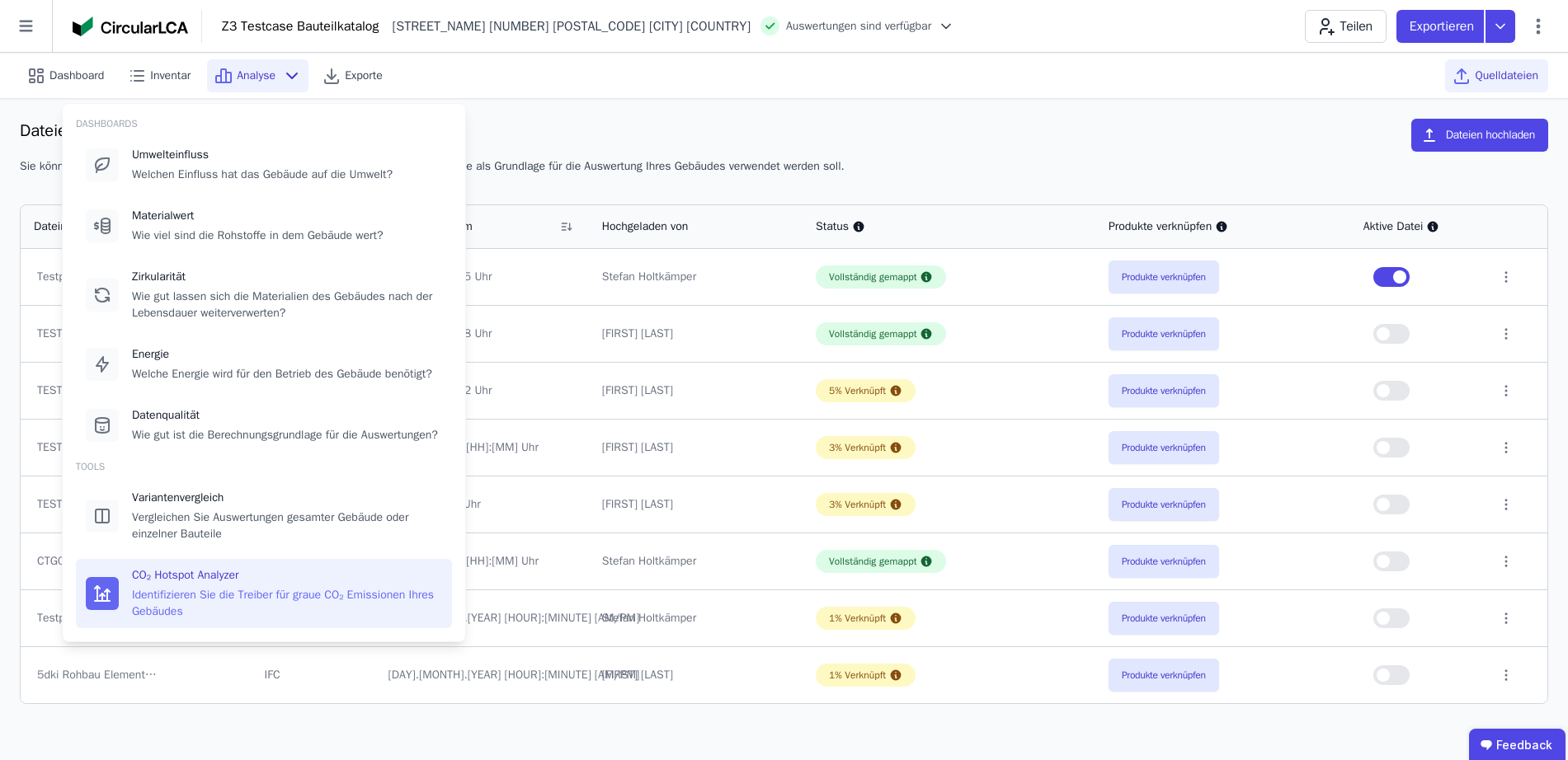 click on "Identifizieren Sie die Treiber für graue CO₂ Emissionen Ihres Gebäudes" at bounding box center [287, 603] 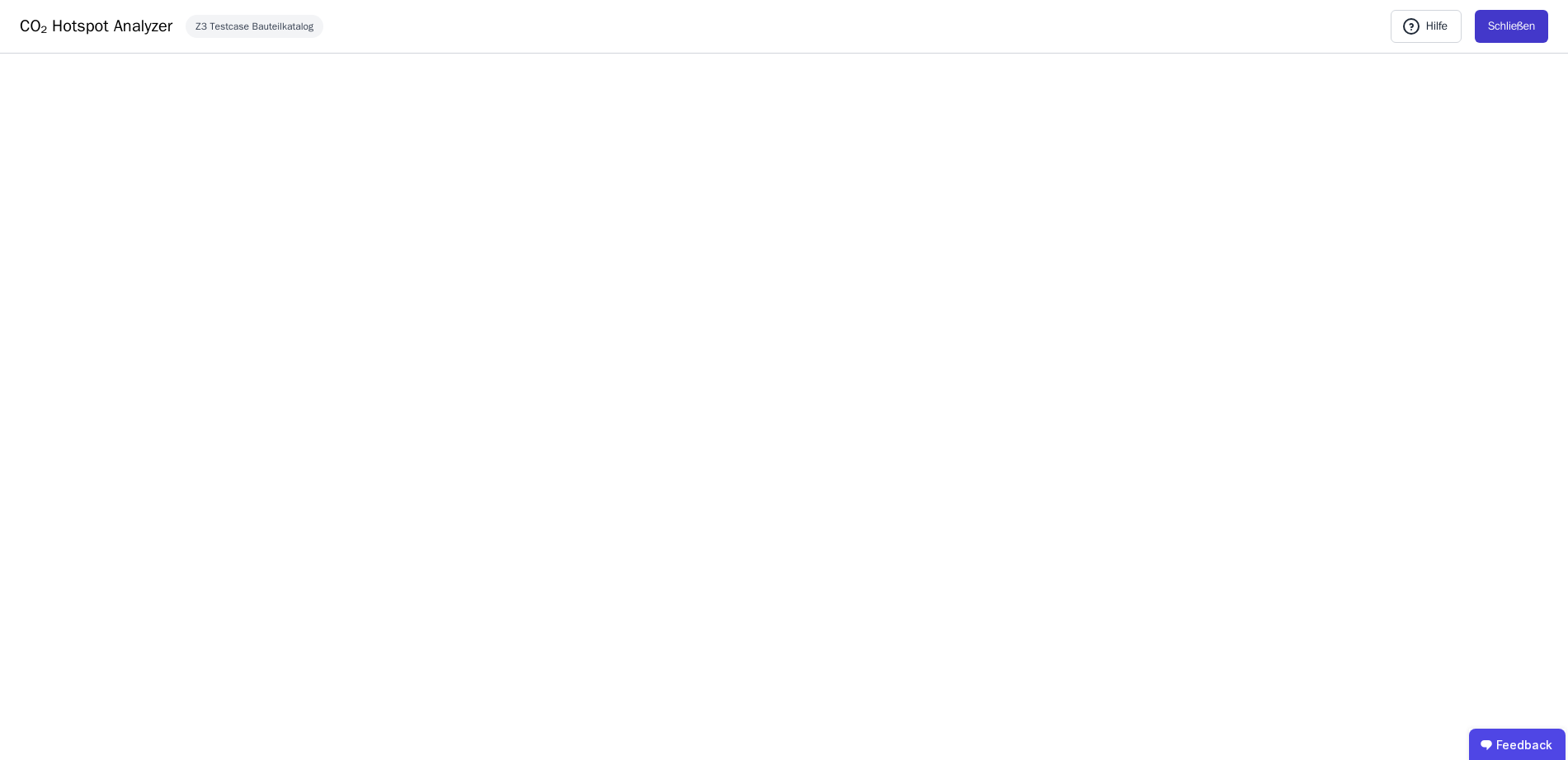 click on "Schließen" at bounding box center (1511, 26) 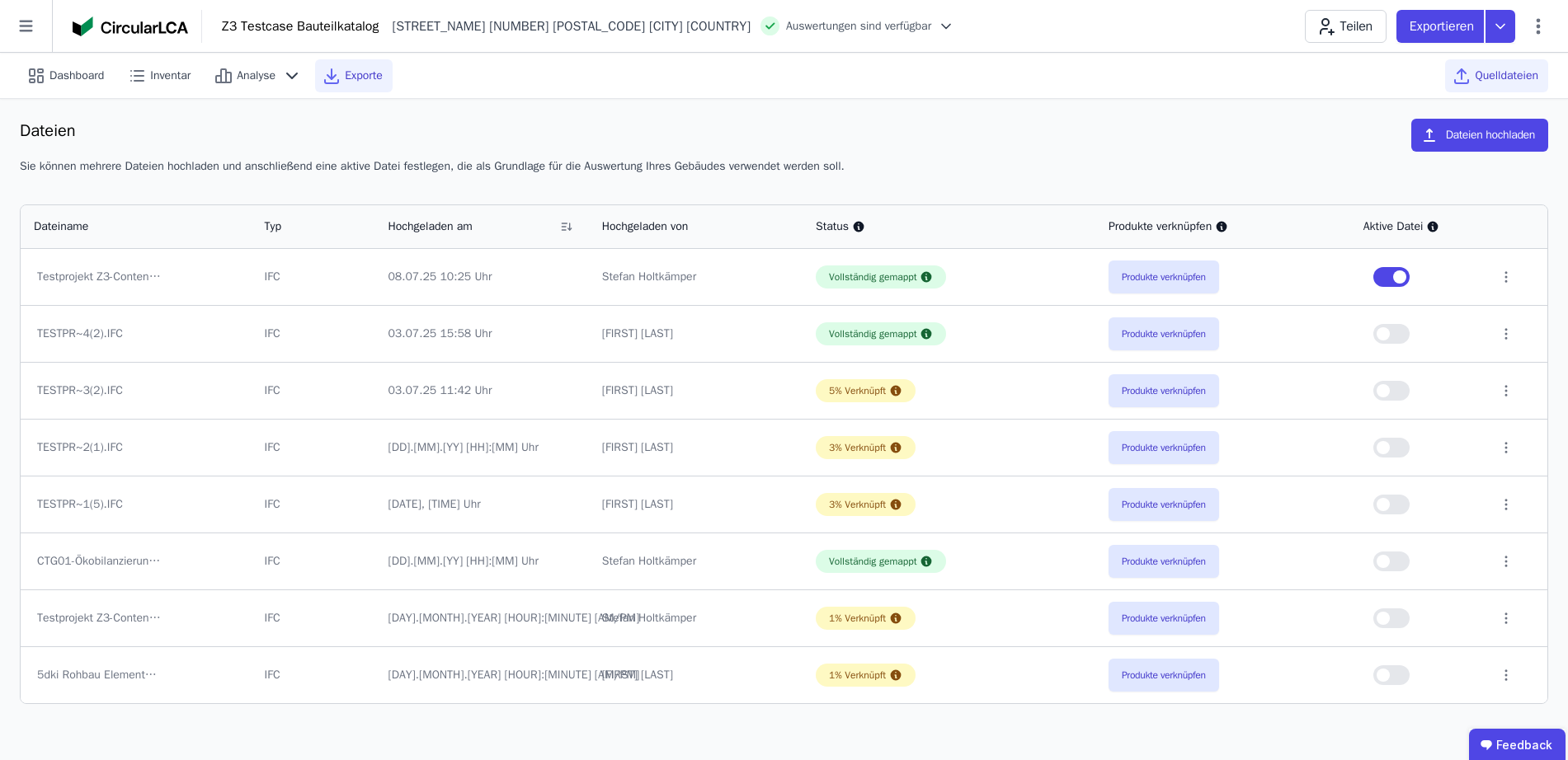 click on "Exporte" at bounding box center [364, 76] 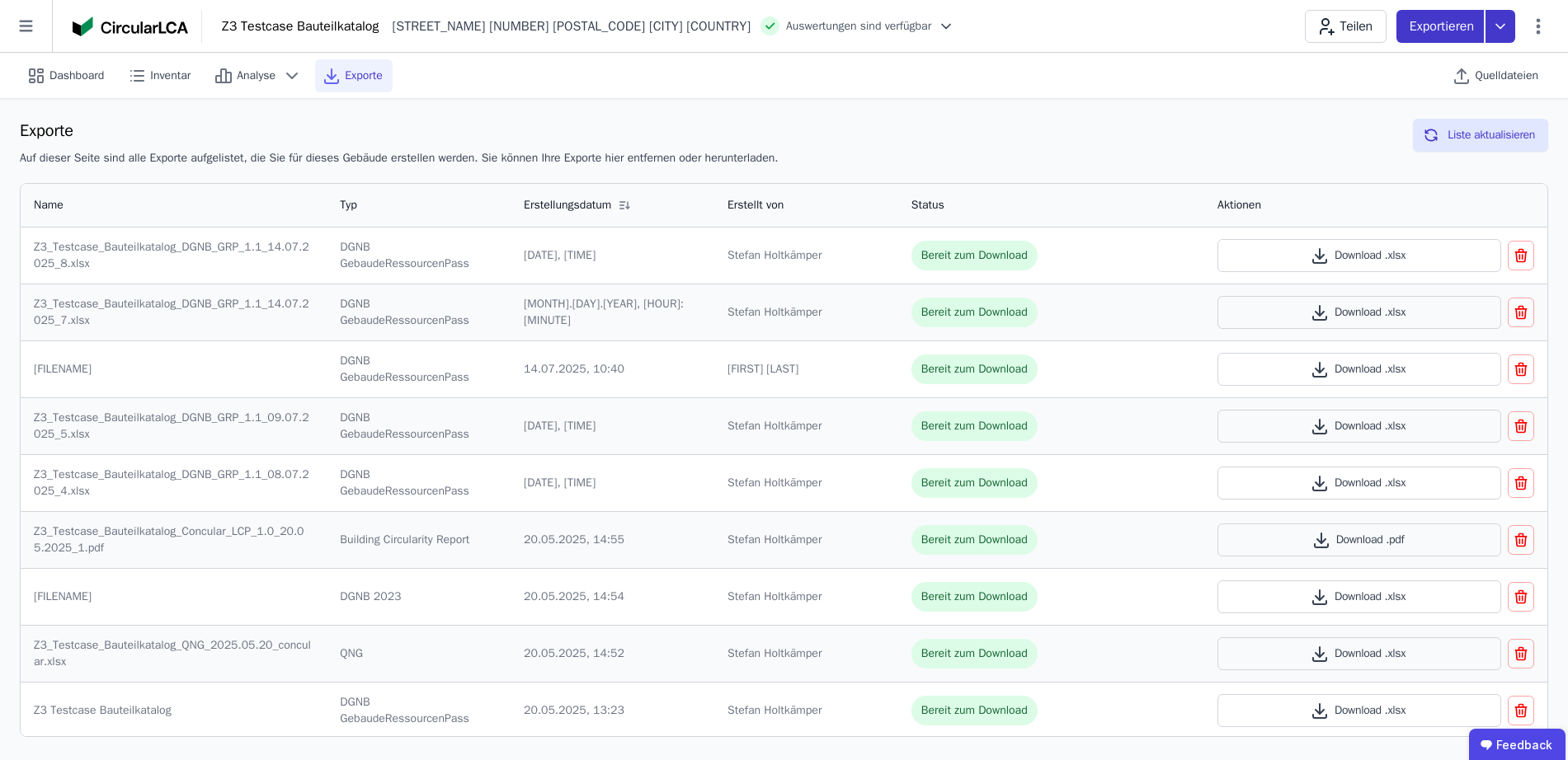 click 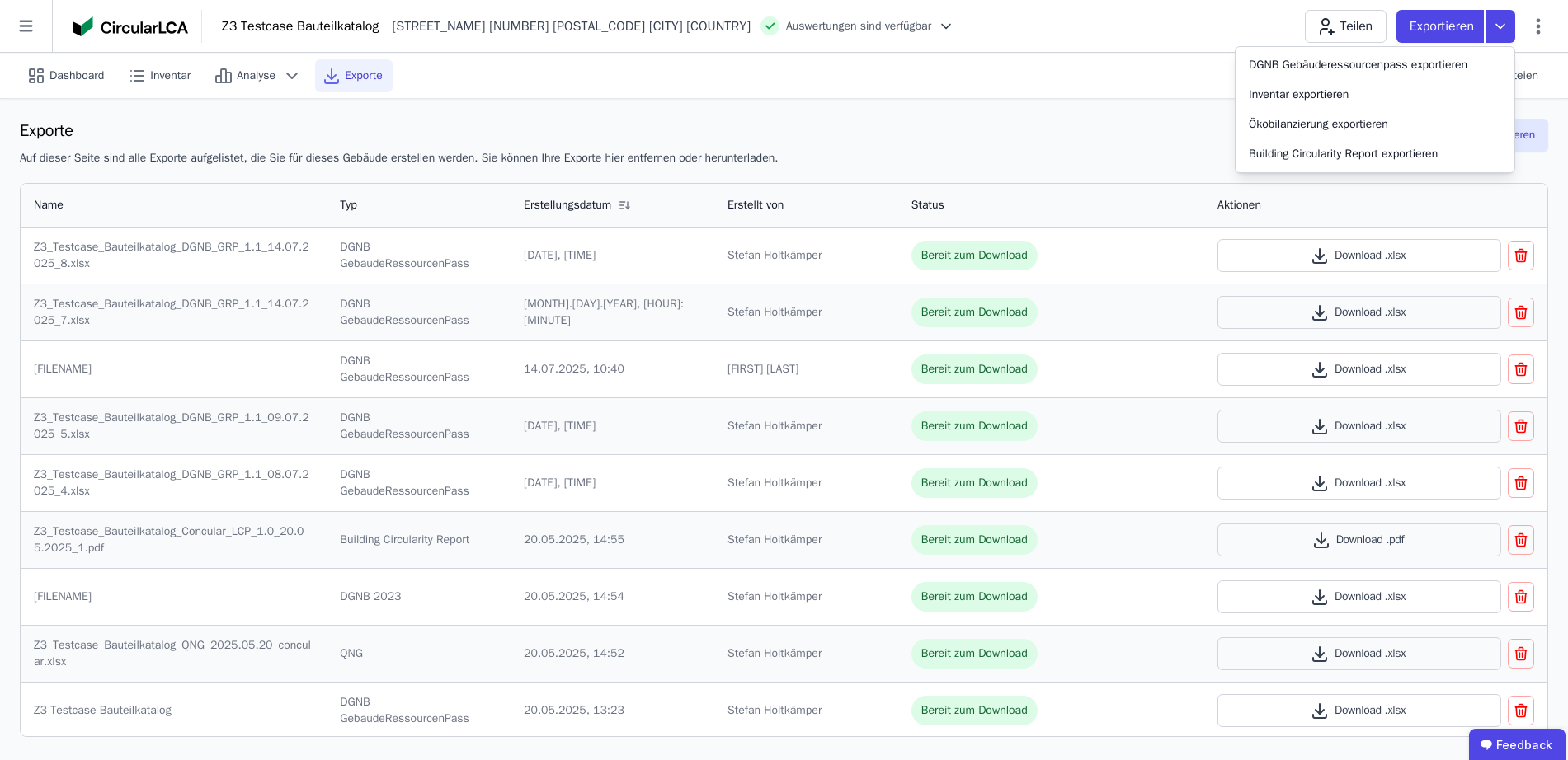click on "Exporte" at bounding box center (398, 131) 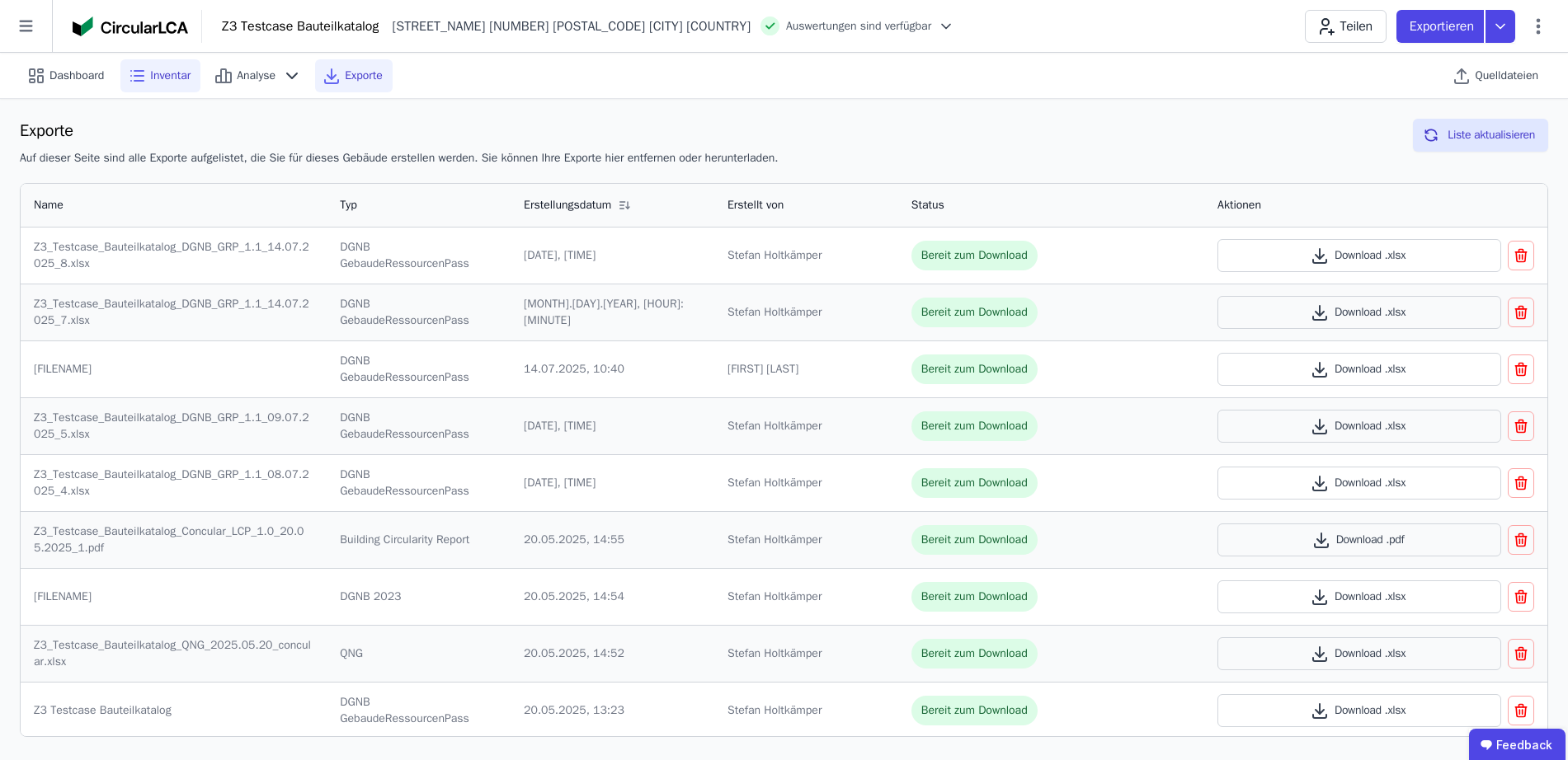 click on "Inventar" at bounding box center [170, 76] 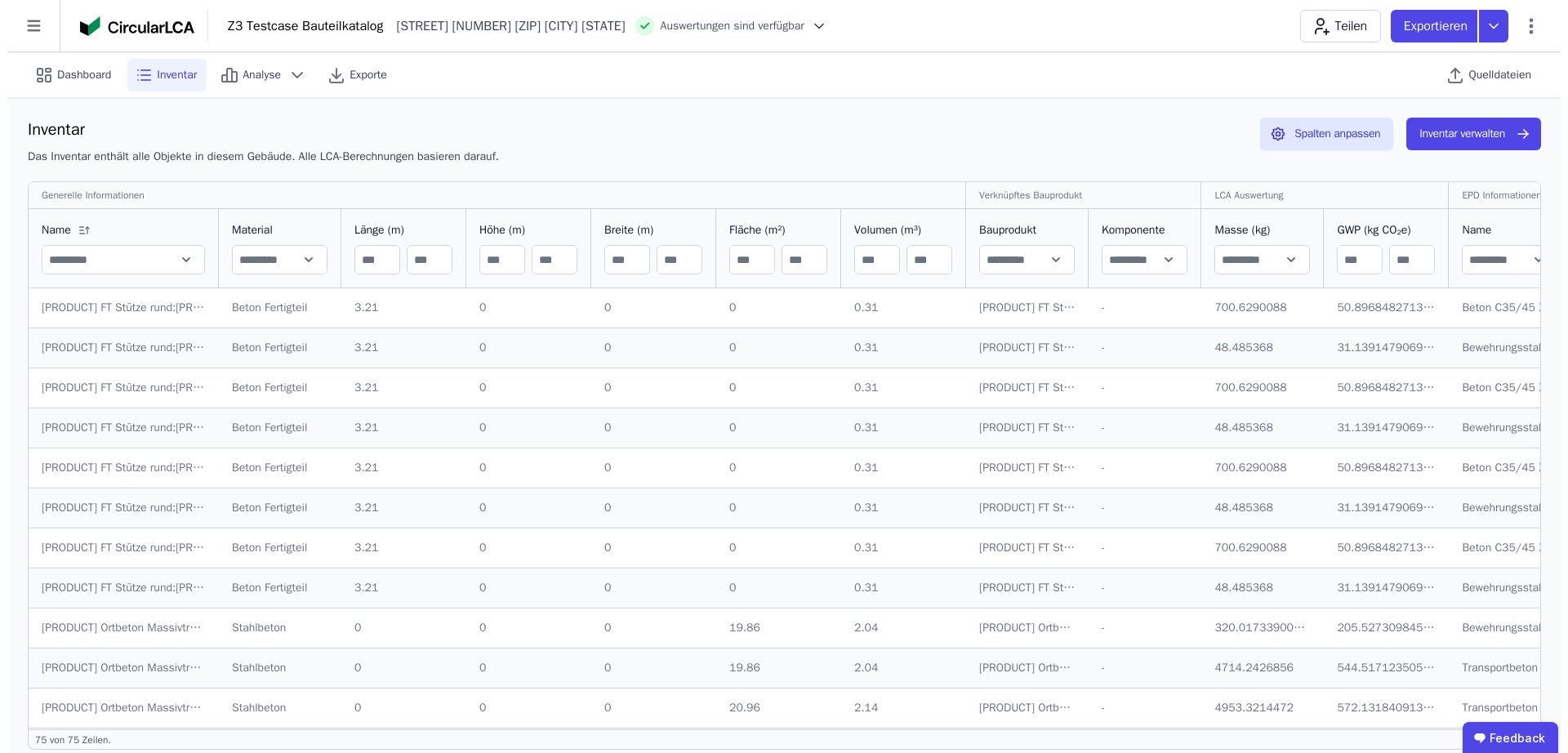 scroll, scrollTop: 0, scrollLeft: 0, axis: both 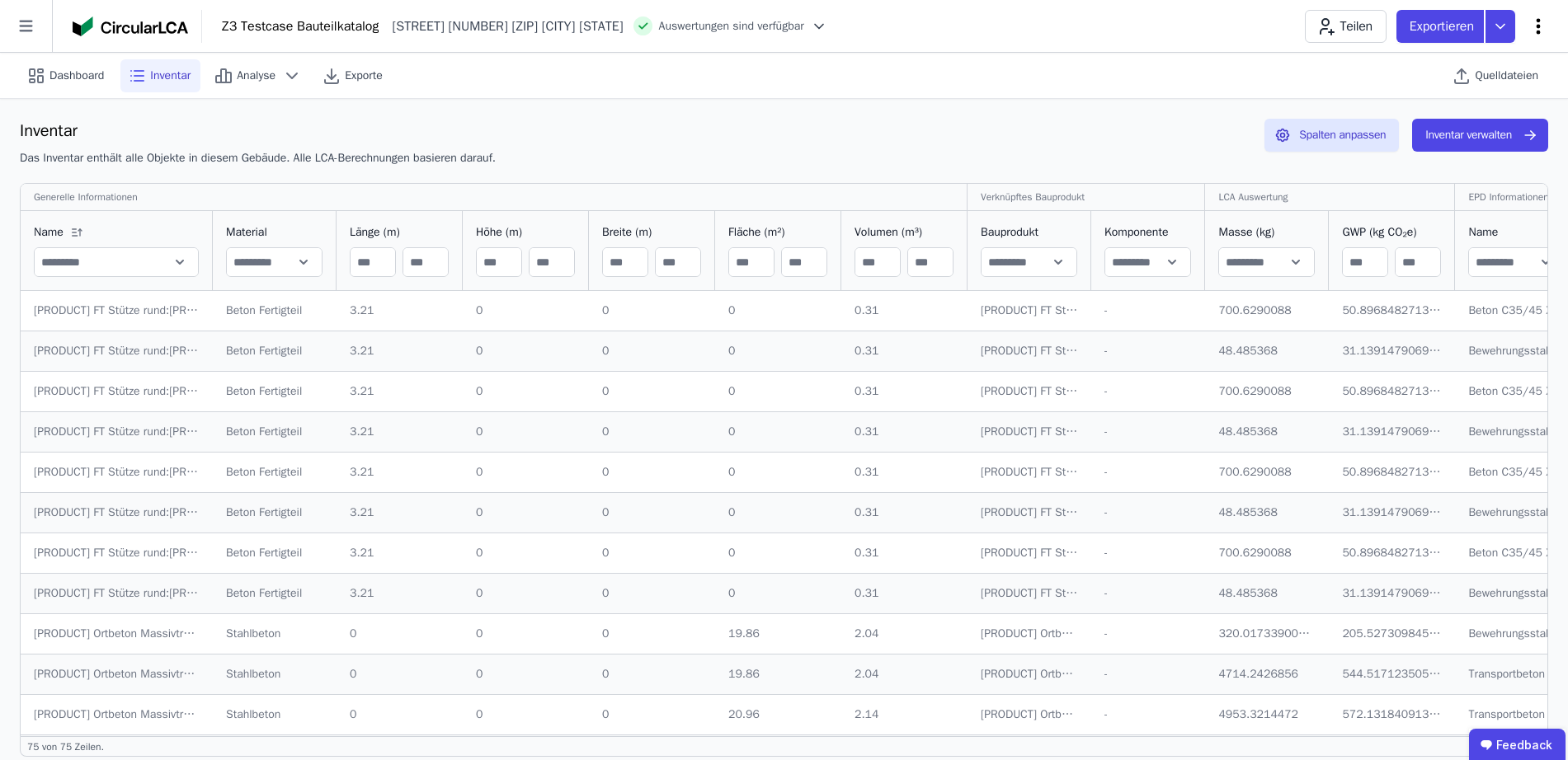 click 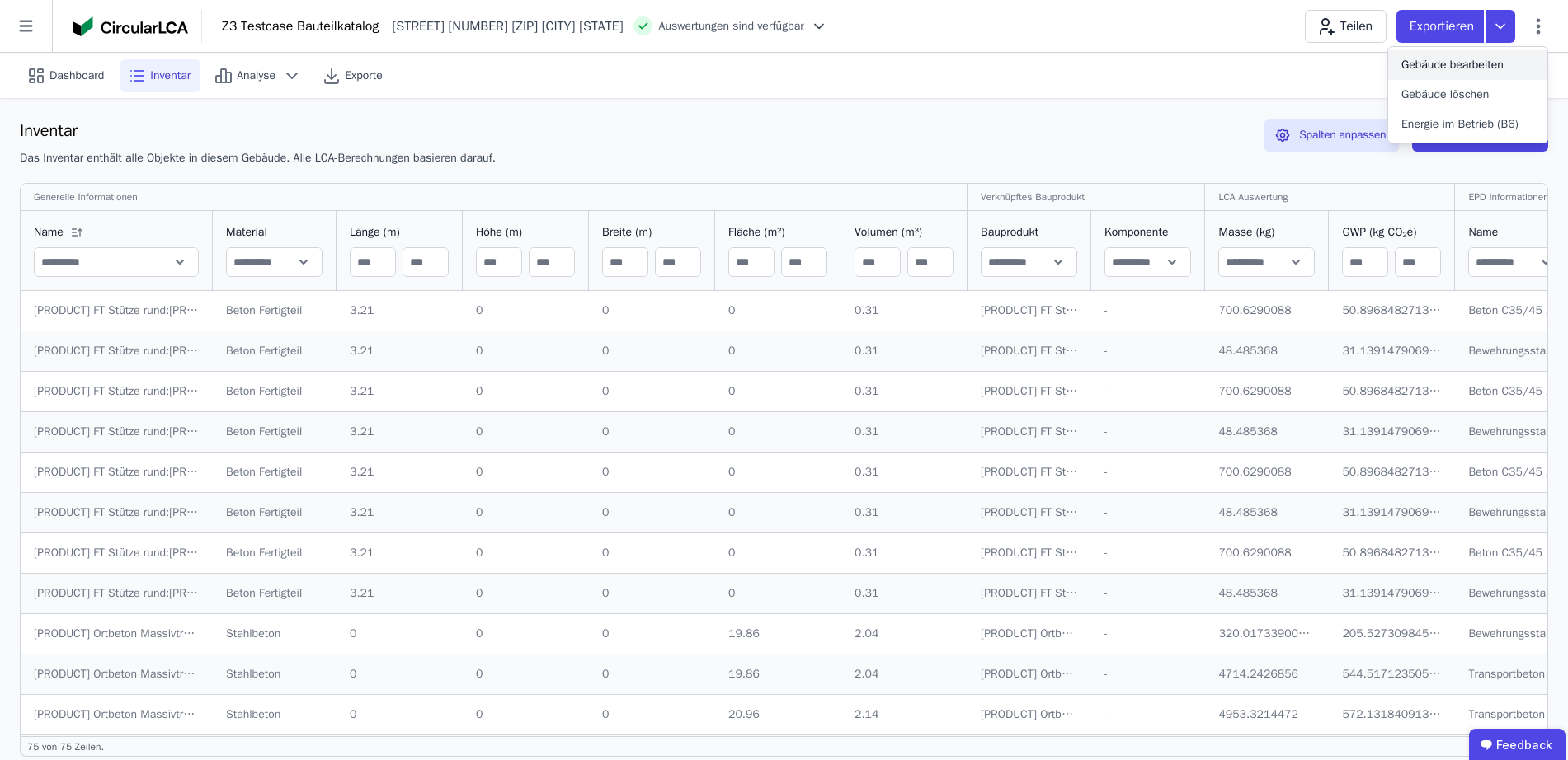 click on "Gebäude bearbeiten" at bounding box center [1453, 65] 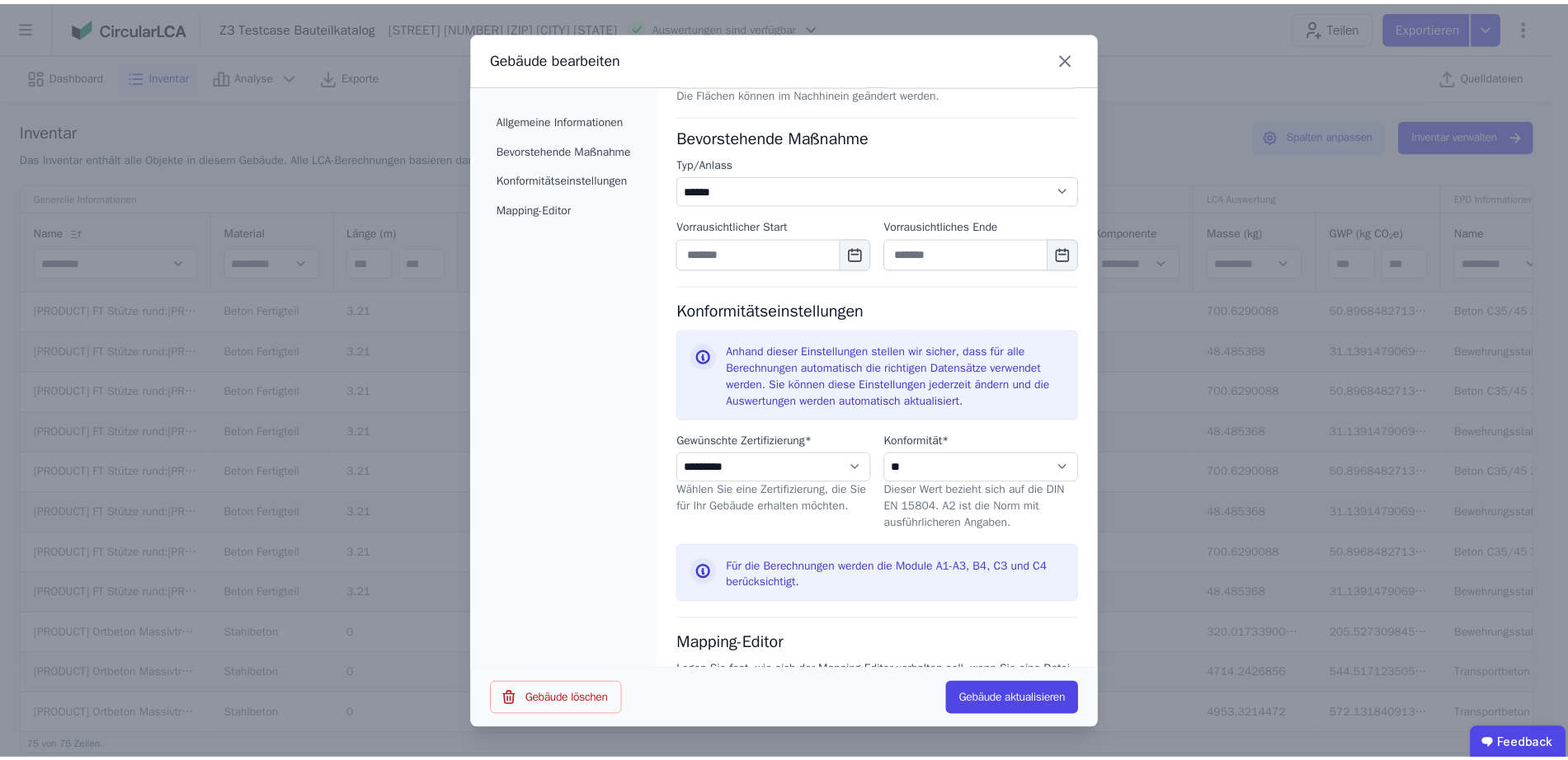 scroll, scrollTop: 0, scrollLeft: 0, axis: both 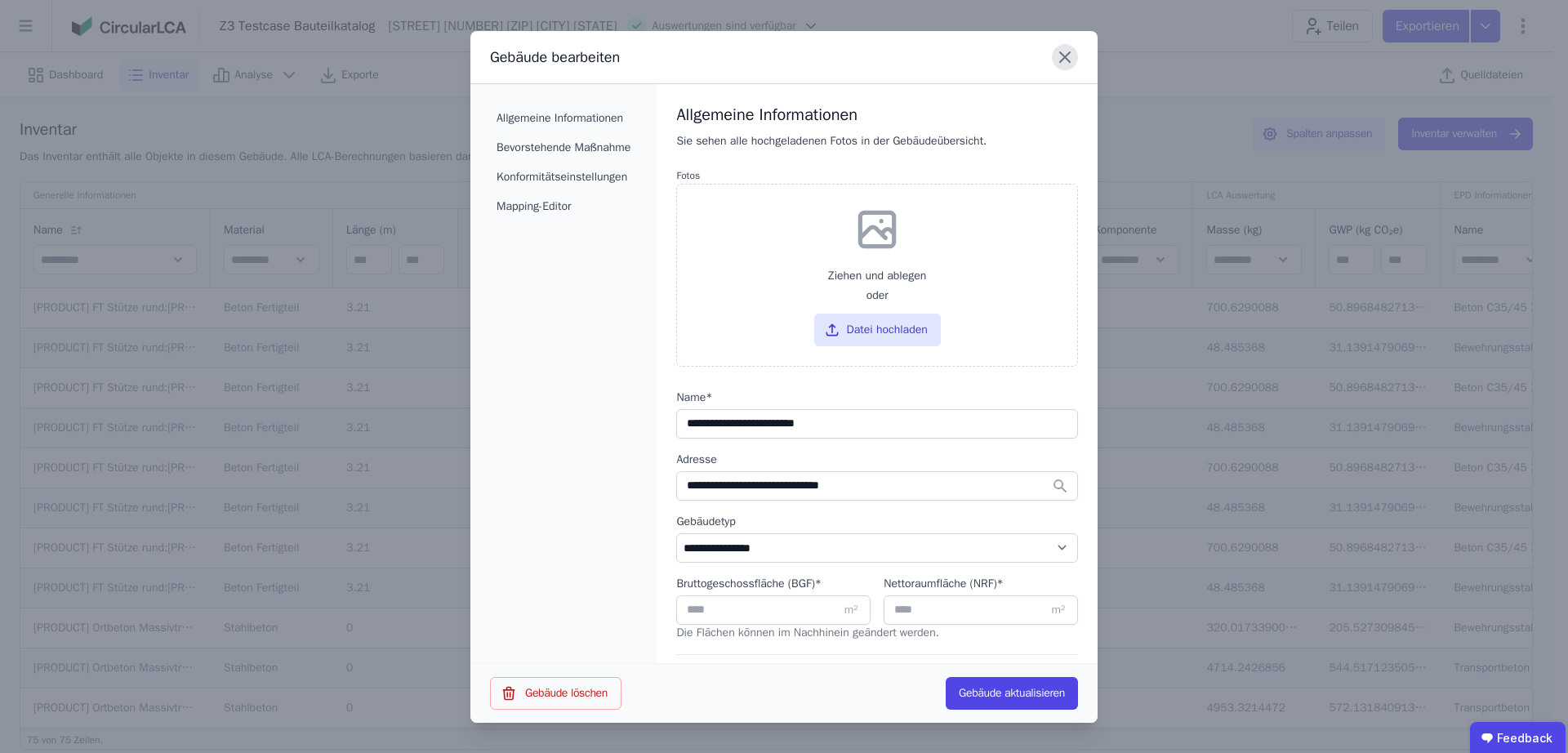 click 